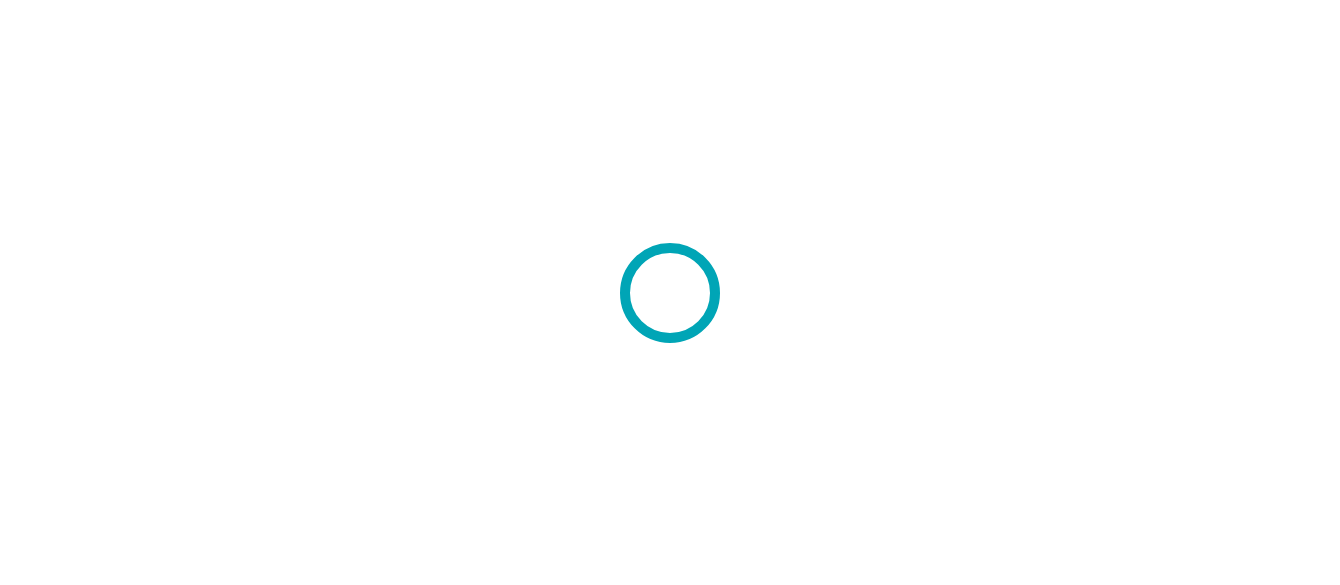 scroll, scrollTop: 0, scrollLeft: 0, axis: both 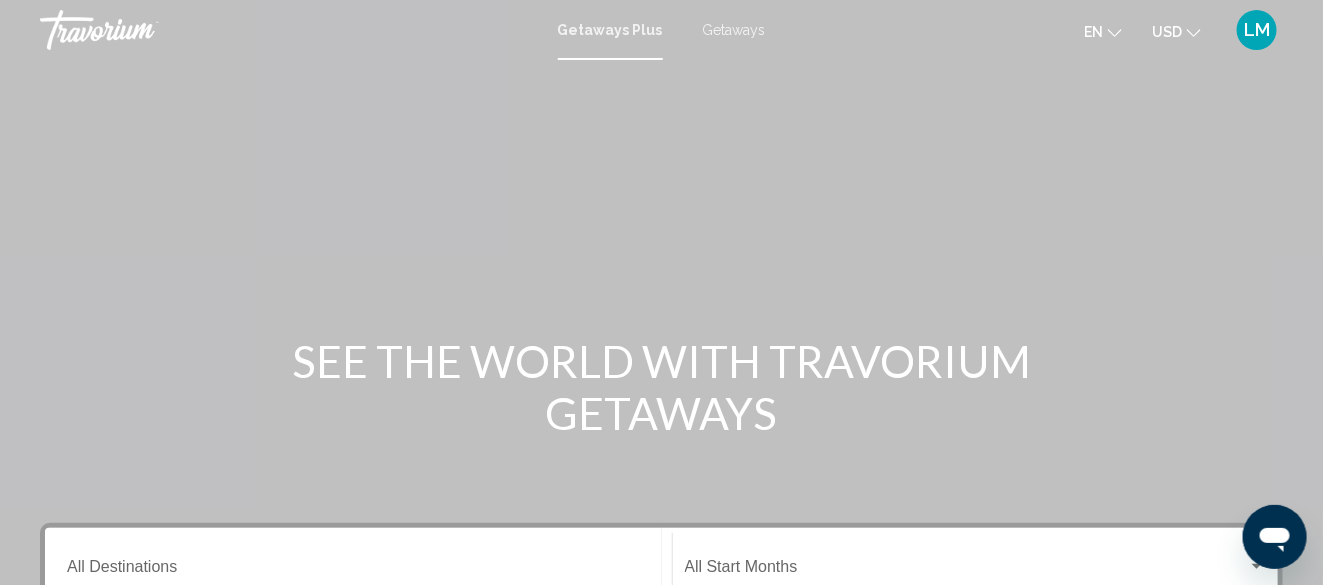 click on "Getaways" at bounding box center (734, 30) 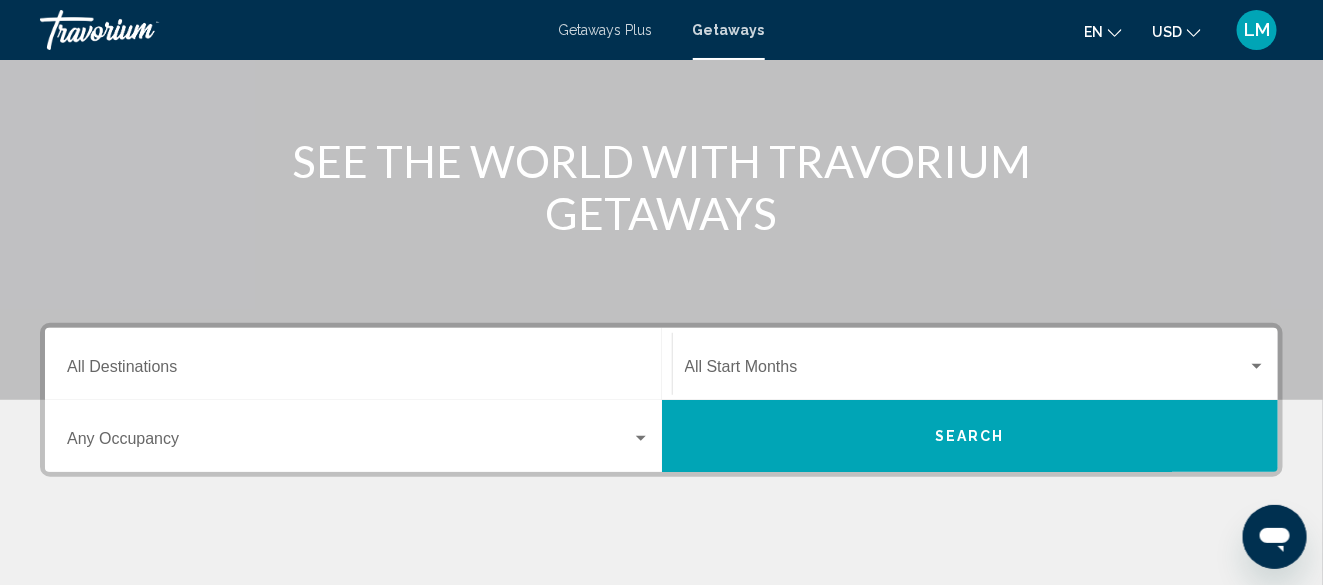 click on "Destination All Destinations" at bounding box center [358, 364] 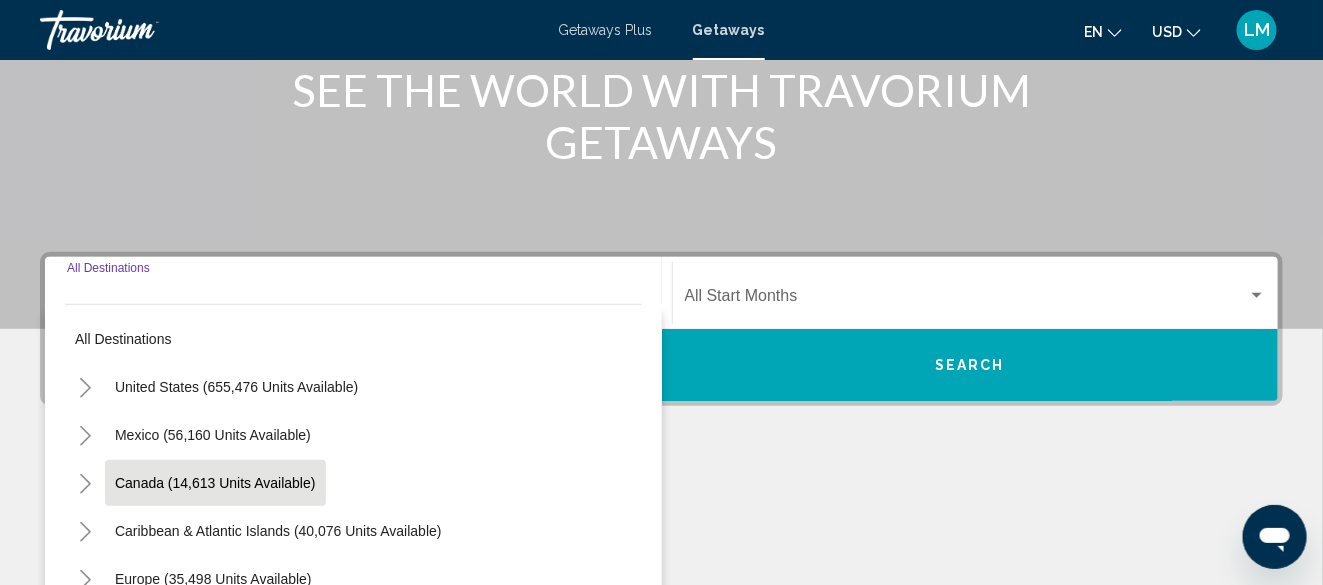scroll, scrollTop: 458, scrollLeft: 0, axis: vertical 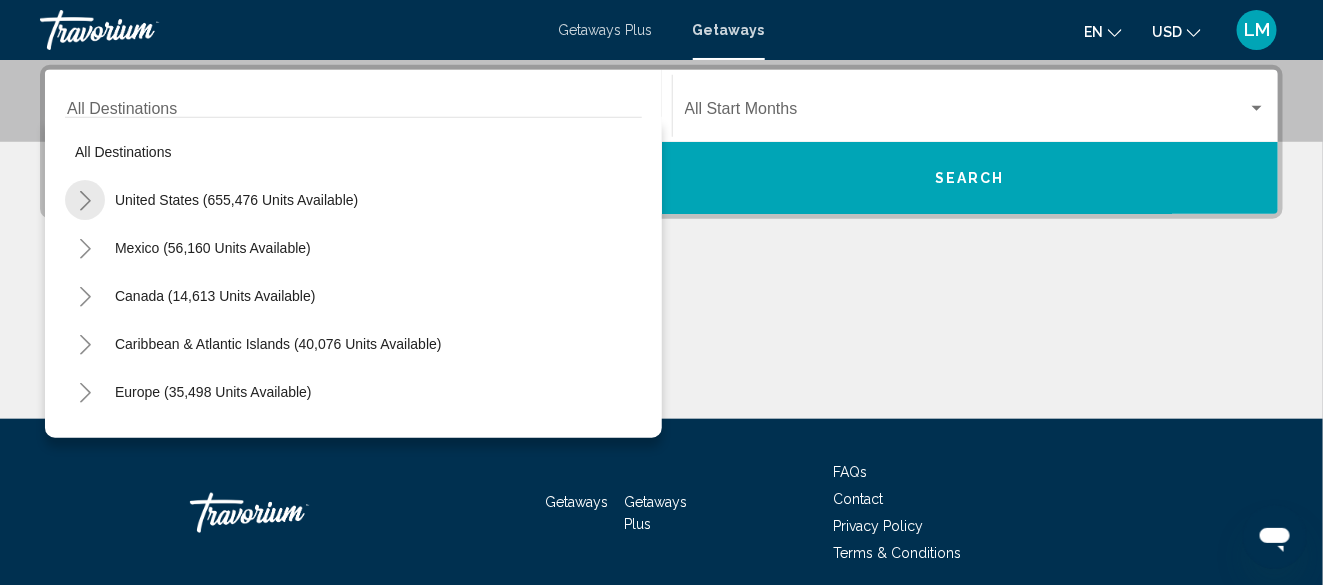 drag, startPoint x: 83, startPoint y: 196, endPoint x: 103, endPoint y: 194, distance: 20.09975 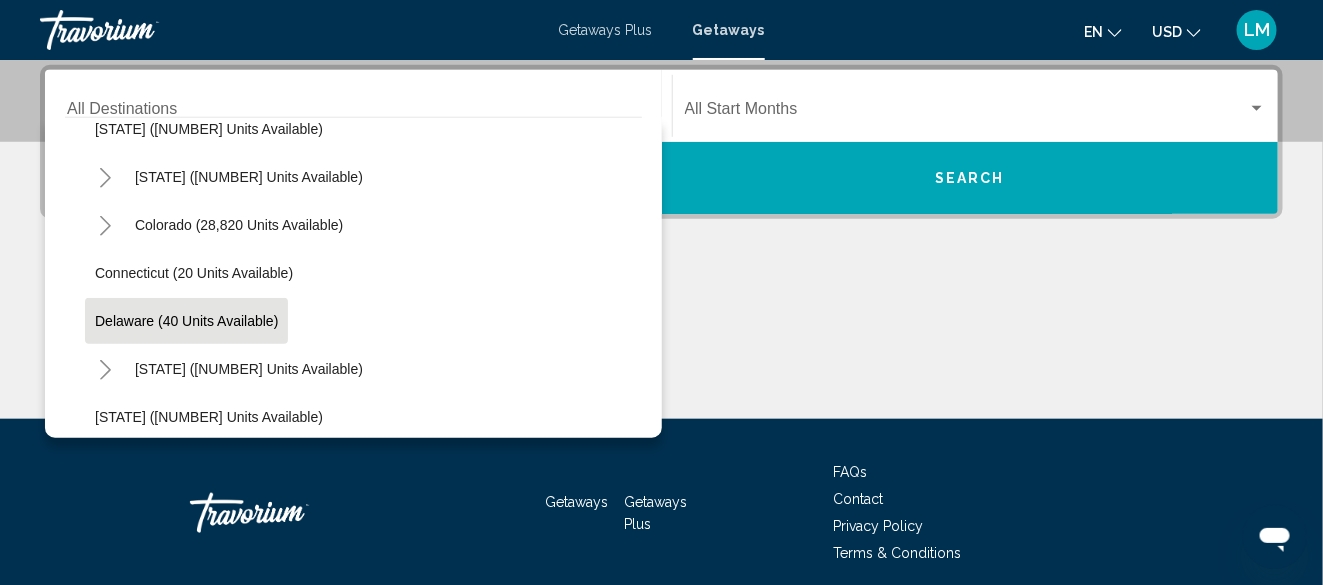 scroll, scrollTop: 200, scrollLeft: 0, axis: vertical 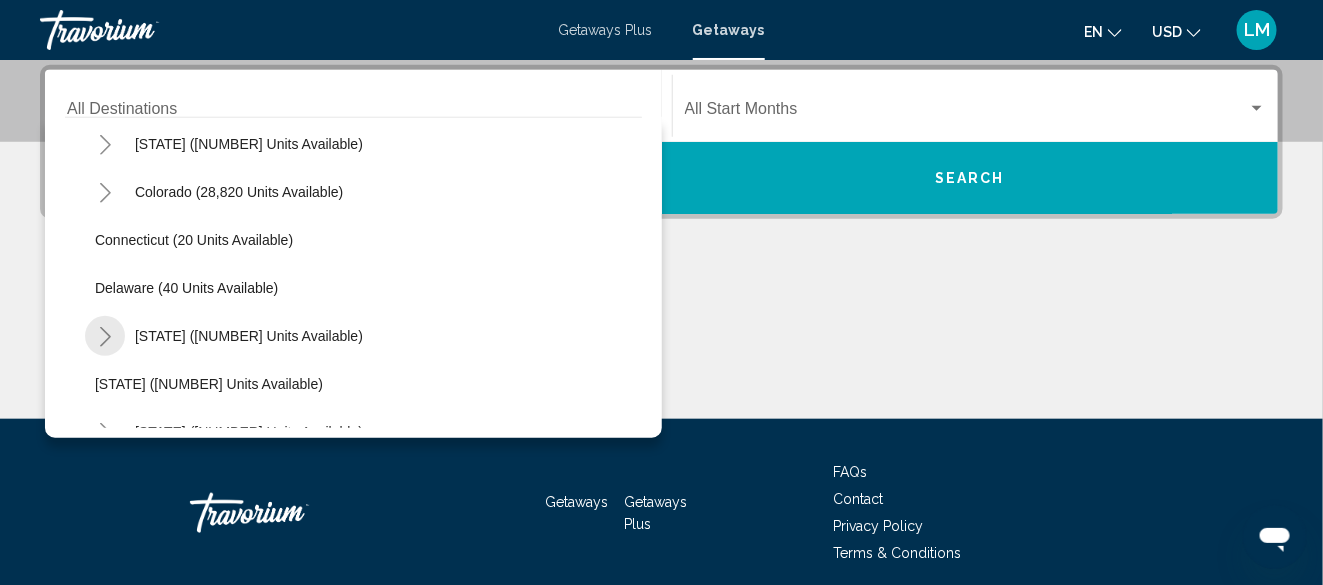 click 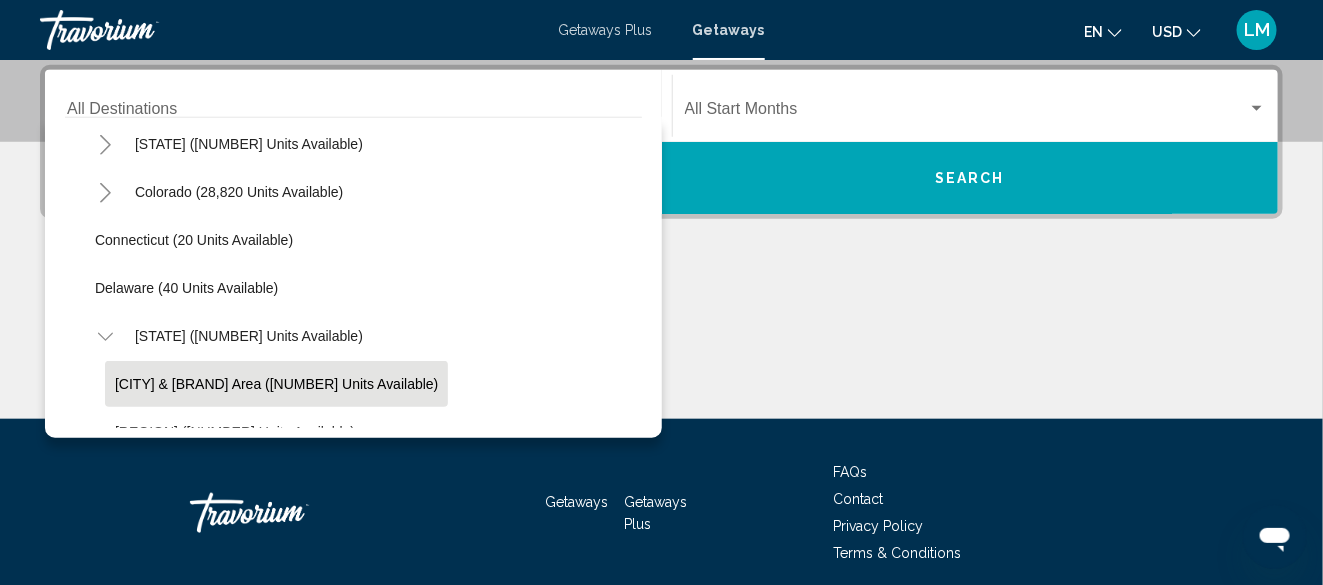 click on "[CITY] & Disney Area ([NUMBER] units available)" 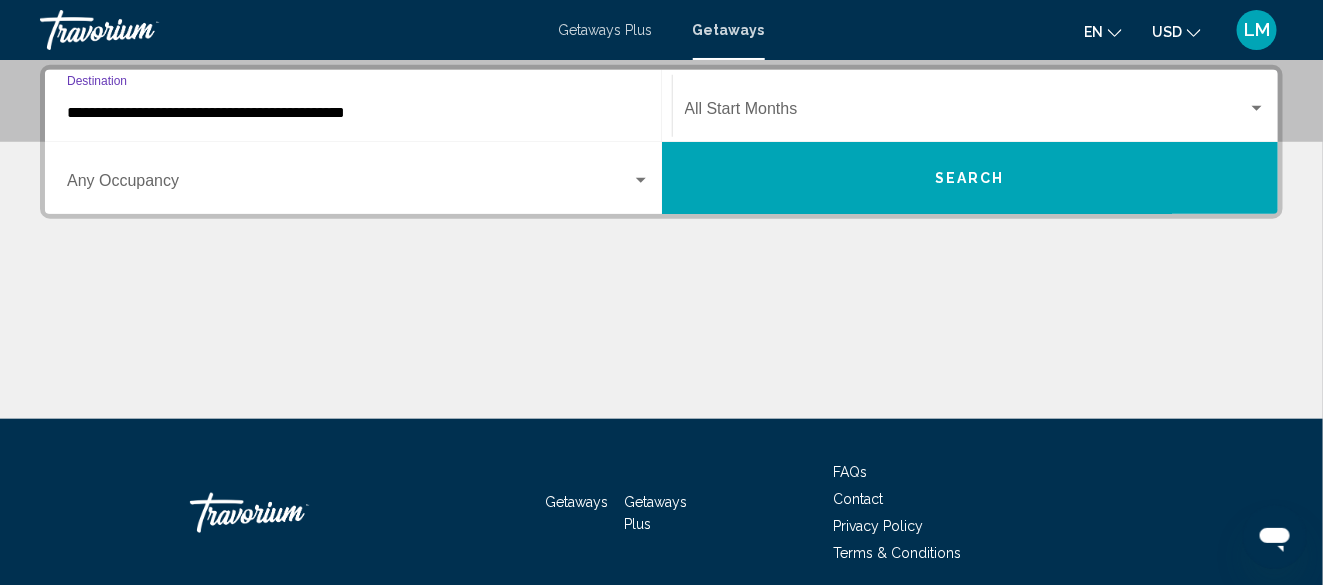 click at bounding box center [967, 113] 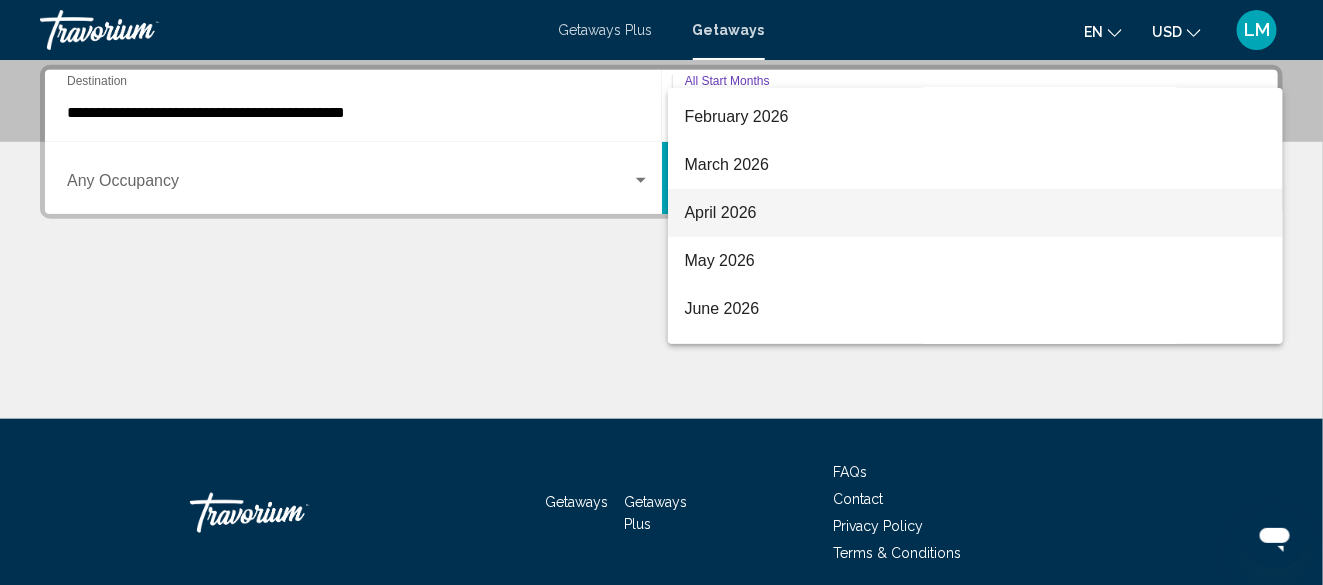 scroll, scrollTop: 300, scrollLeft: 0, axis: vertical 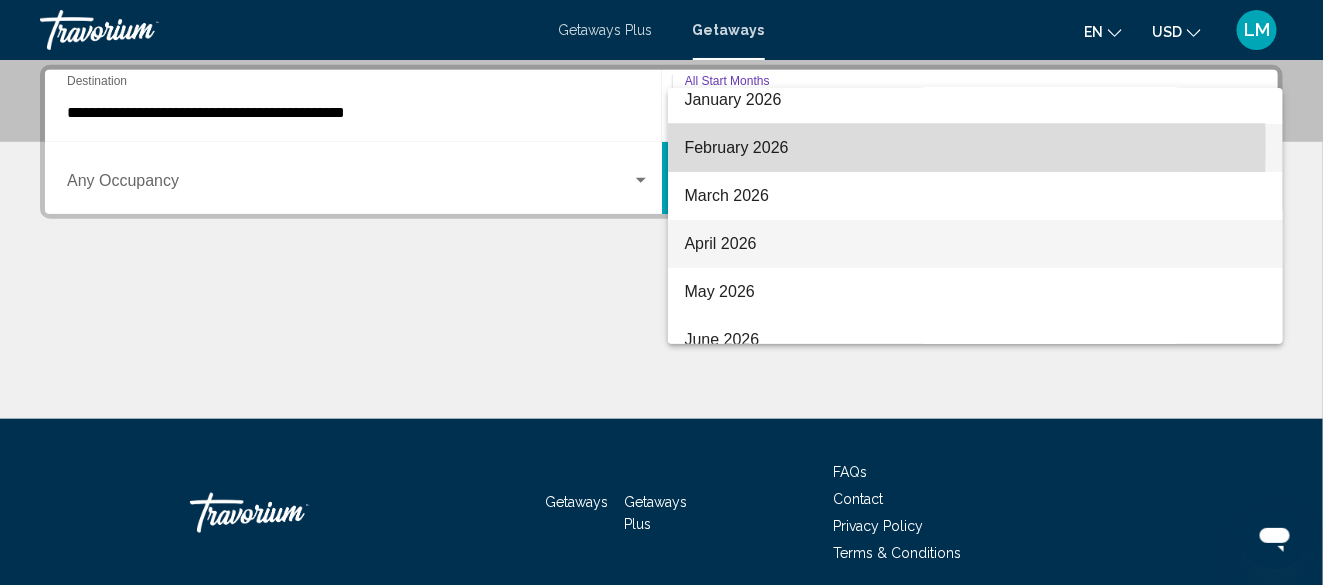 click on "February 2026" at bounding box center [975, 148] 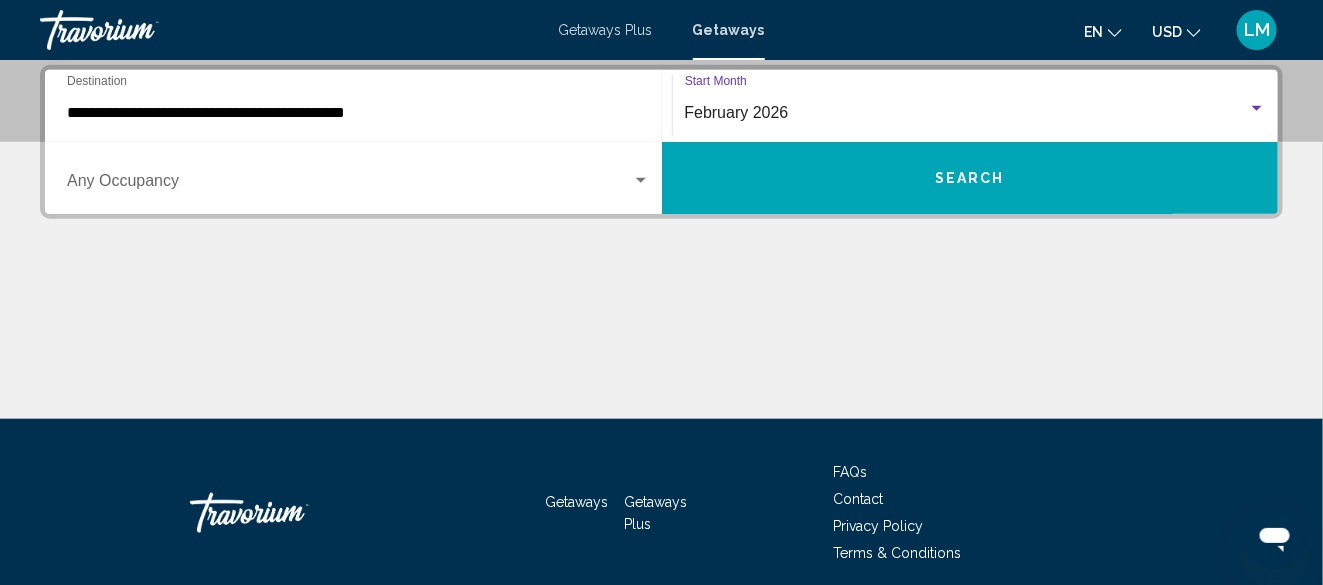 click at bounding box center [349, 185] 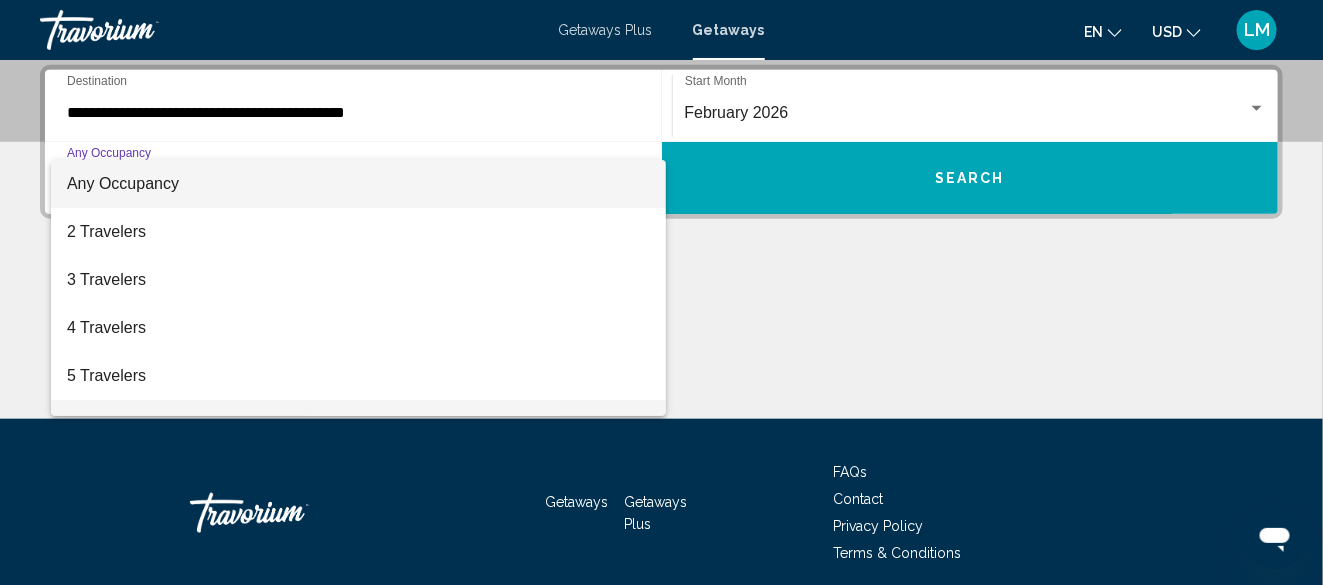 scroll, scrollTop: 100, scrollLeft: 0, axis: vertical 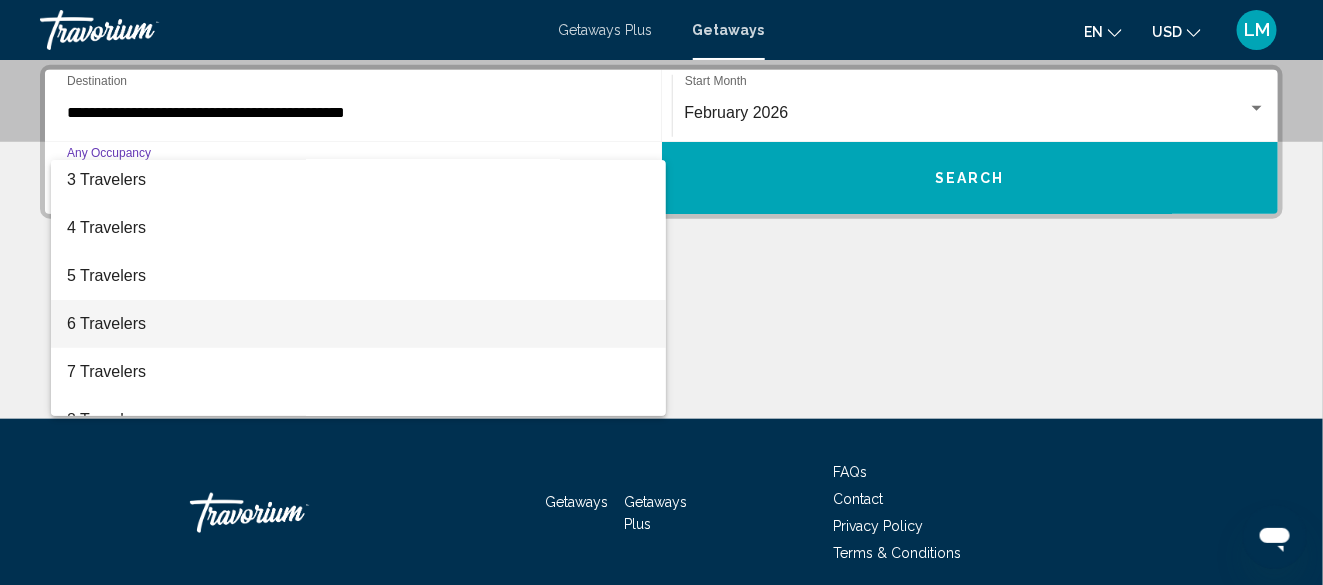 click on "6 Travelers" at bounding box center [358, 324] 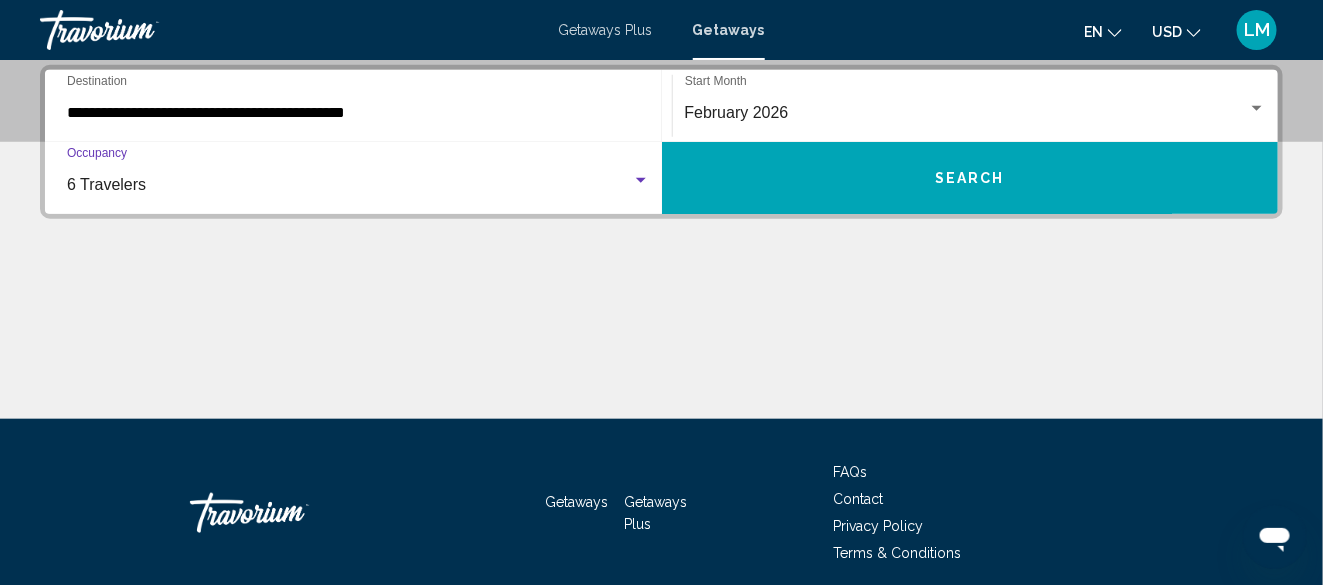 click on "Search" at bounding box center [970, 179] 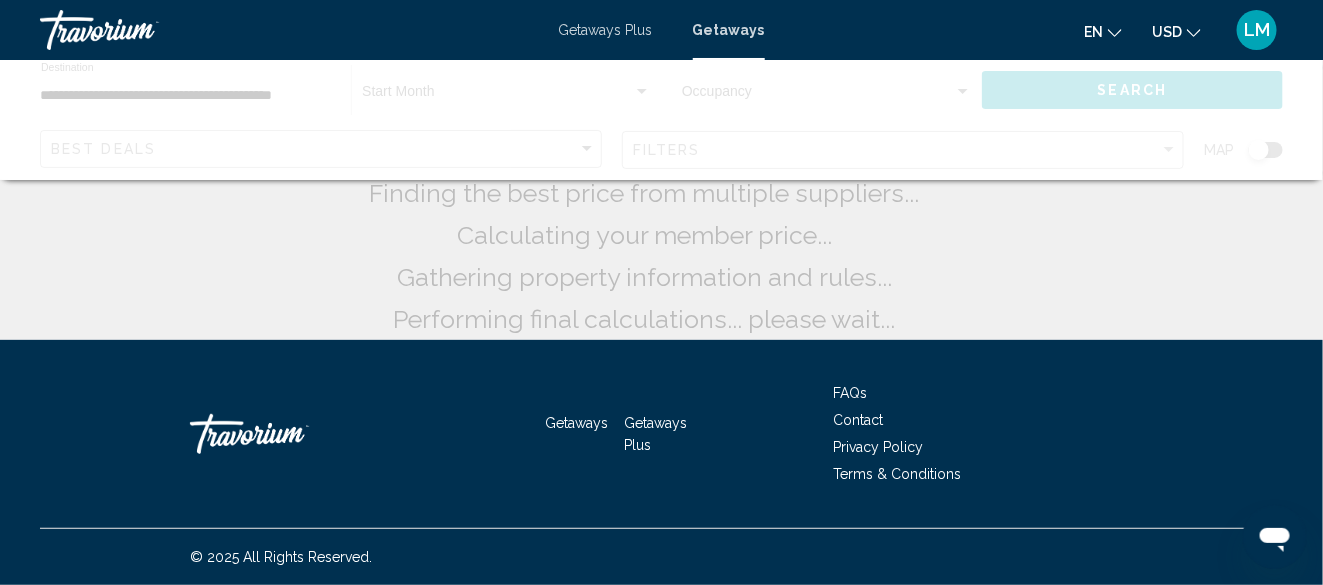 scroll, scrollTop: 0, scrollLeft: 0, axis: both 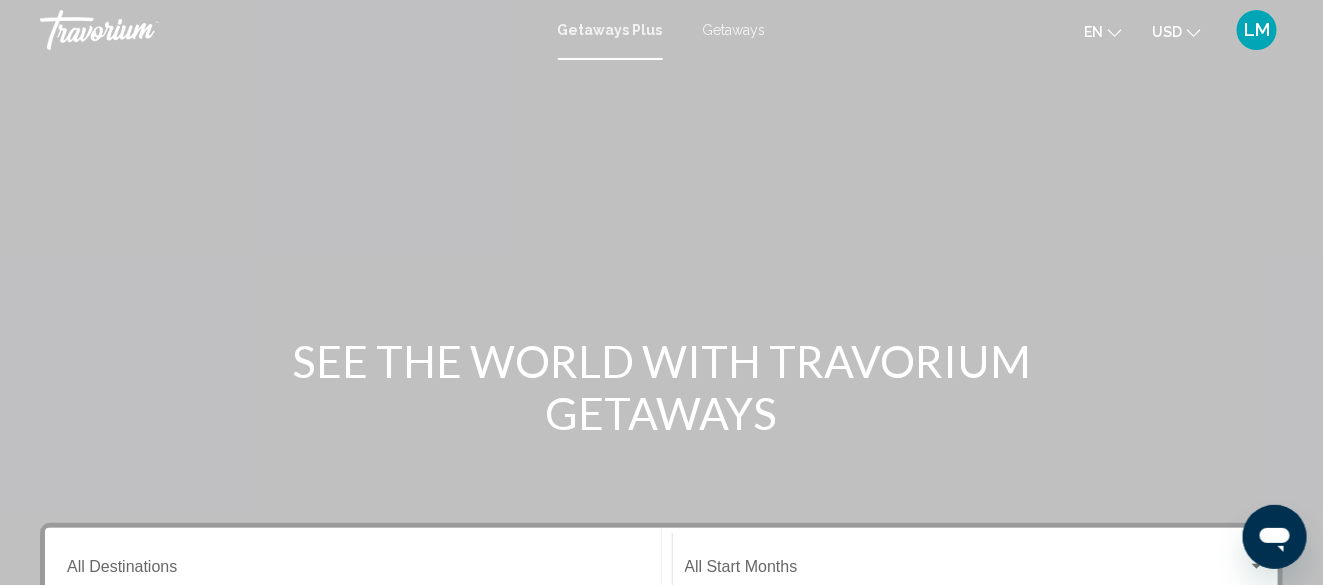 click on "Getaways" at bounding box center (734, 30) 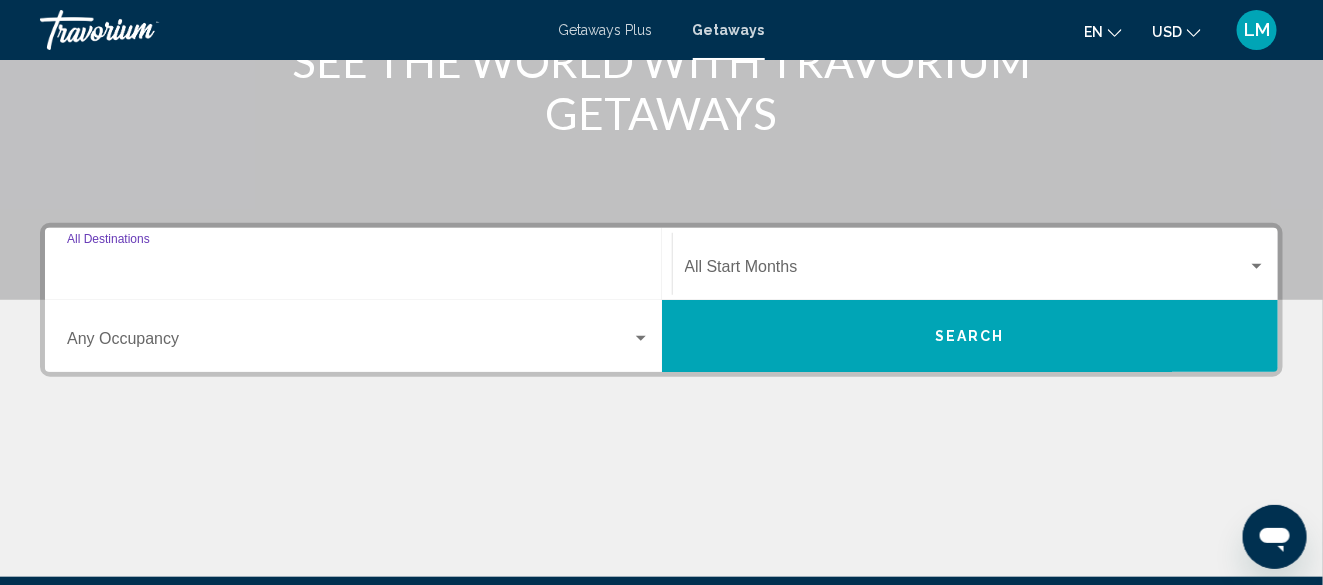 click on "Destination All Destinations" at bounding box center [358, 271] 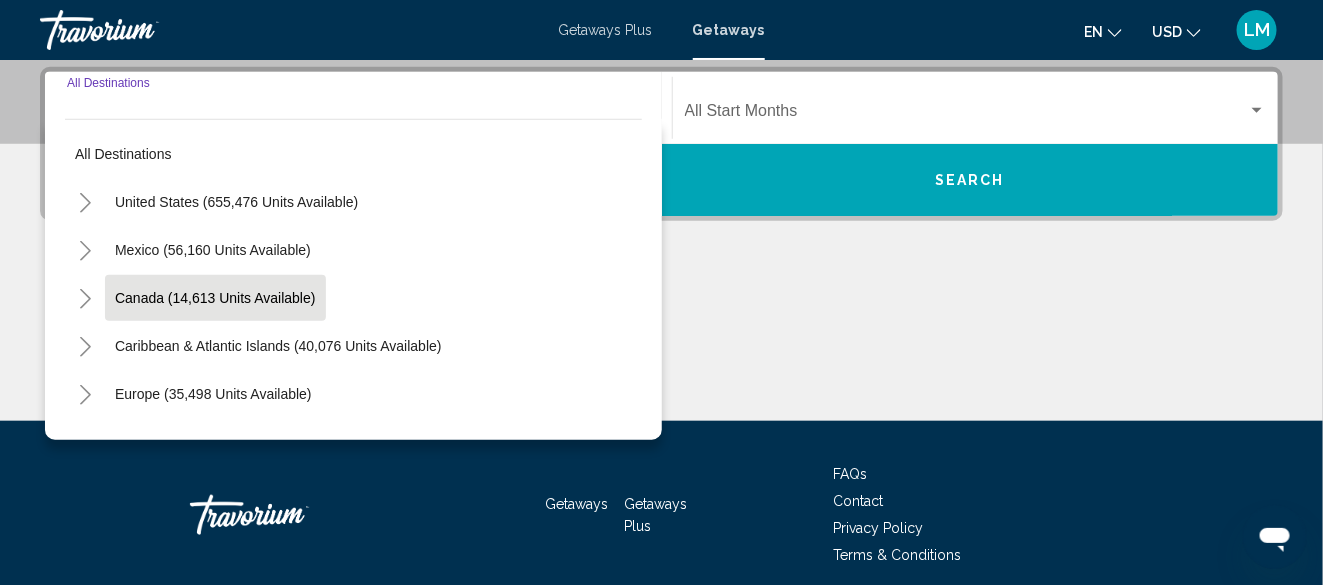 scroll, scrollTop: 458, scrollLeft: 0, axis: vertical 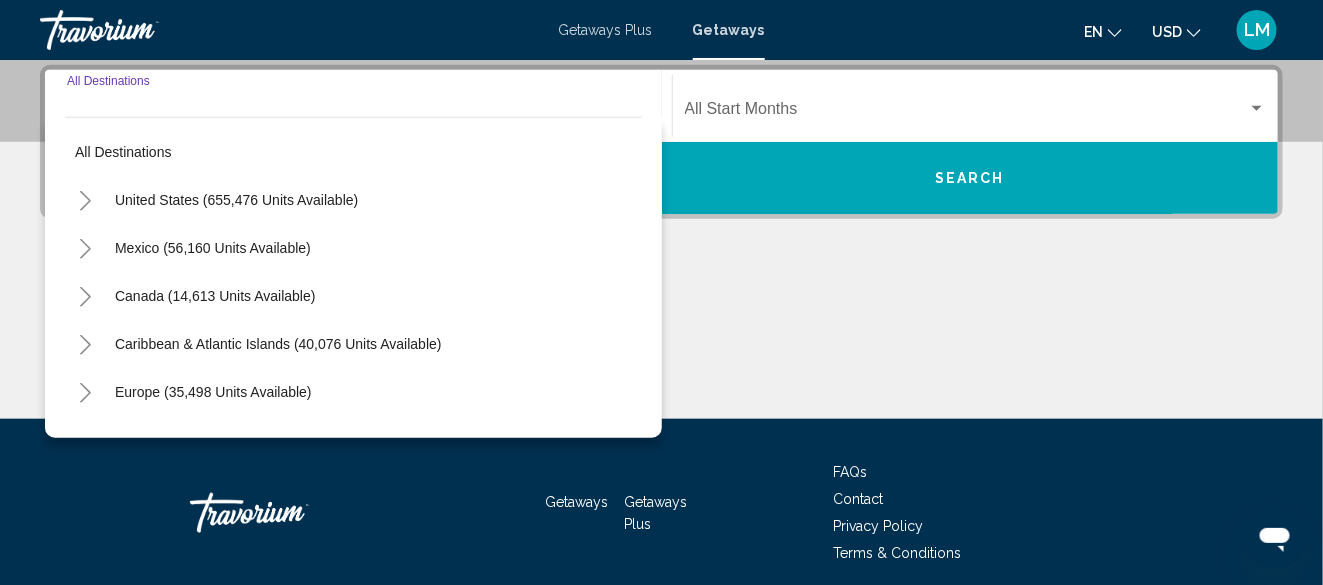 click 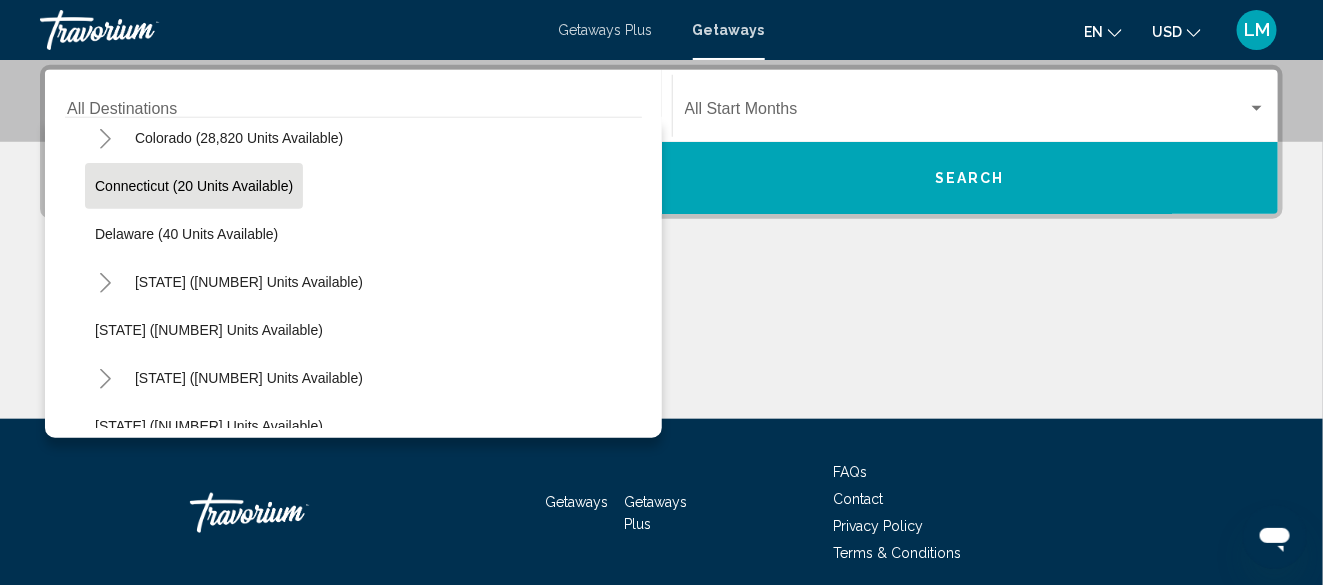 scroll, scrollTop: 300, scrollLeft: 0, axis: vertical 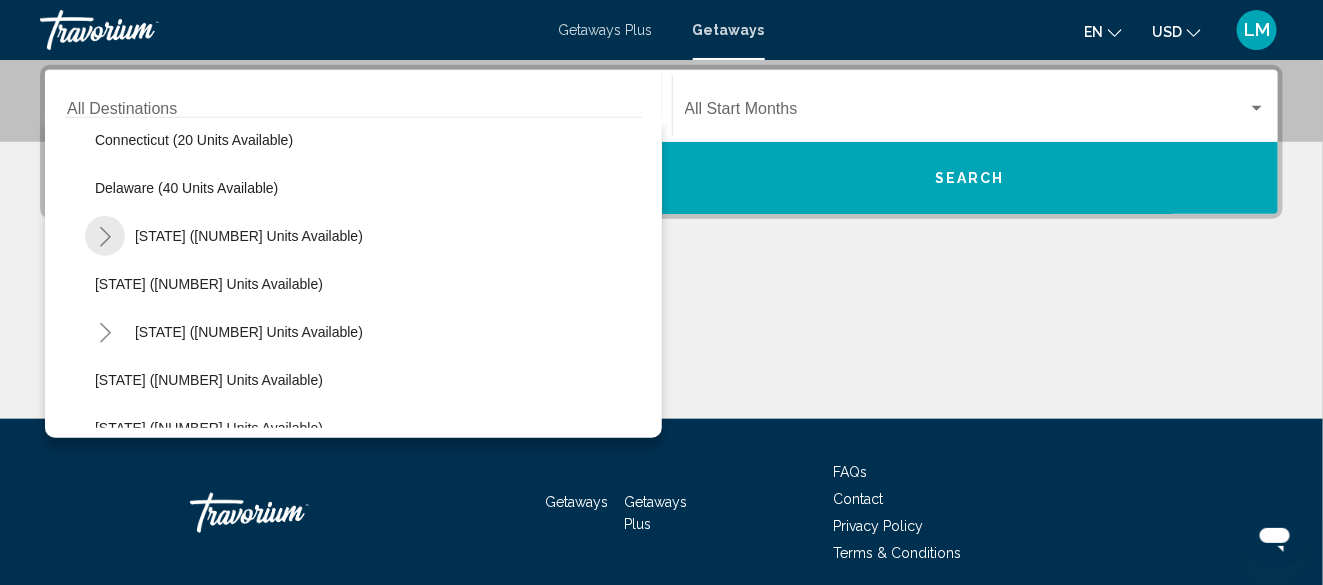 click 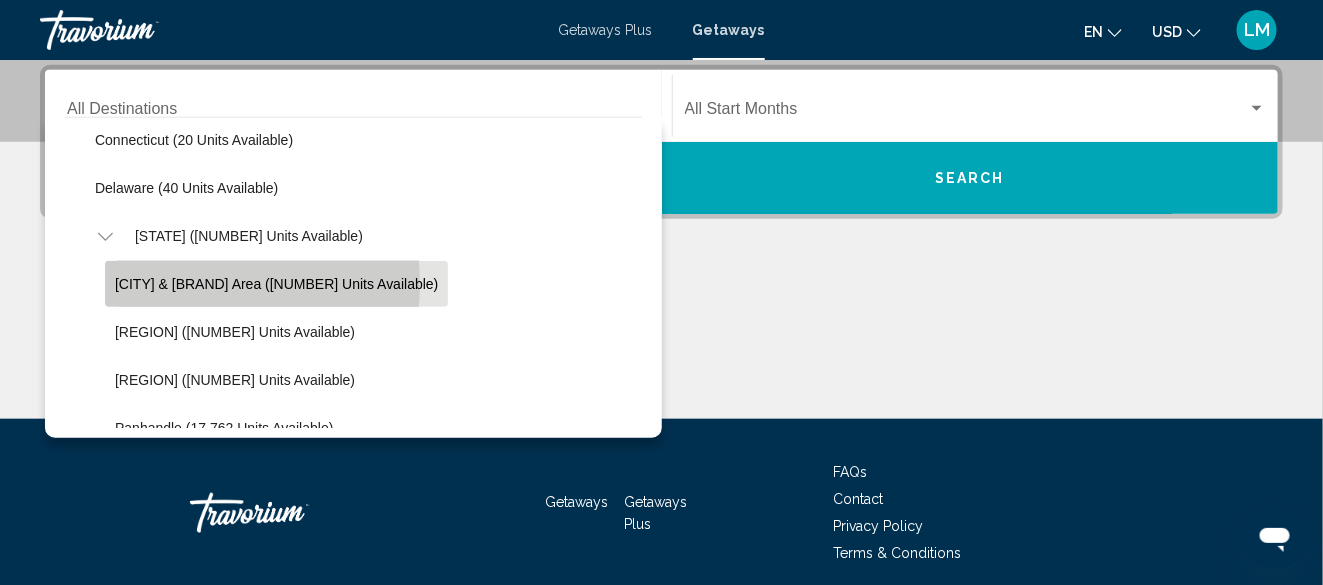 click on "[CITY] & Disney Area ([NUMBER] units available)" 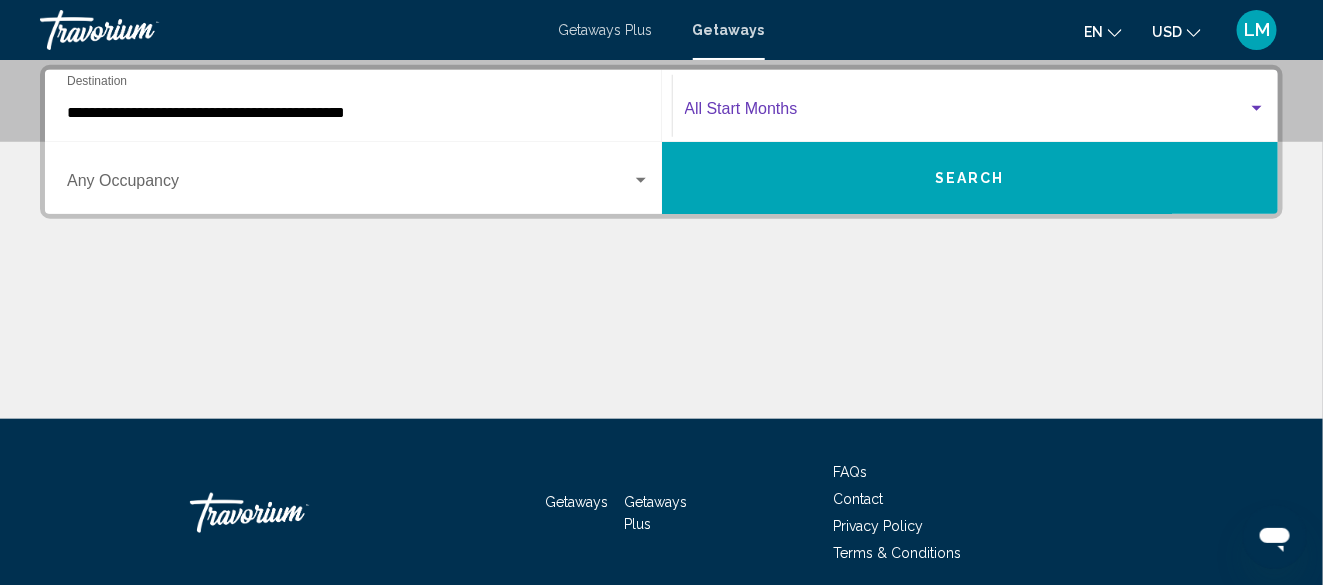 click at bounding box center [967, 113] 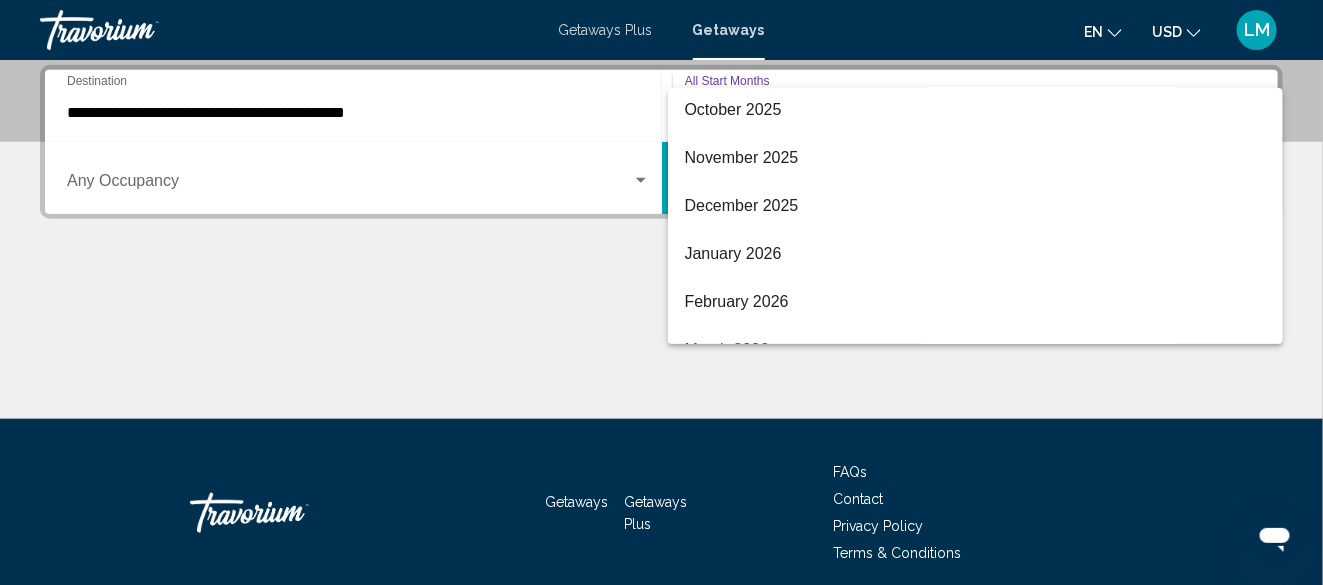 scroll, scrollTop: 300, scrollLeft: 0, axis: vertical 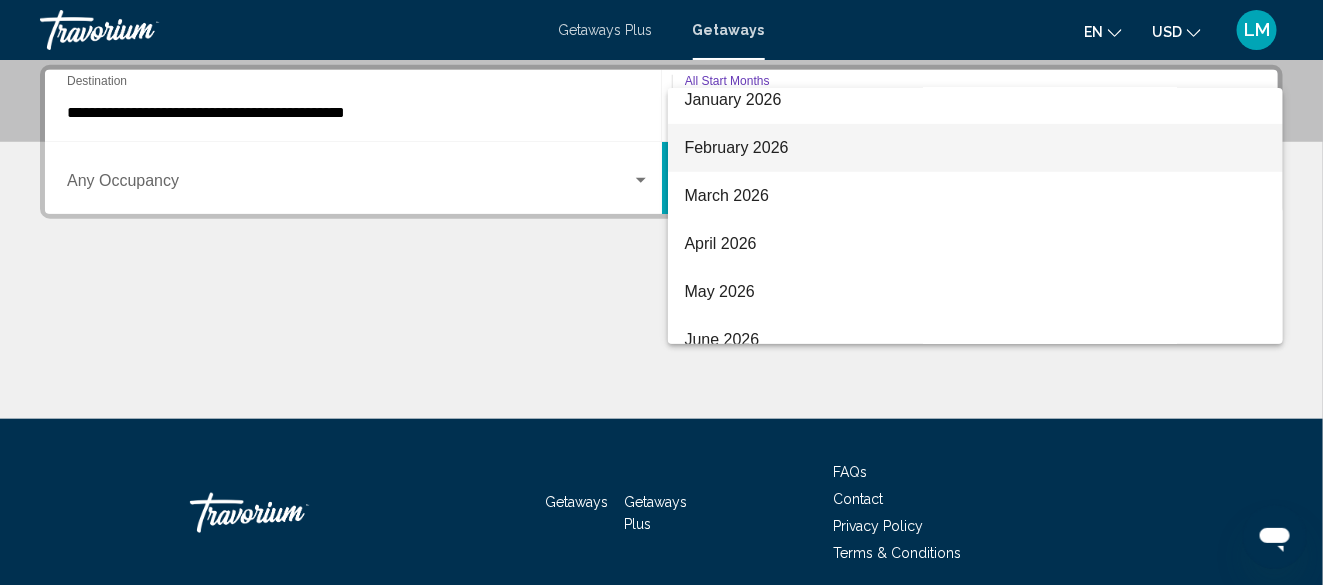 click on "February 2026" at bounding box center (975, 148) 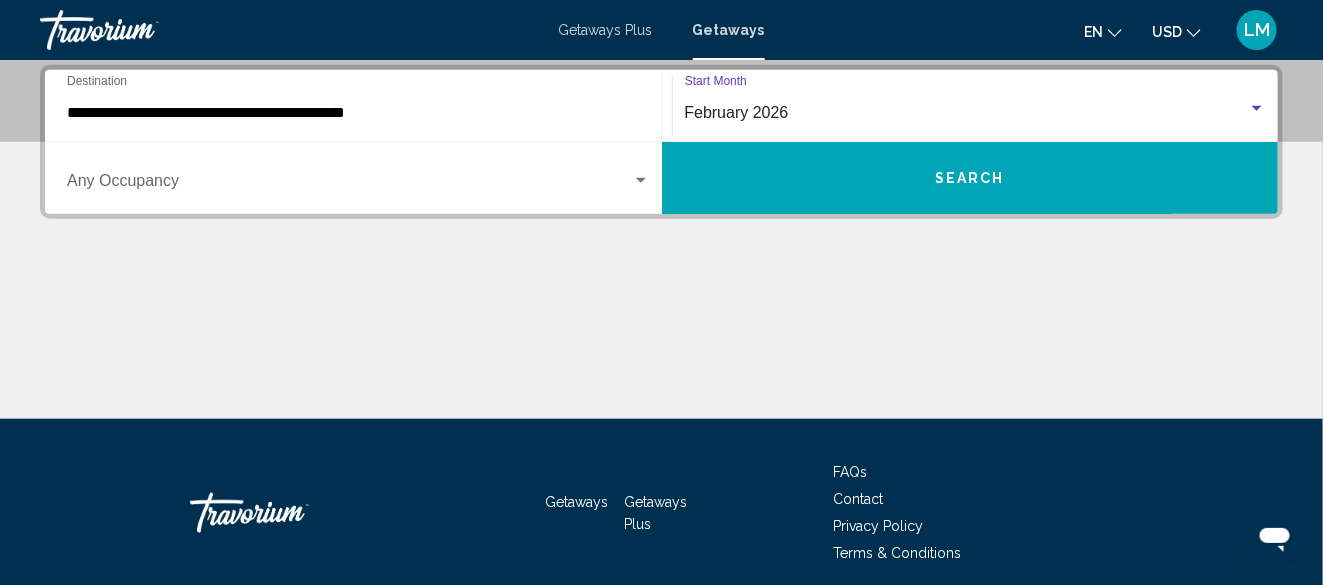 click at bounding box center (349, 185) 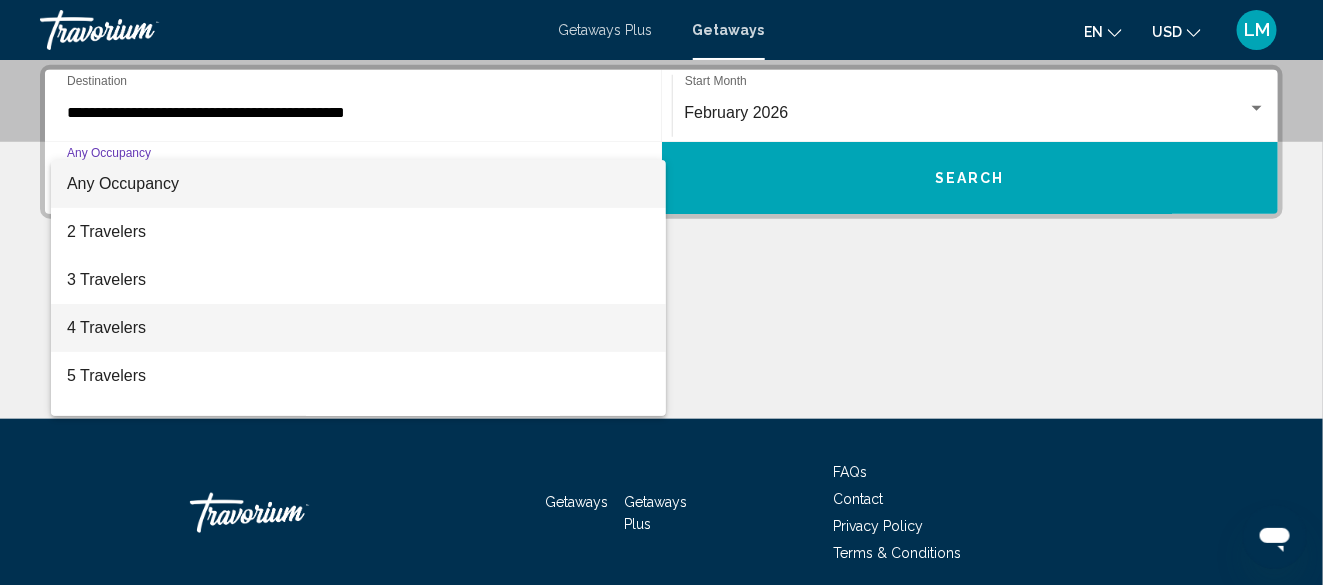 scroll, scrollTop: 100, scrollLeft: 0, axis: vertical 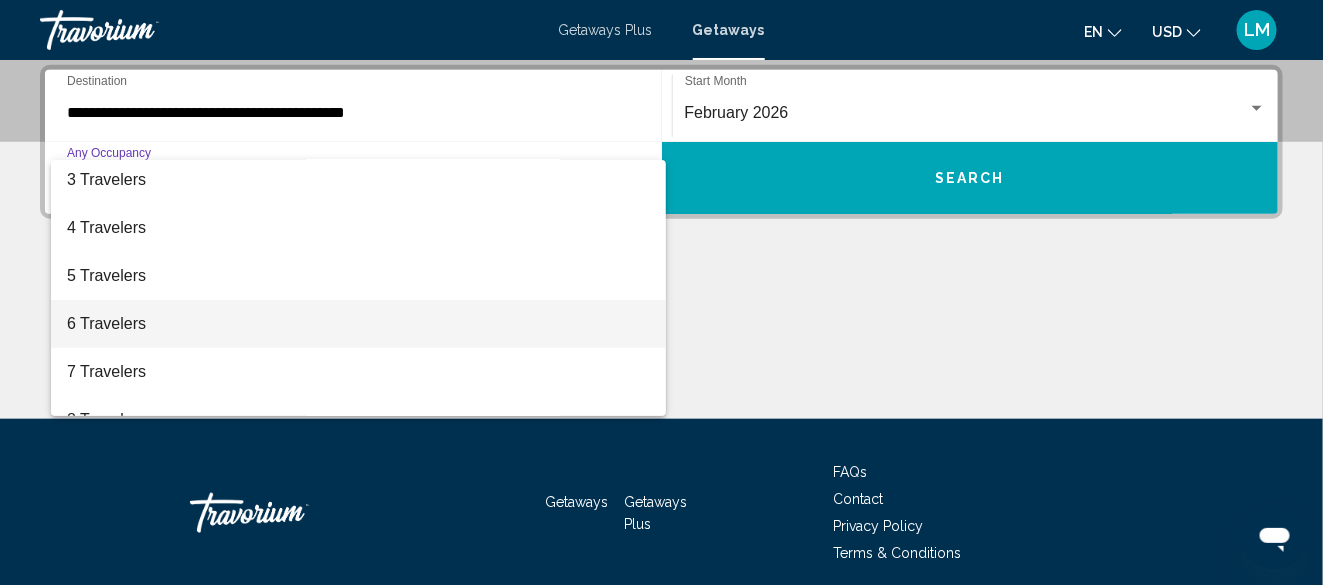 click on "6 Travelers" at bounding box center [358, 324] 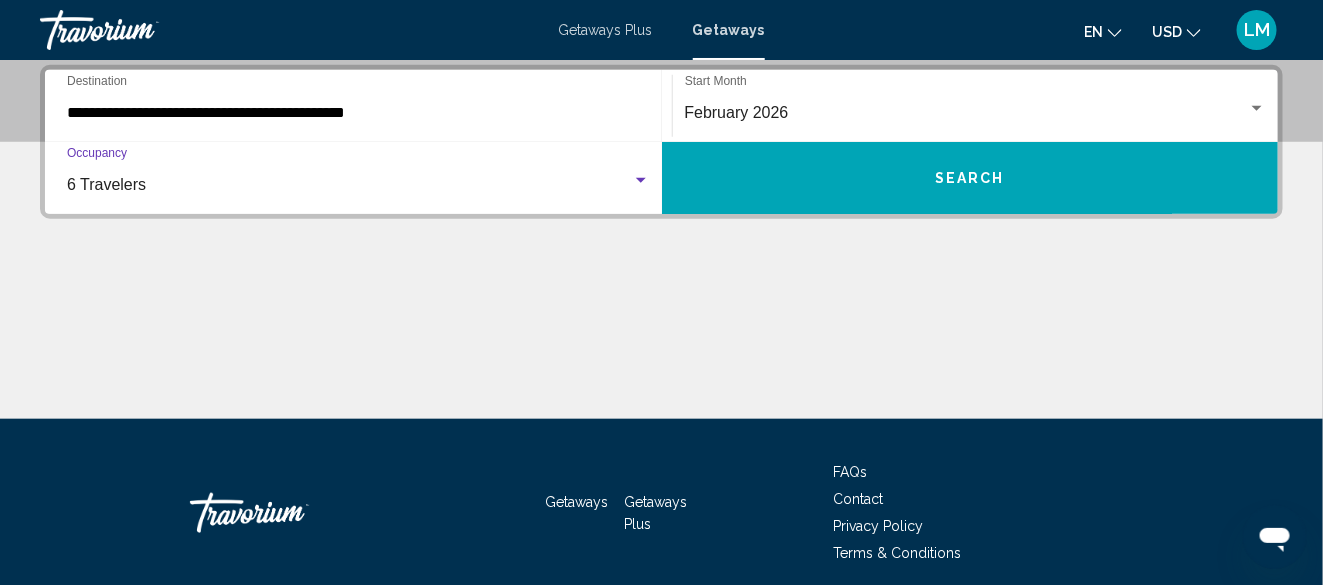 click on "Search" at bounding box center [970, 178] 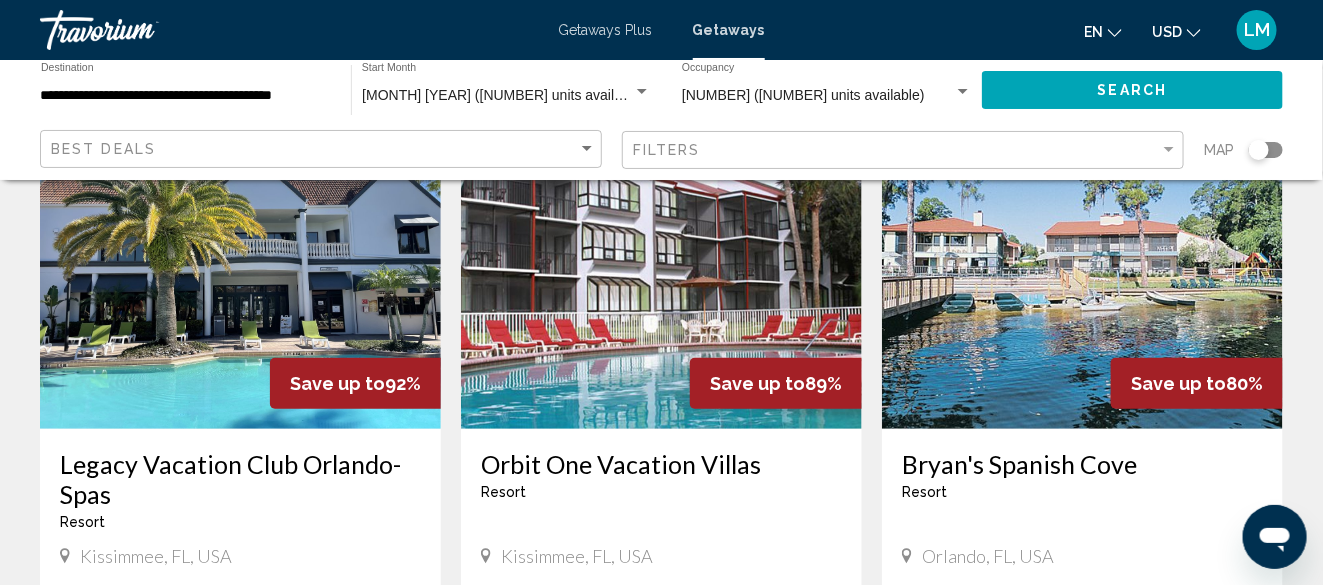 scroll, scrollTop: 100, scrollLeft: 0, axis: vertical 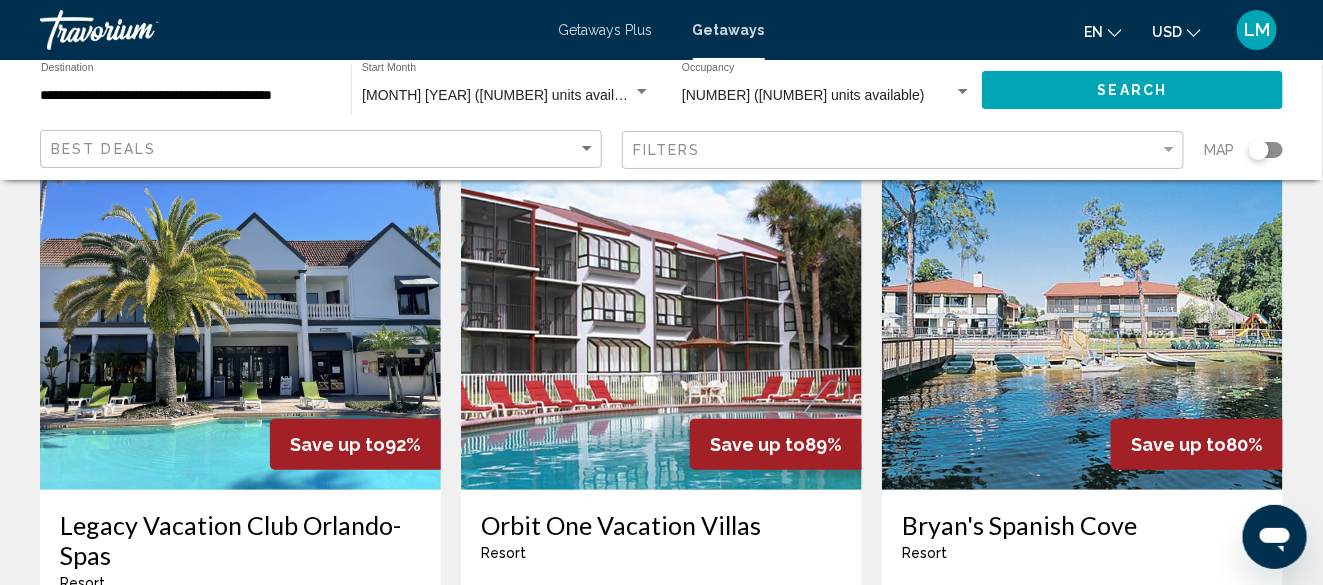 click at bounding box center (240, 330) 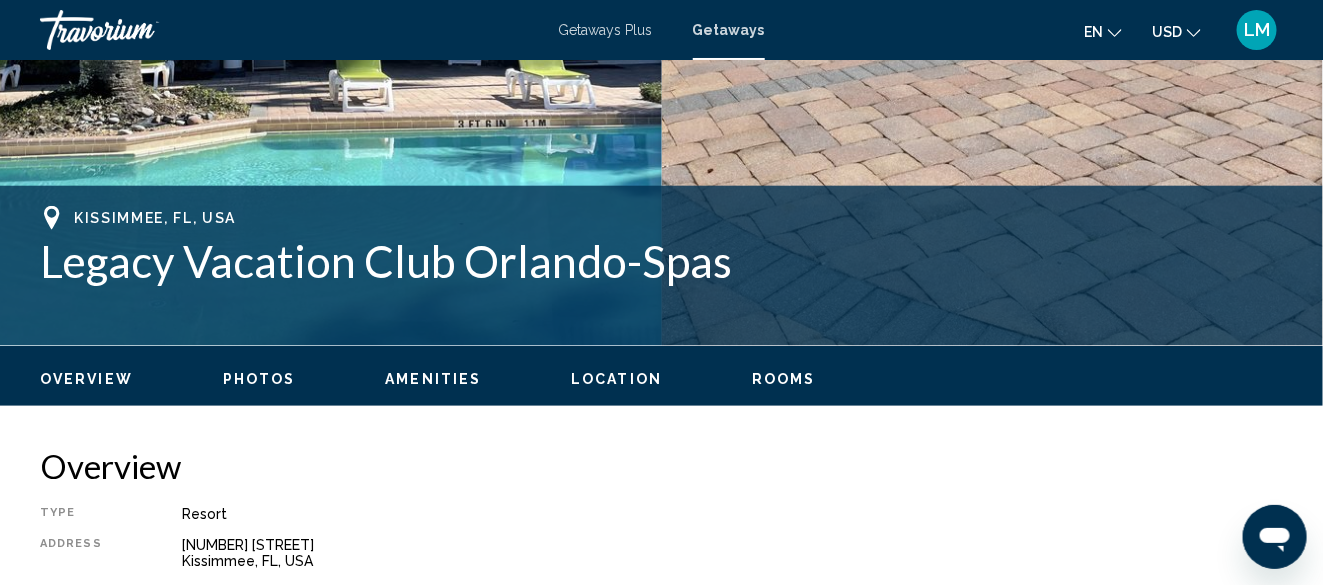 scroll, scrollTop: 741, scrollLeft: 0, axis: vertical 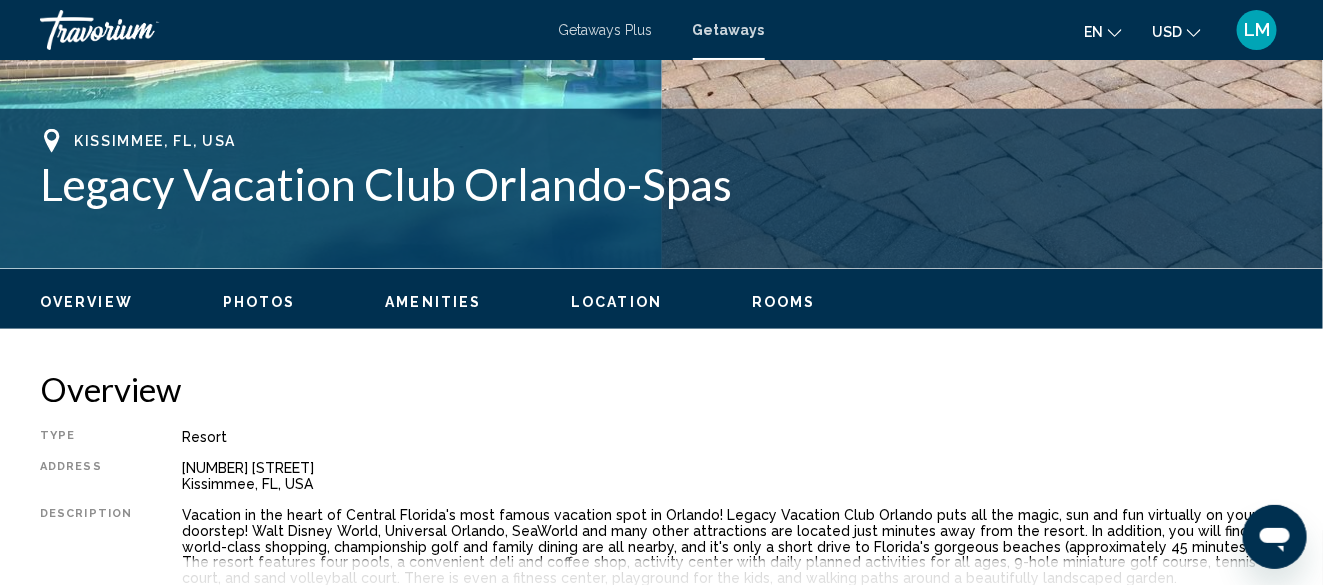 click on "Rooms" at bounding box center (784, 302) 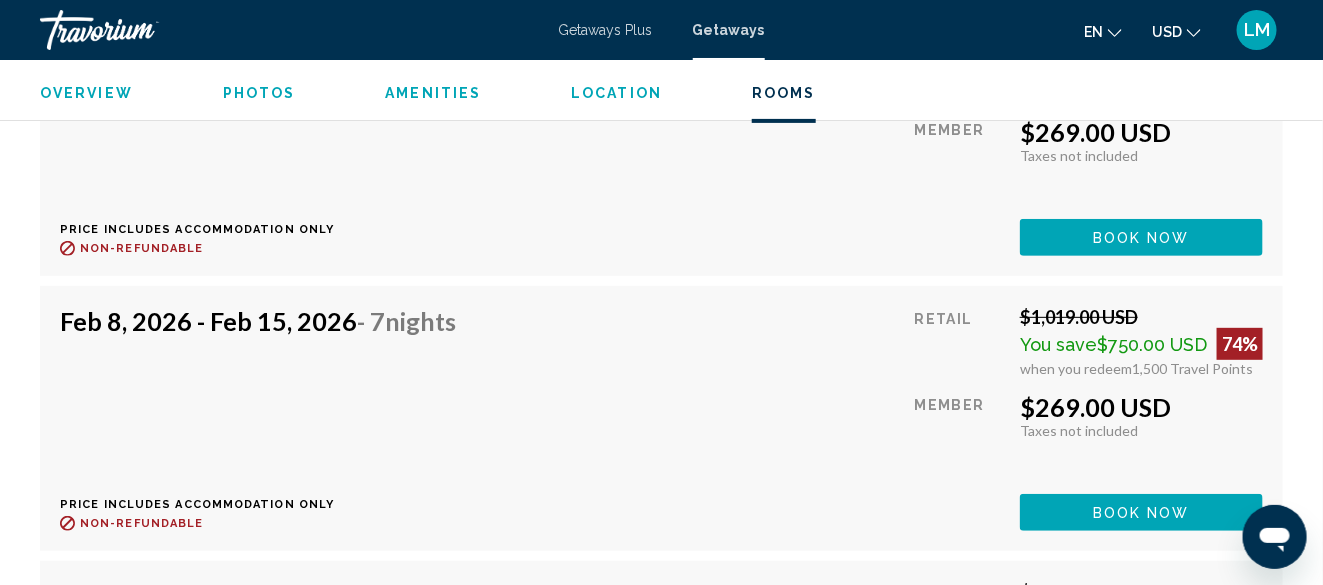scroll, scrollTop: 7538, scrollLeft: 0, axis: vertical 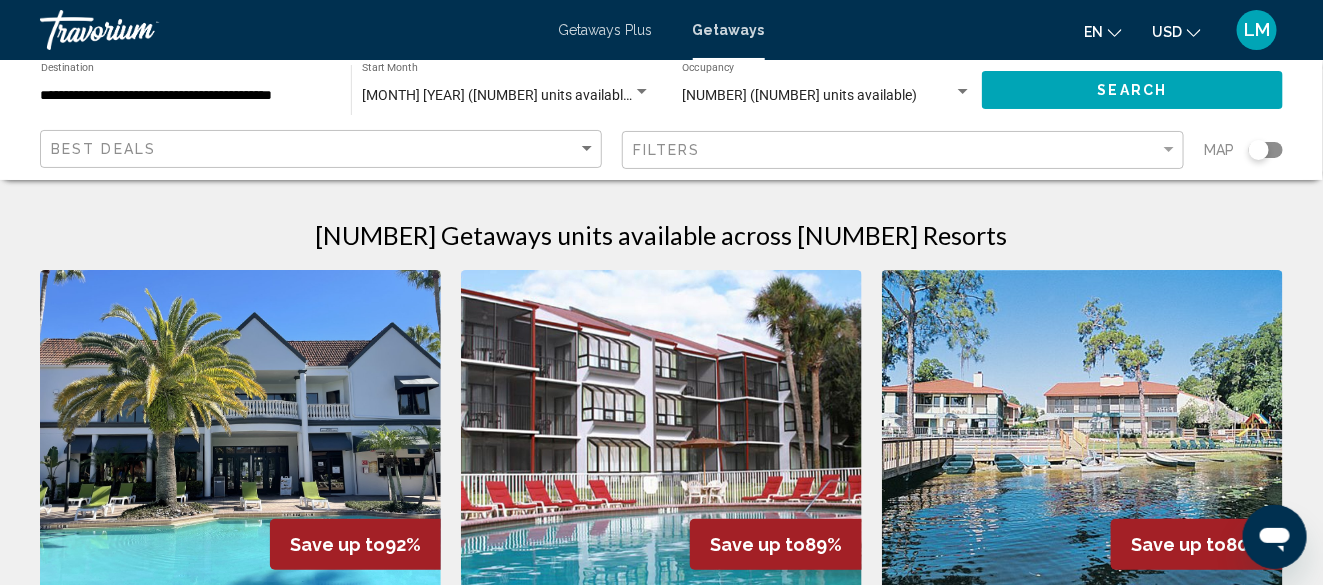 click at bounding box center [661, 430] 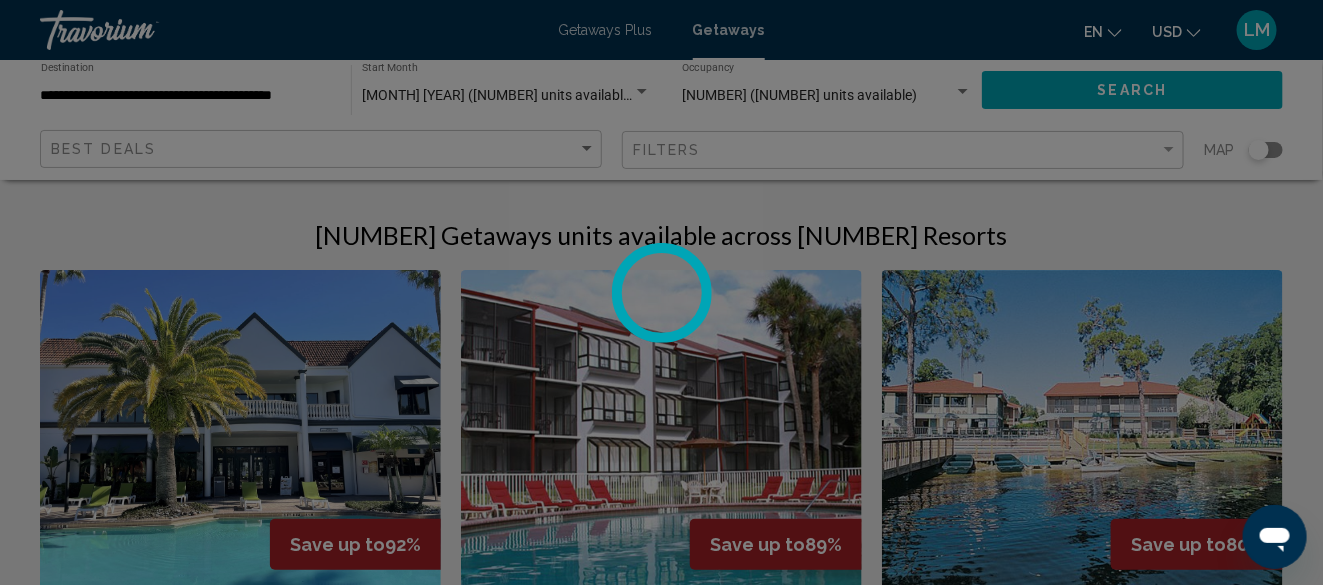 scroll, scrollTop: 242, scrollLeft: 0, axis: vertical 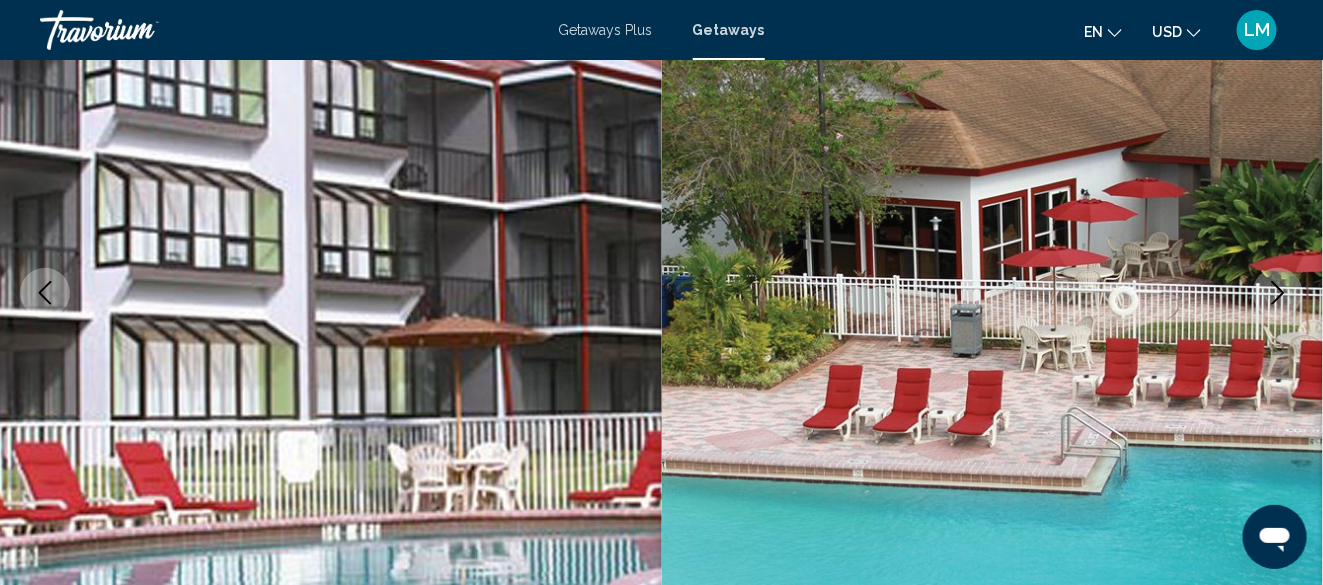 click 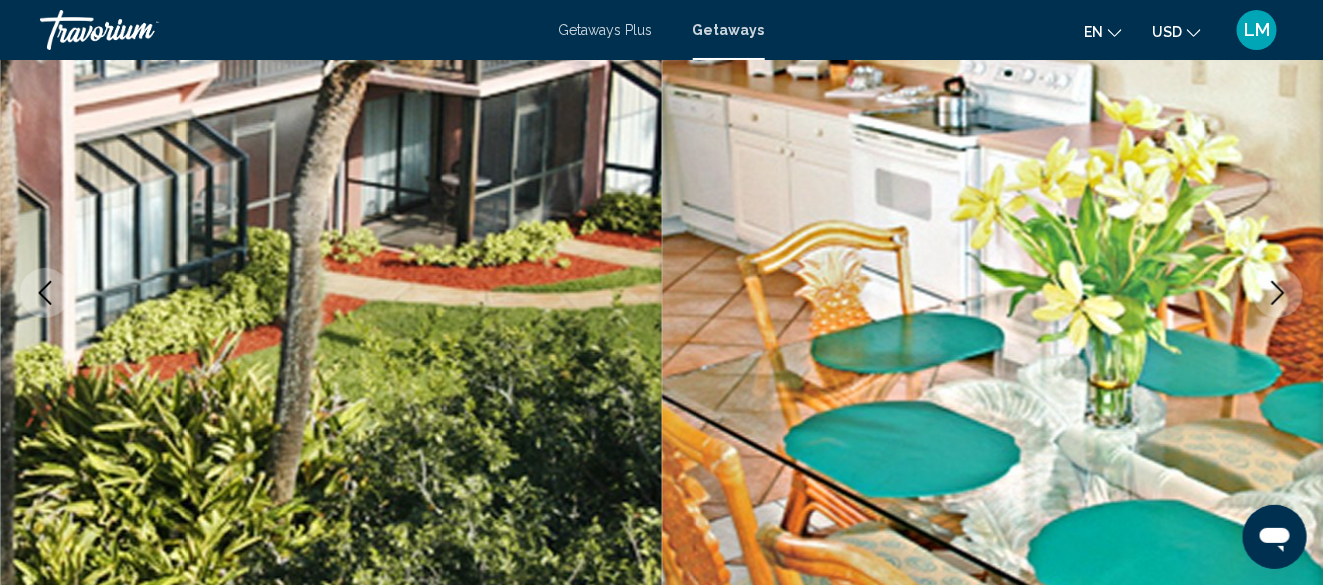 click at bounding box center (993, 293) 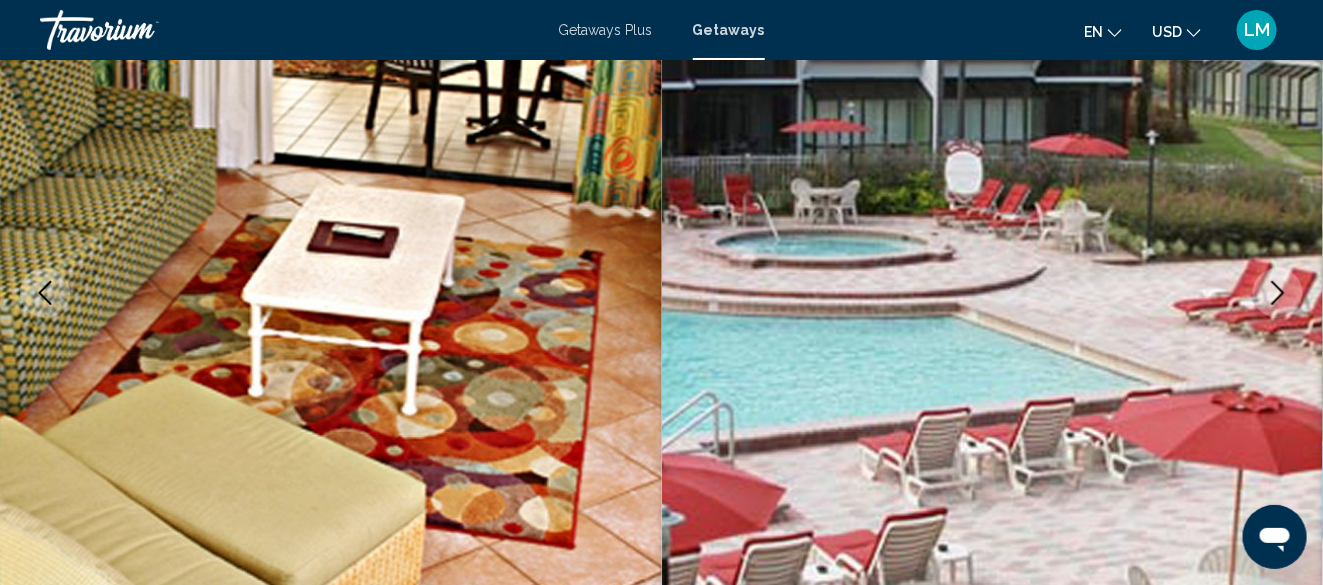 click 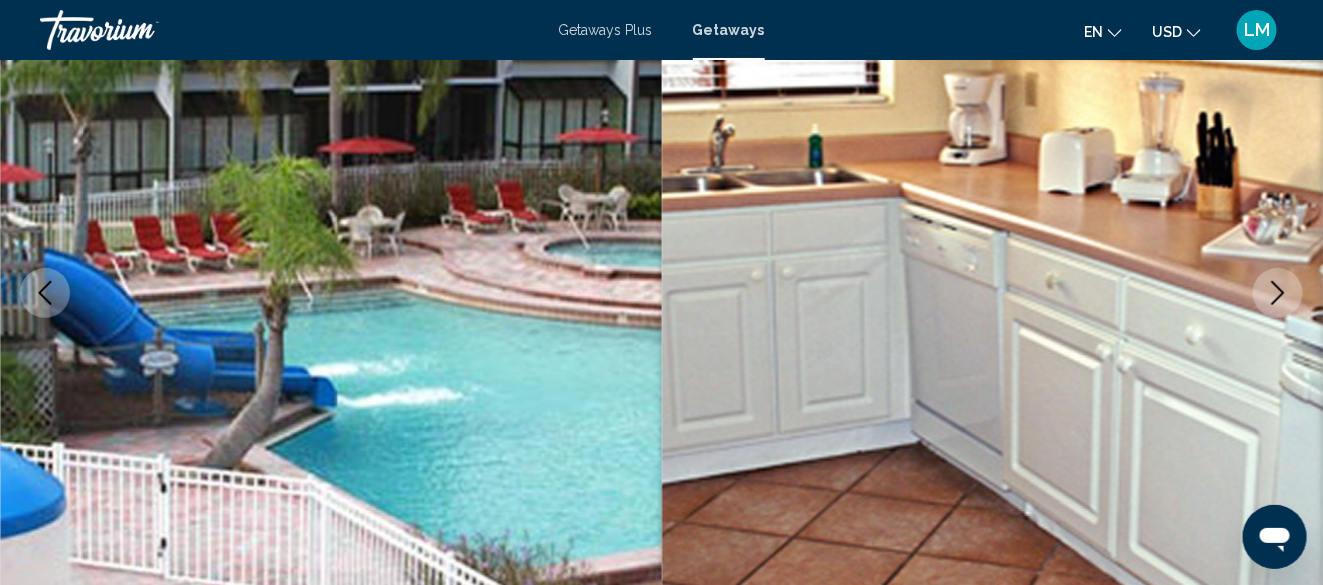 click 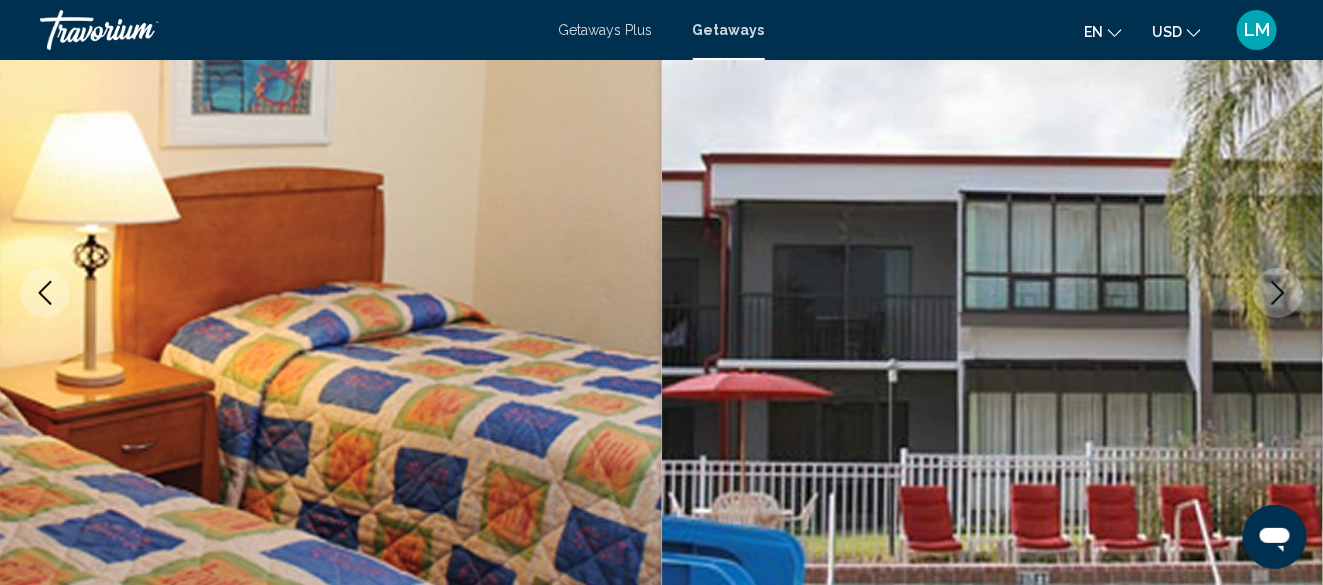 click 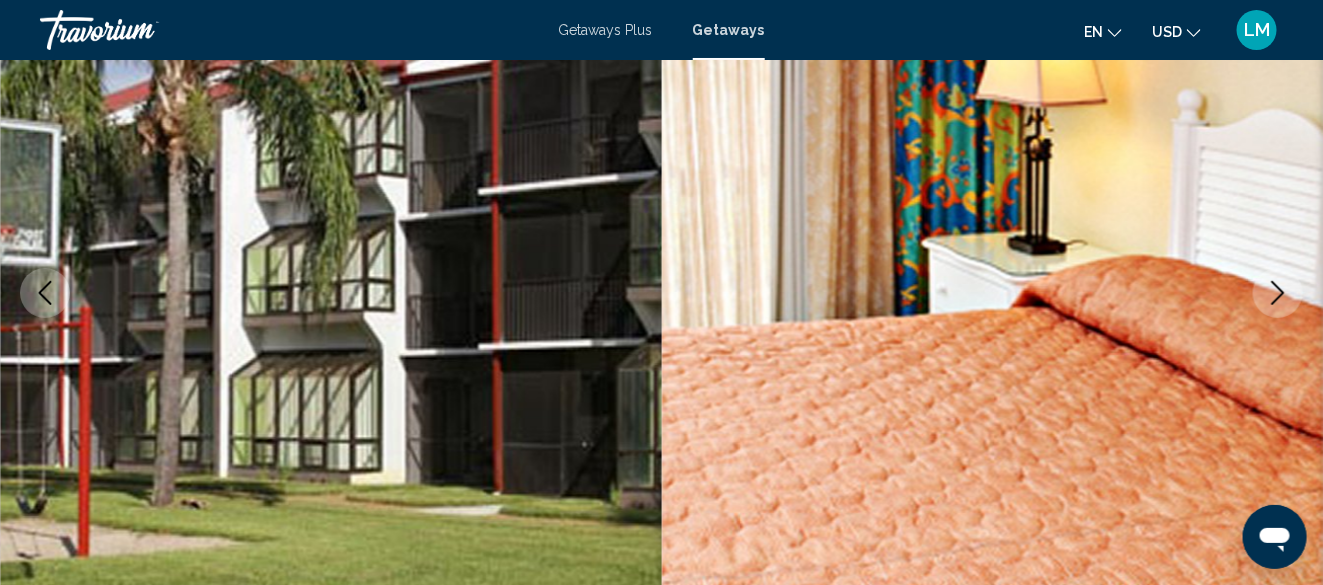 click 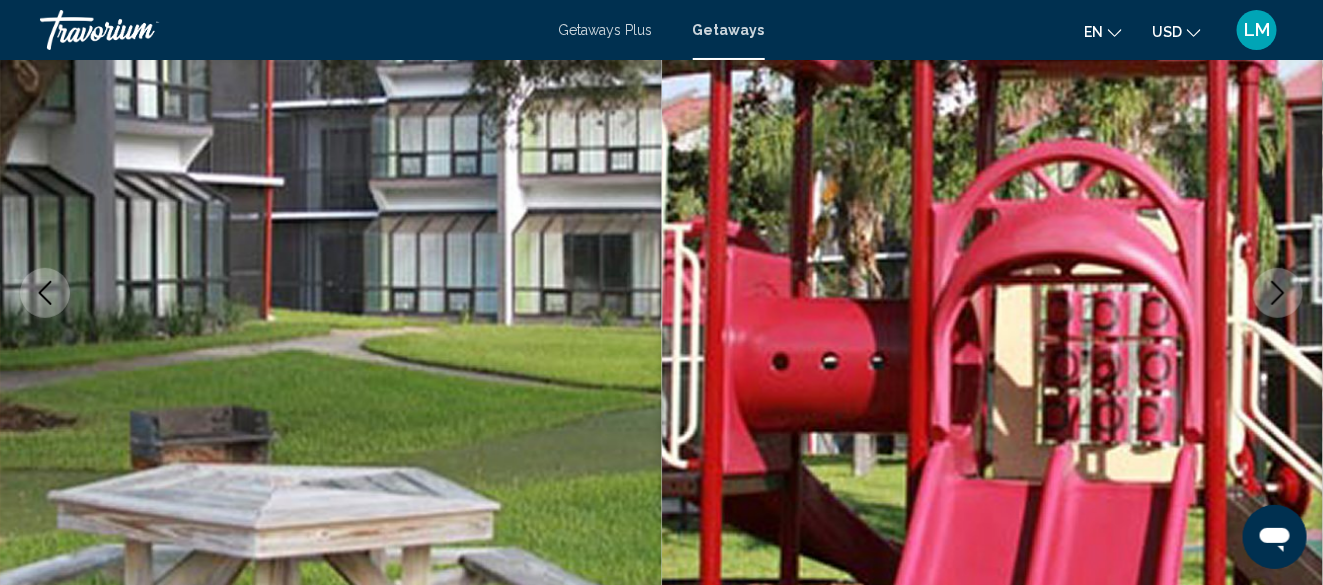 click 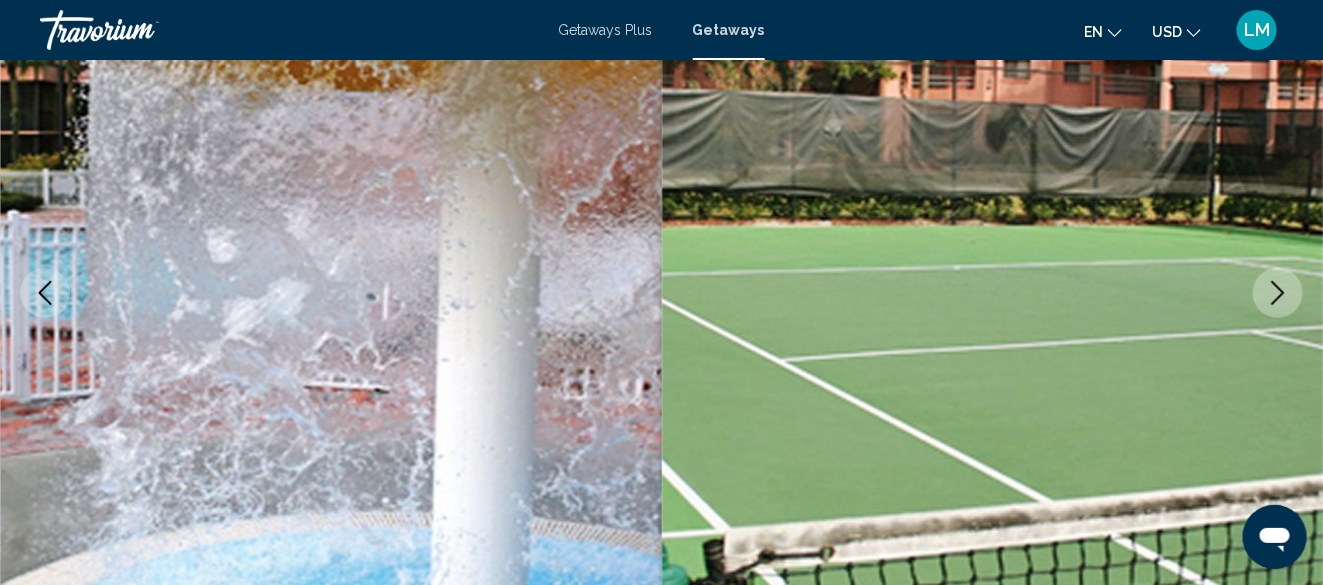 click 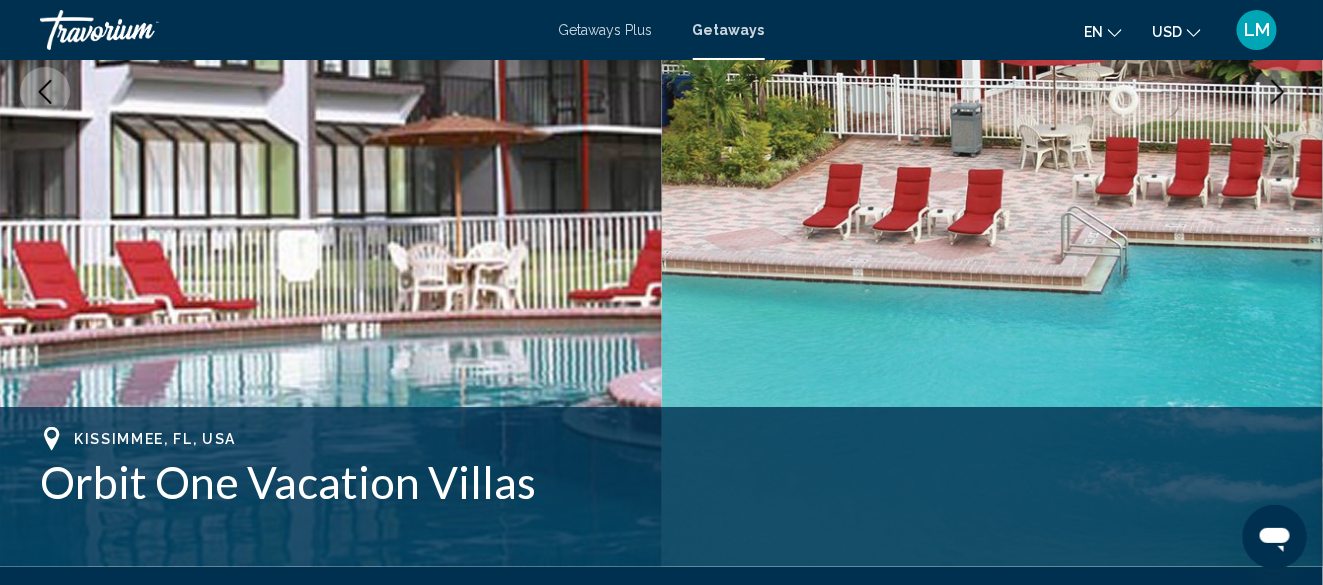 scroll, scrollTop: 543, scrollLeft: 0, axis: vertical 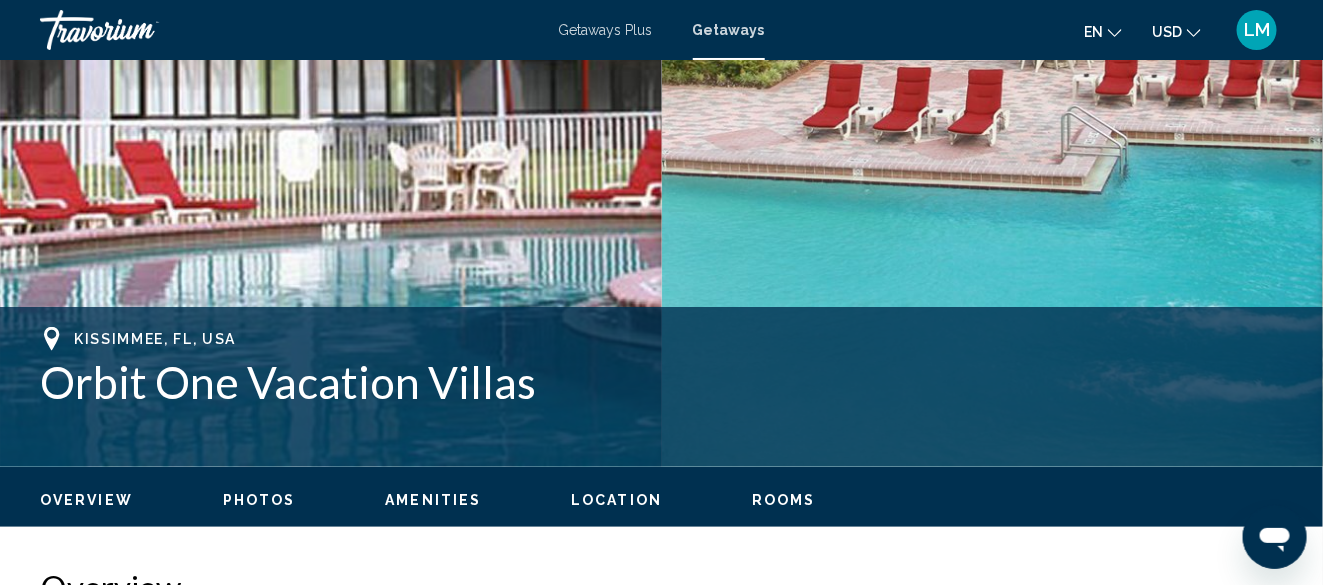 click on "Rooms" at bounding box center (784, 500) 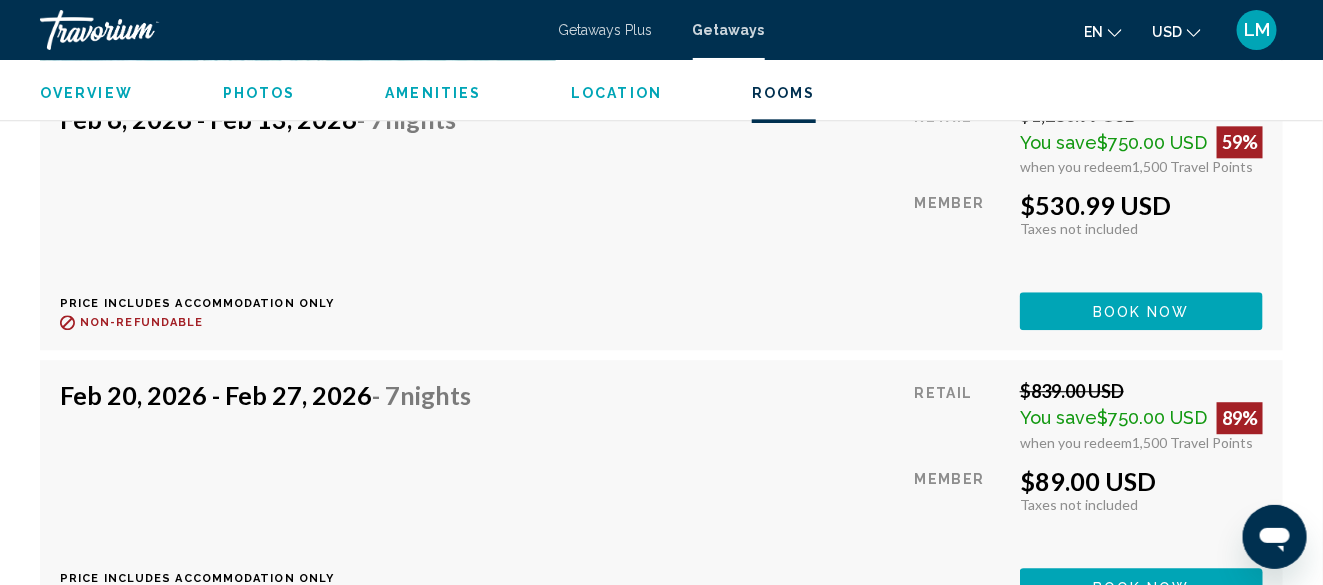 scroll, scrollTop: 4195, scrollLeft: 0, axis: vertical 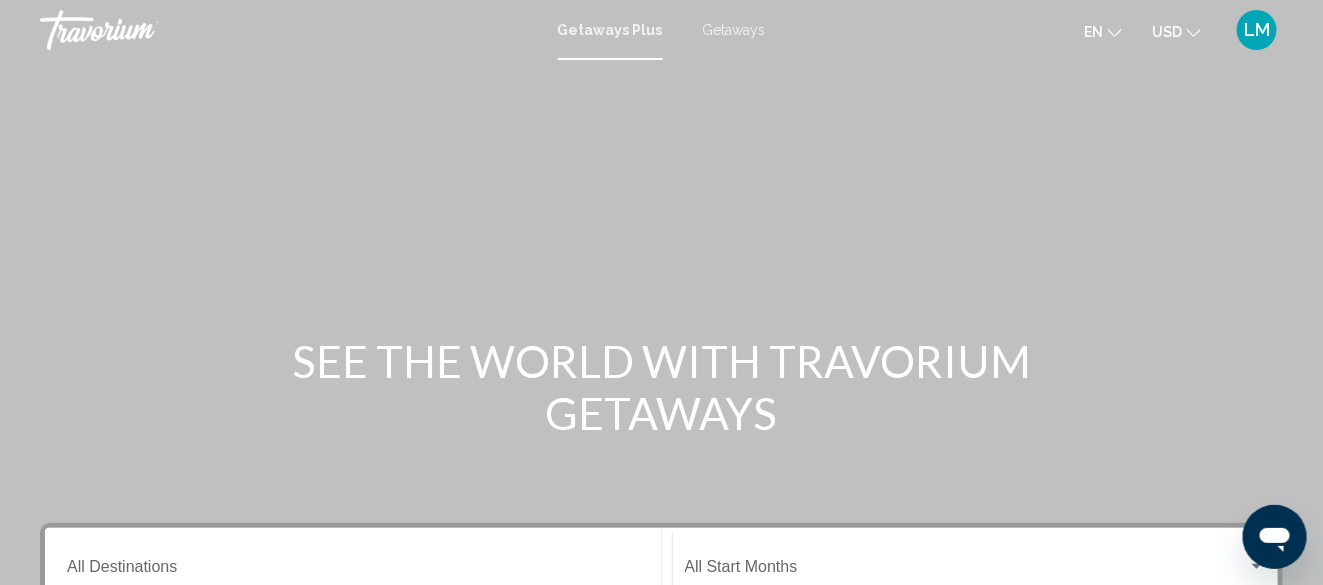 click on "Getaways" at bounding box center (734, 30) 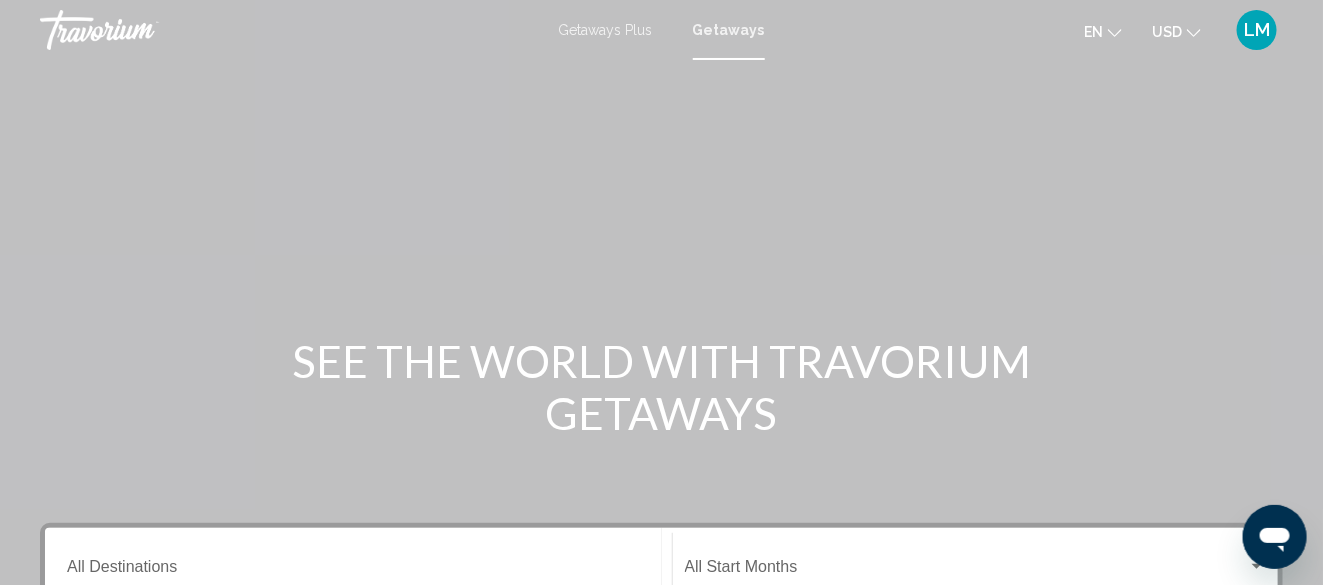click on "Getaways Plus" at bounding box center [606, 30] 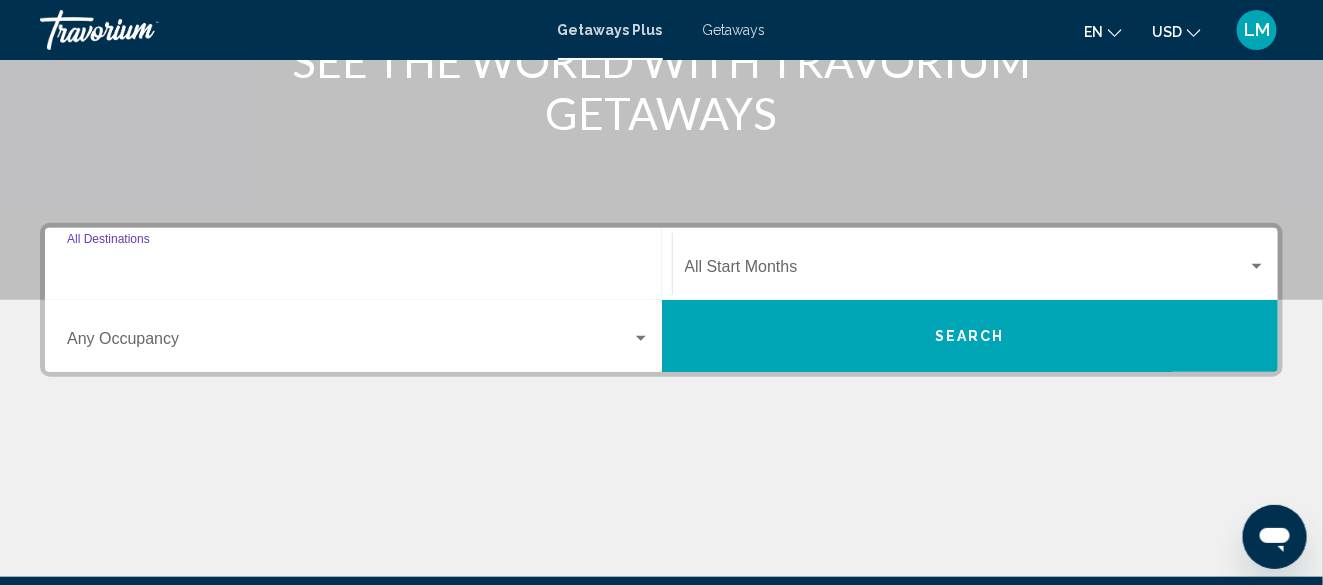 click on "Destination All Destinations" at bounding box center (358, 271) 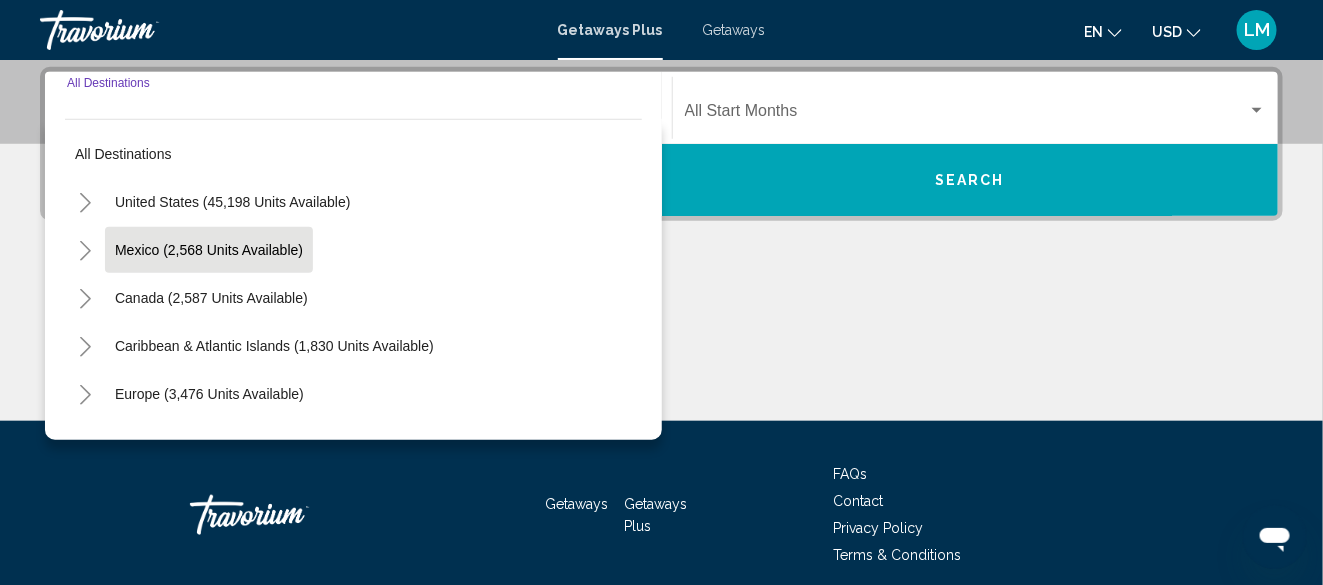 scroll, scrollTop: 458, scrollLeft: 0, axis: vertical 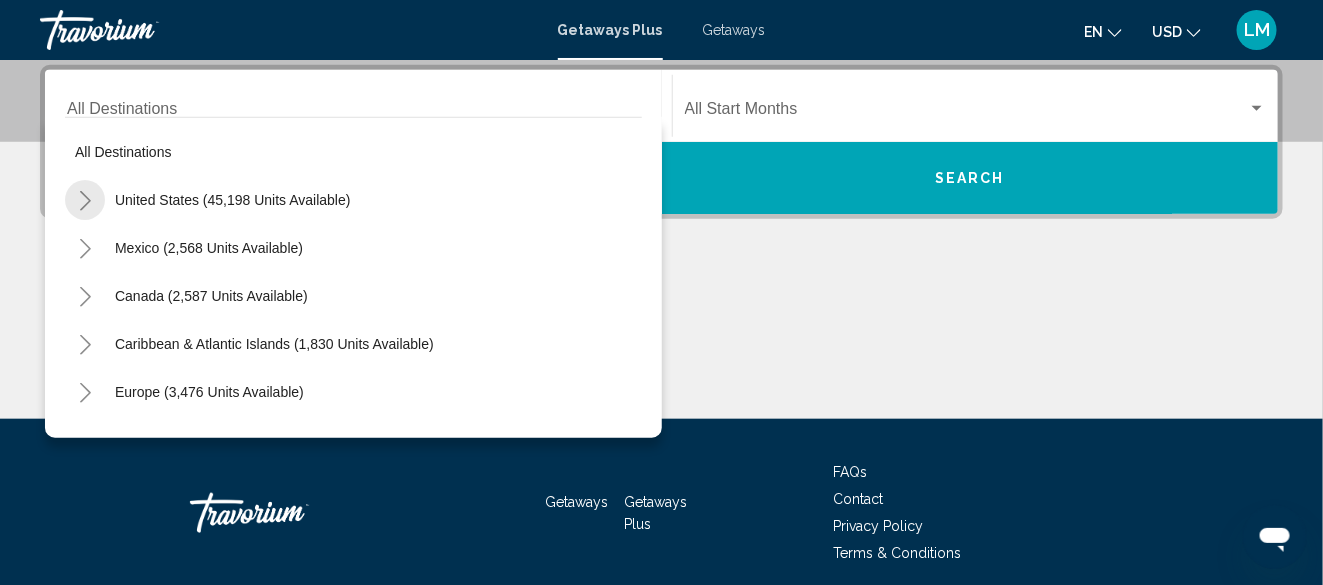 click 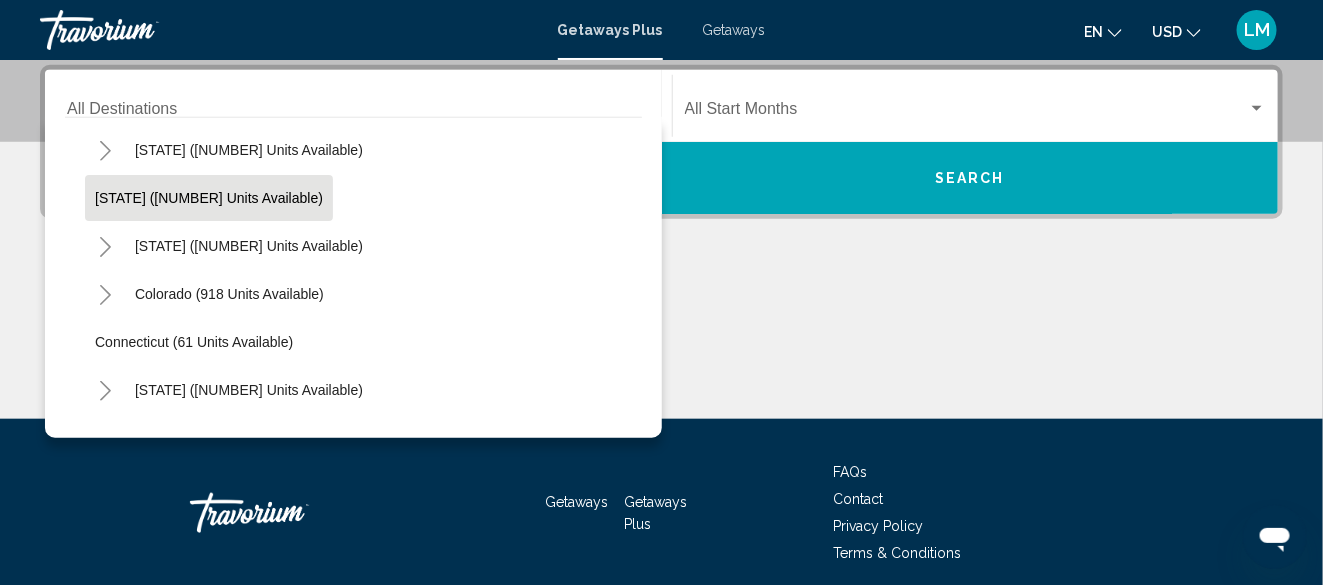 scroll, scrollTop: 200, scrollLeft: 0, axis: vertical 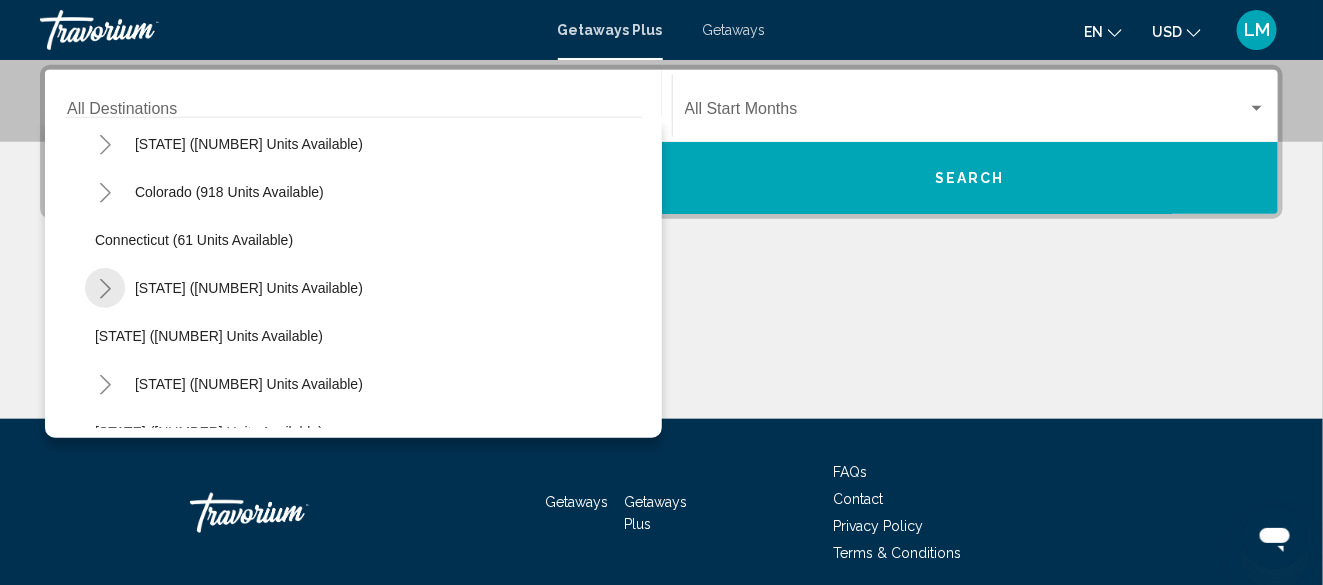 click 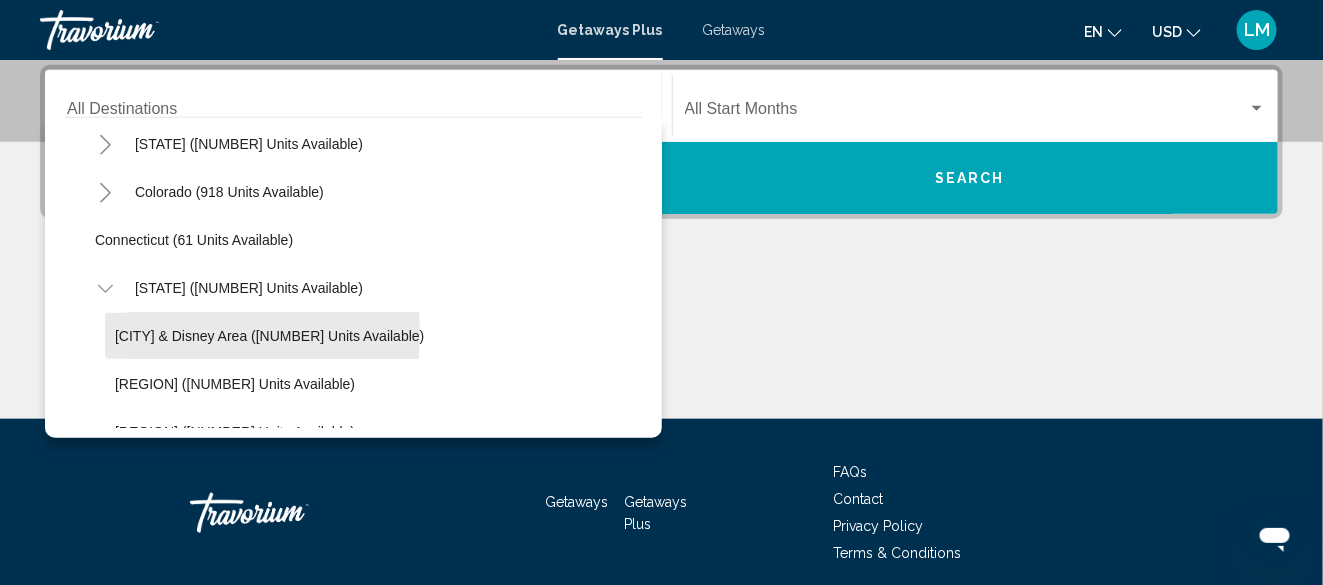 click on "Orlando & Disney Area (10,912 units available)" 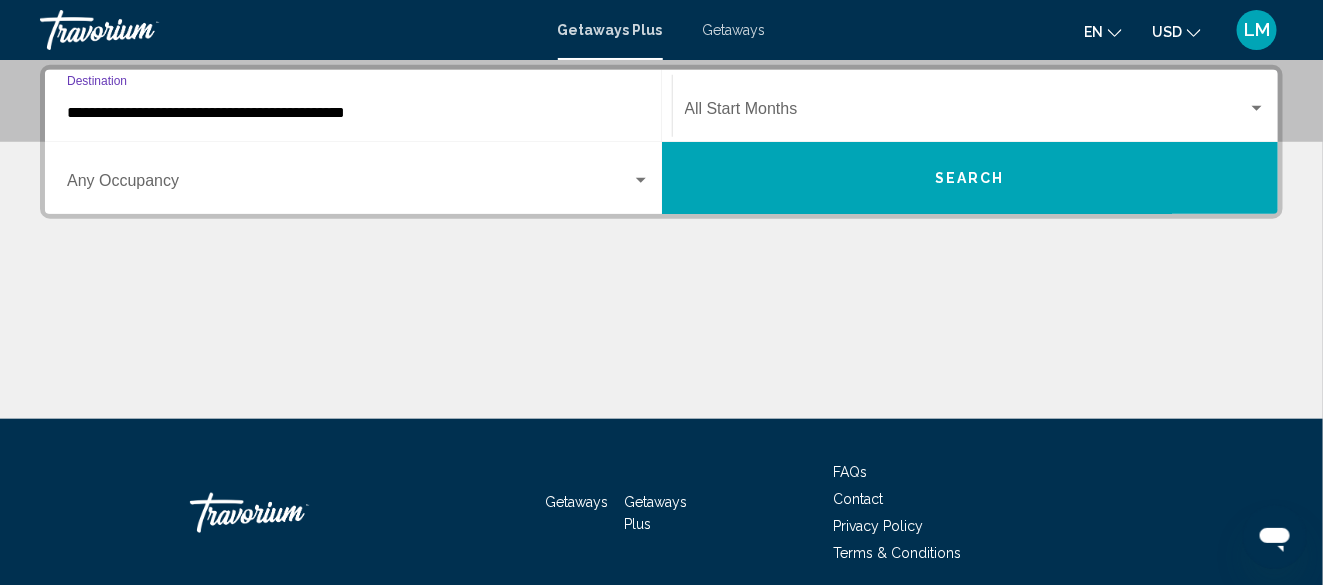 click at bounding box center (967, 113) 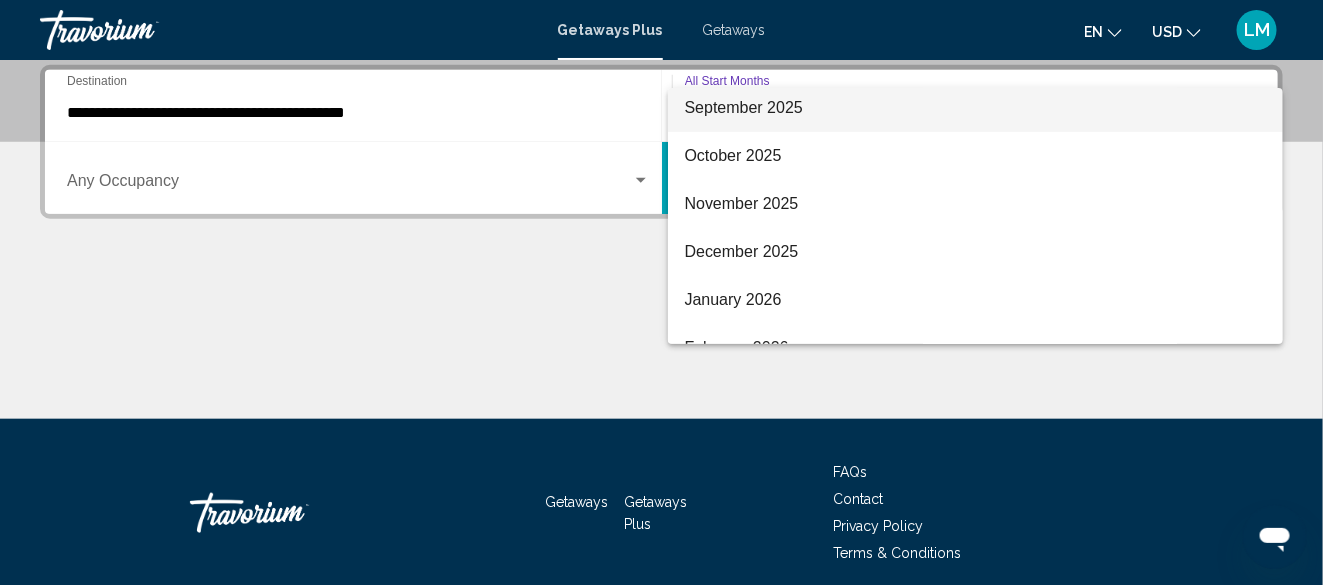 scroll, scrollTop: 200, scrollLeft: 0, axis: vertical 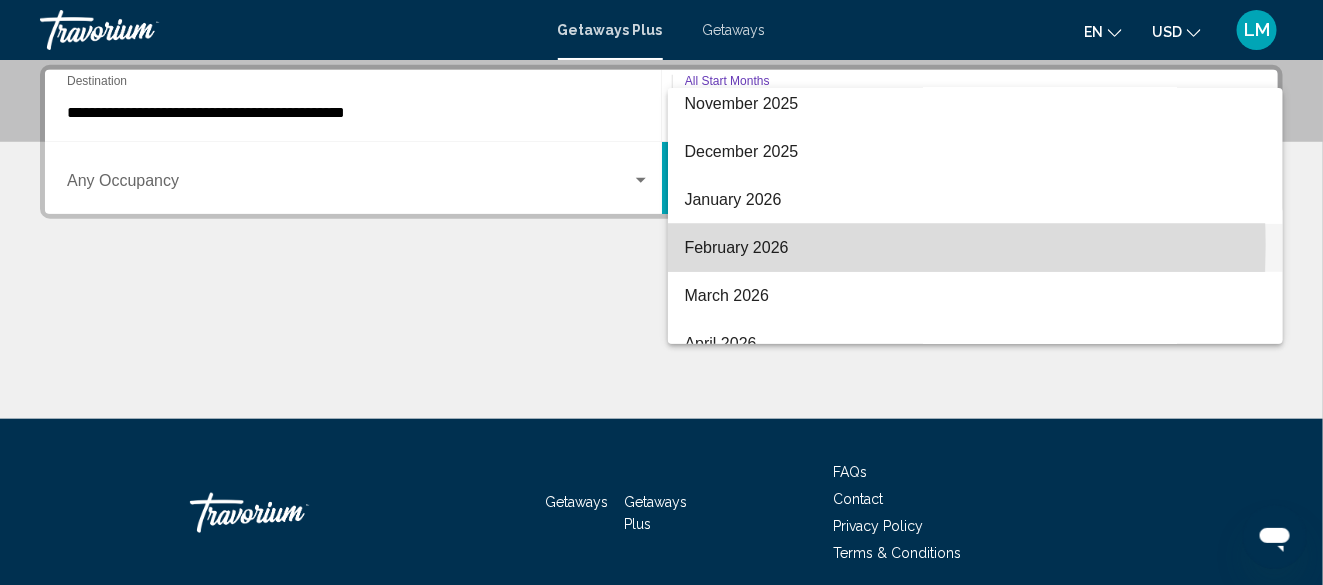 click on "February 2026" at bounding box center [975, 248] 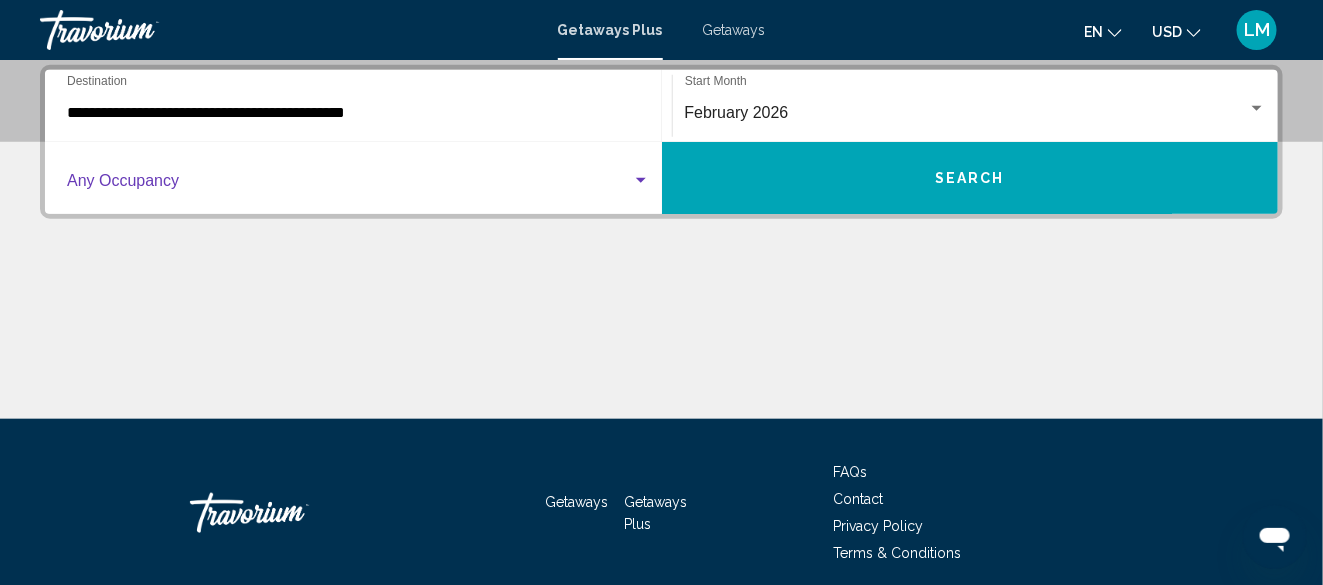 click at bounding box center (349, 185) 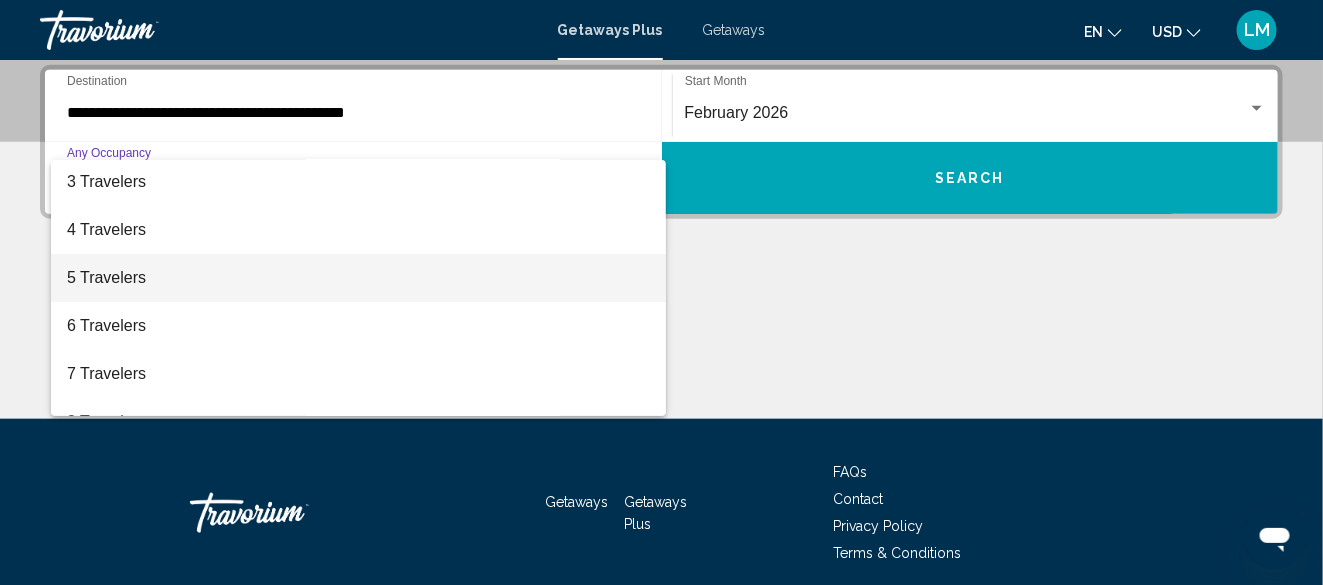 scroll, scrollTop: 200, scrollLeft: 0, axis: vertical 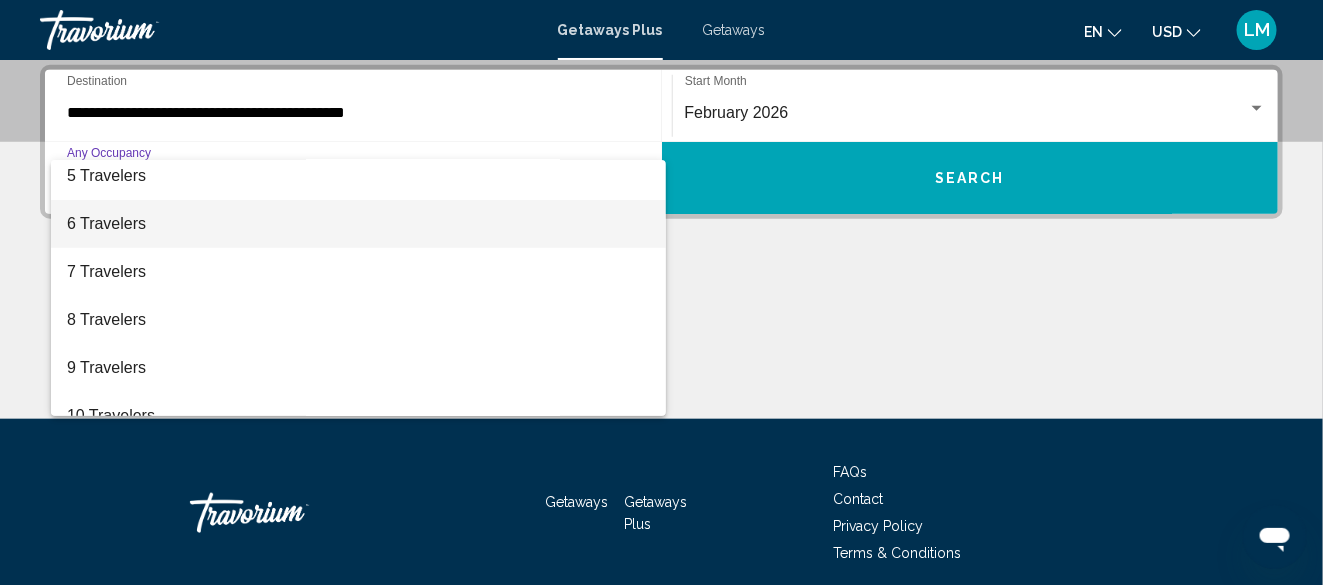 drag, startPoint x: 127, startPoint y: 224, endPoint x: 138, endPoint y: 222, distance: 11.18034 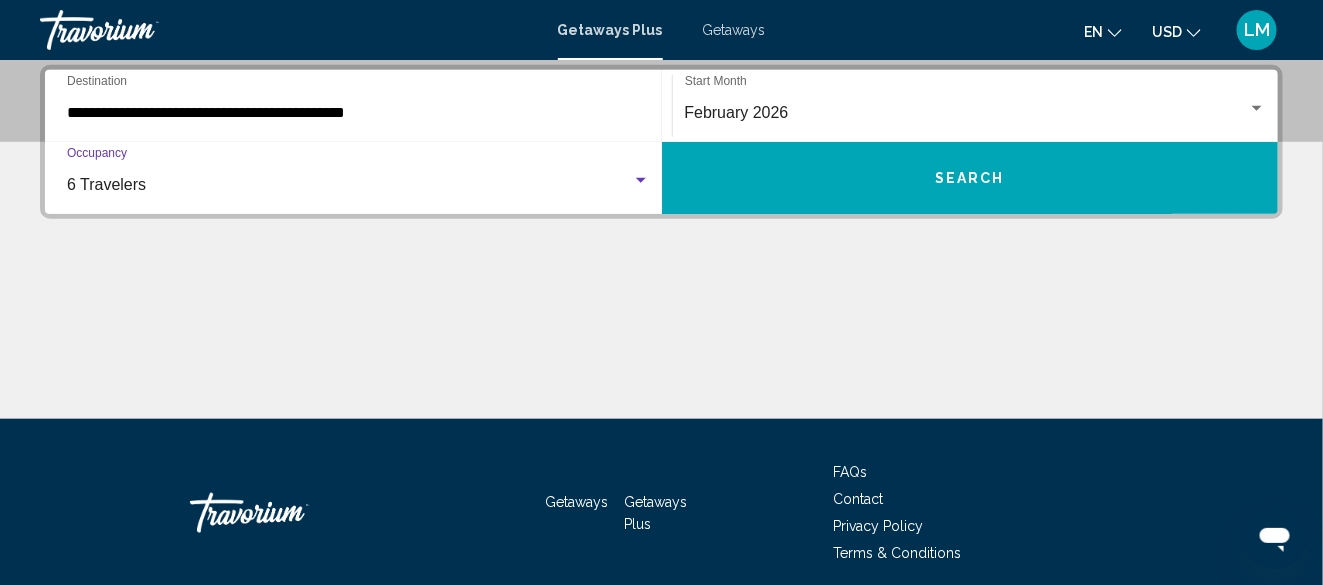 click on "Search" at bounding box center [970, 178] 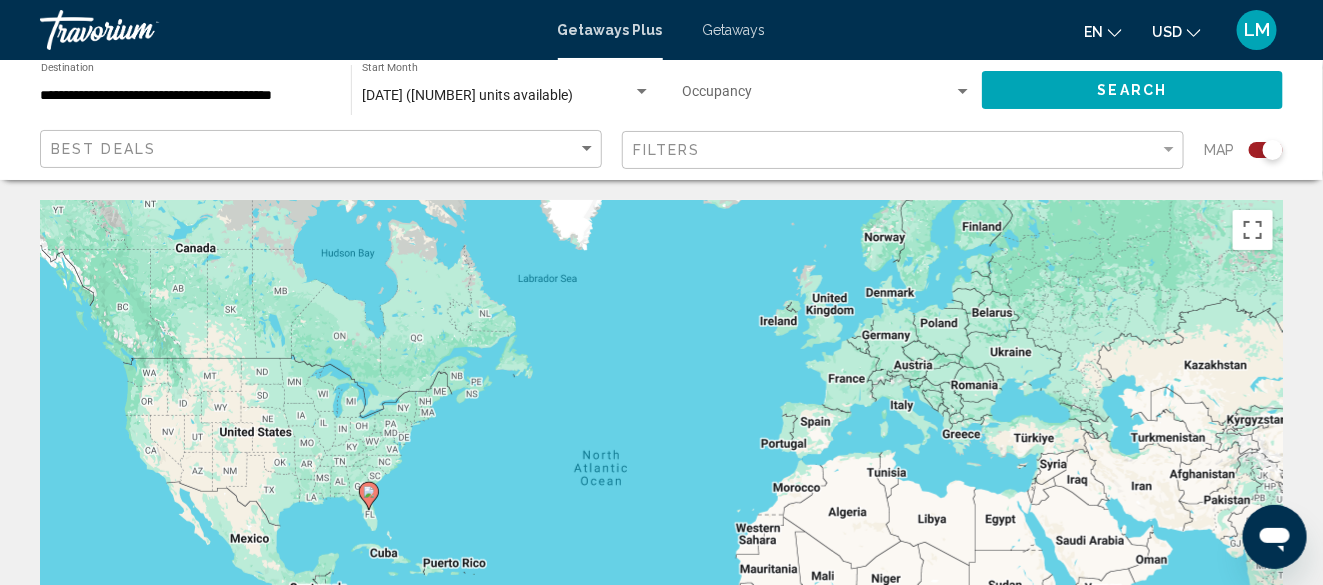 click 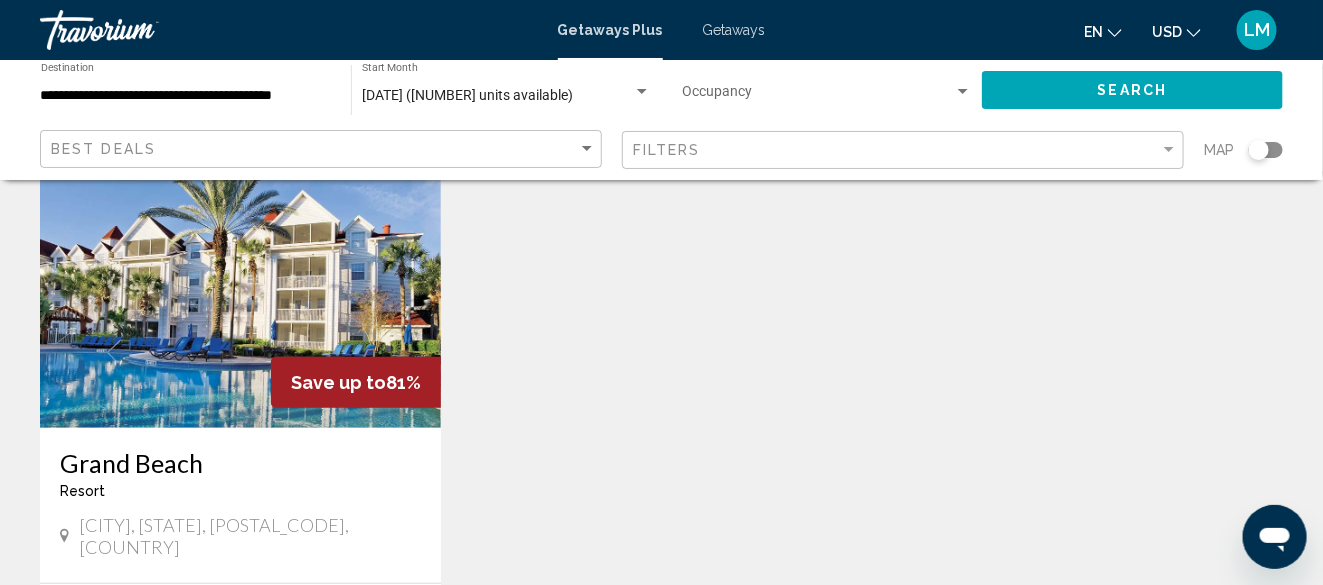 scroll, scrollTop: 100, scrollLeft: 0, axis: vertical 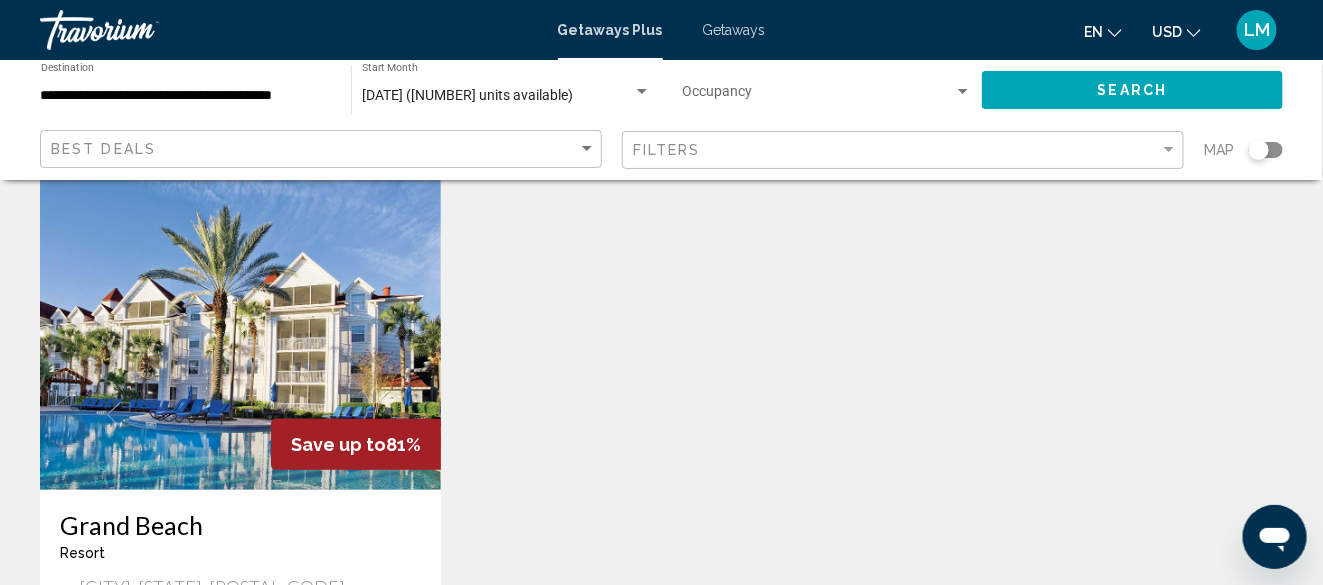 click at bounding box center [240, 330] 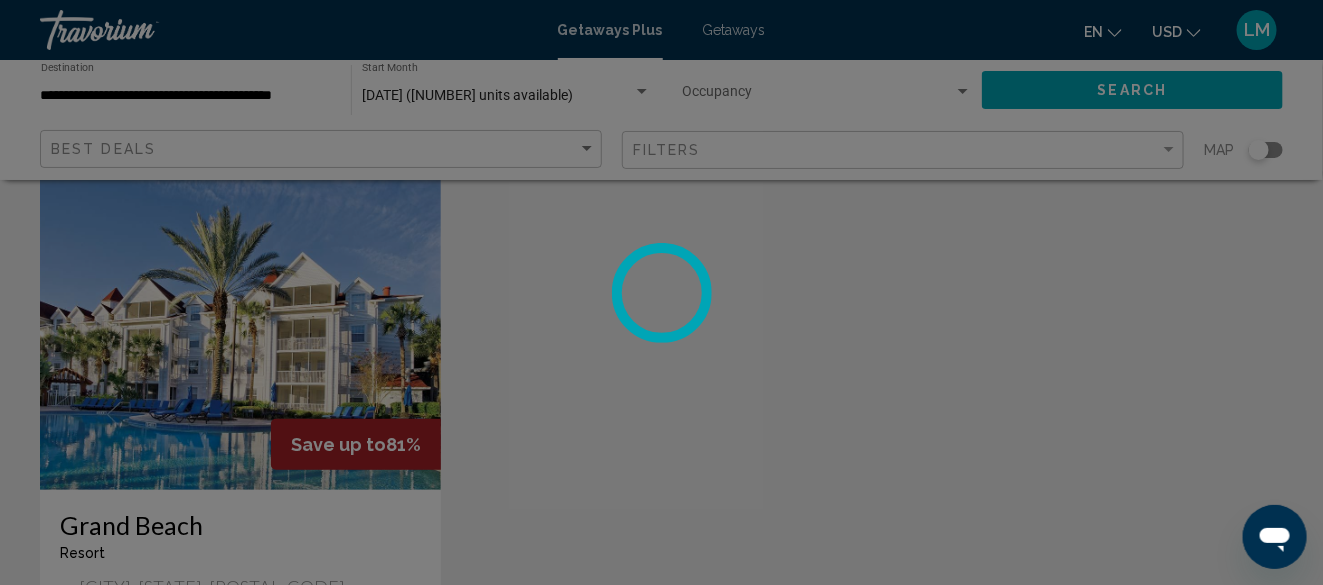 scroll, scrollTop: 242, scrollLeft: 0, axis: vertical 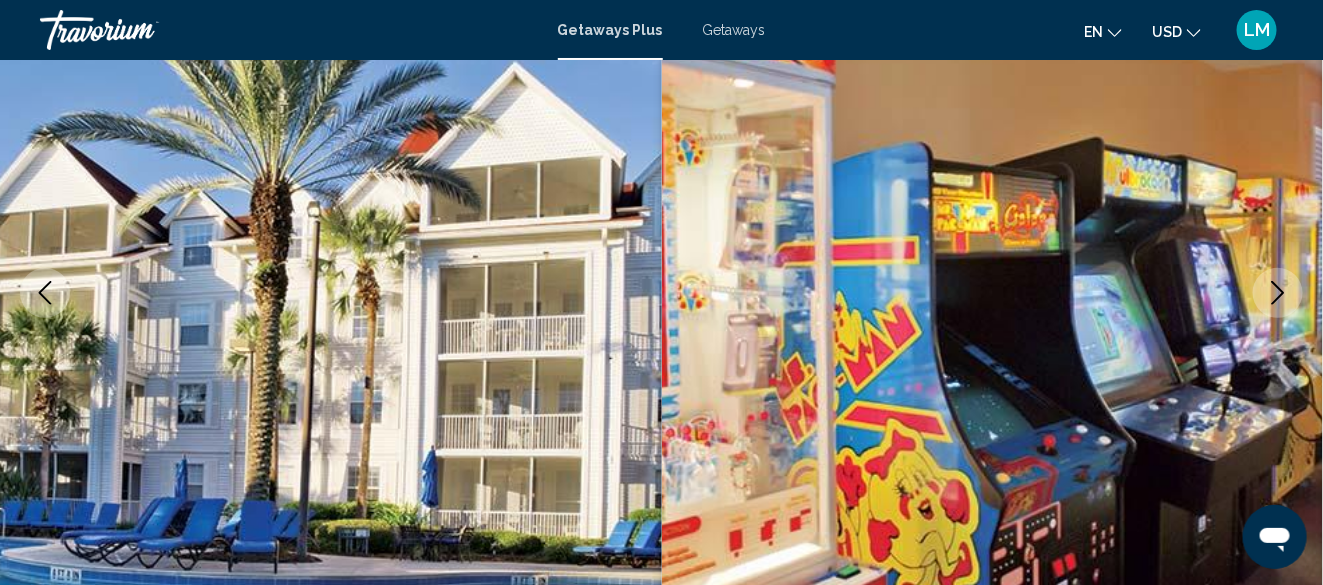 click 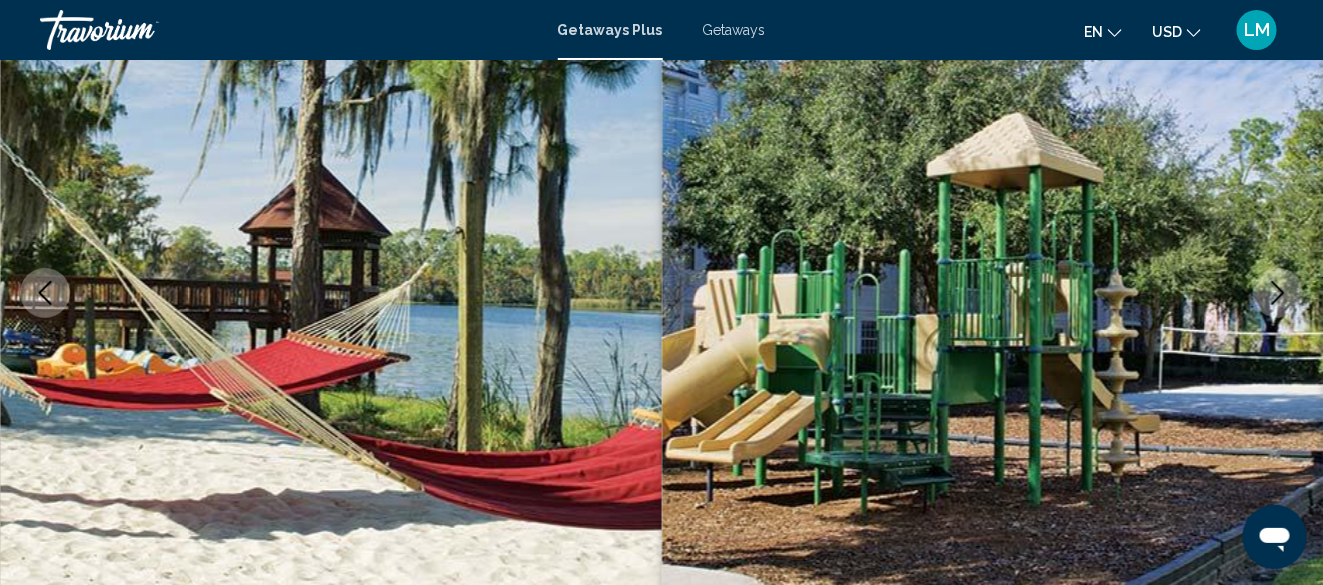 click 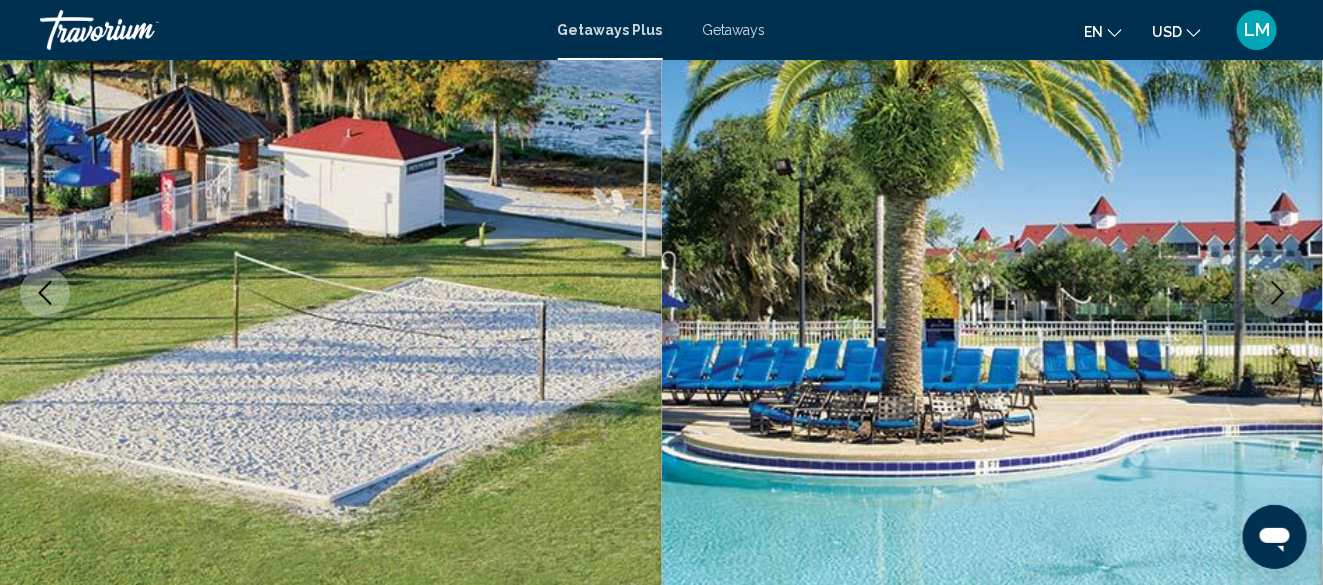 click 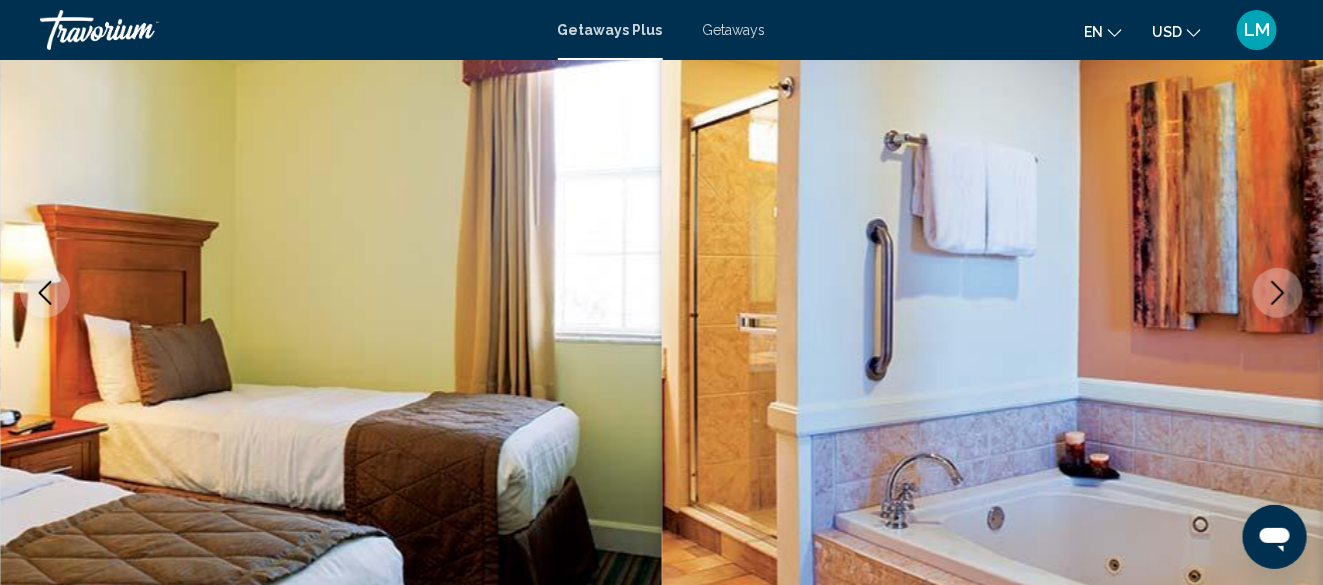 click 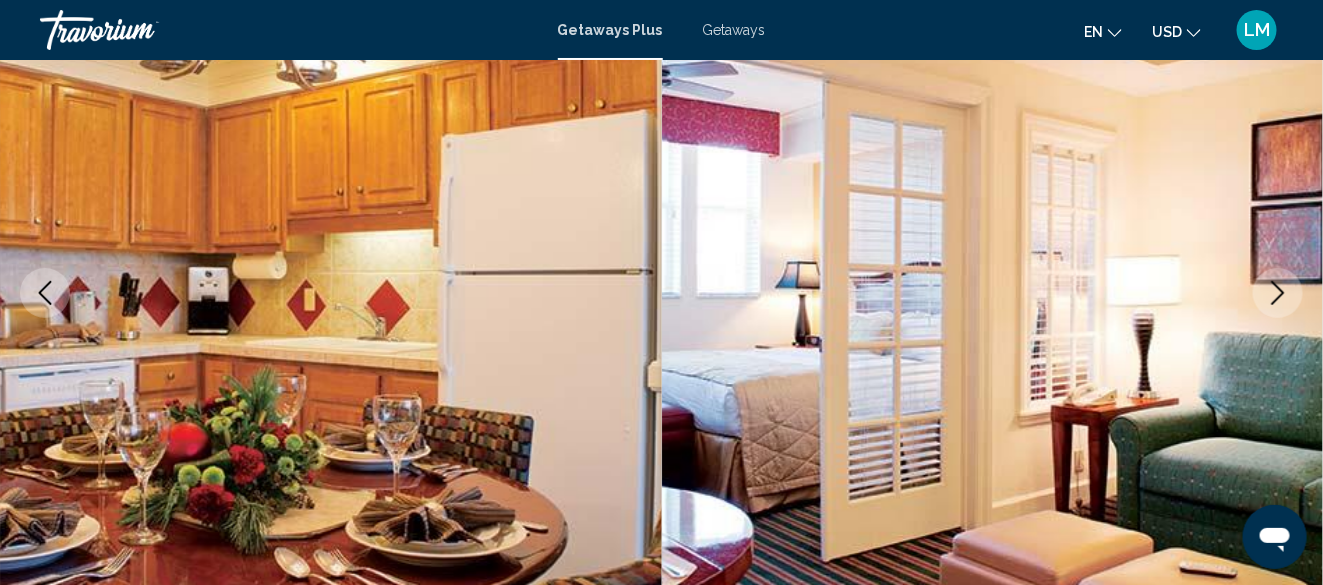 click 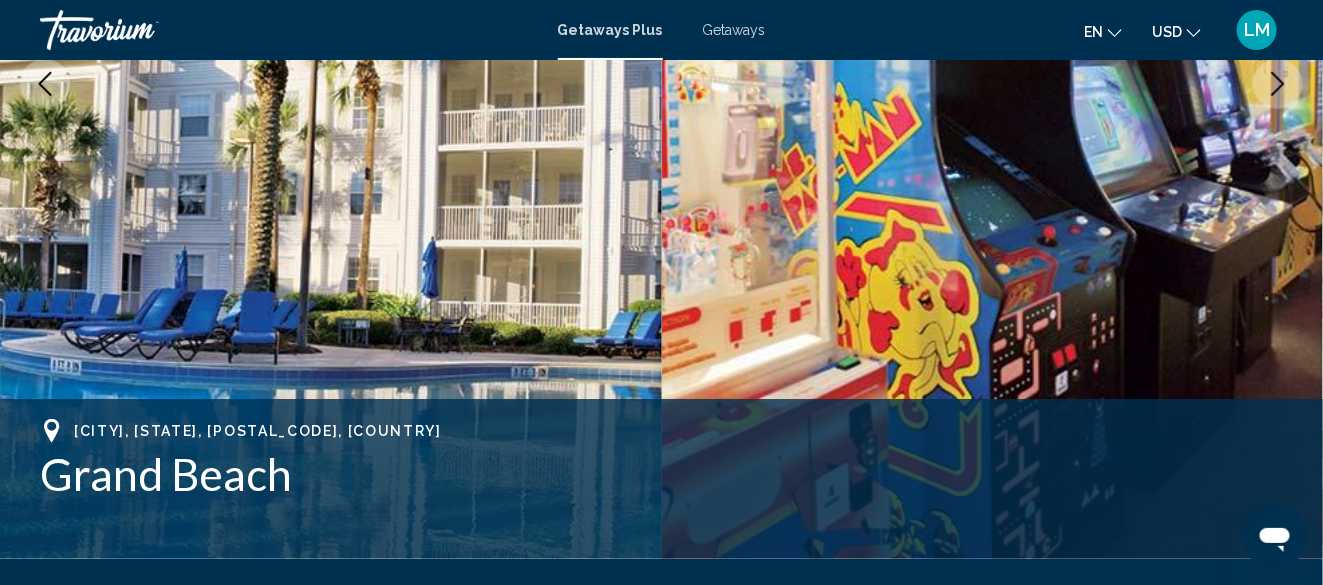 scroll, scrollTop: 642, scrollLeft: 0, axis: vertical 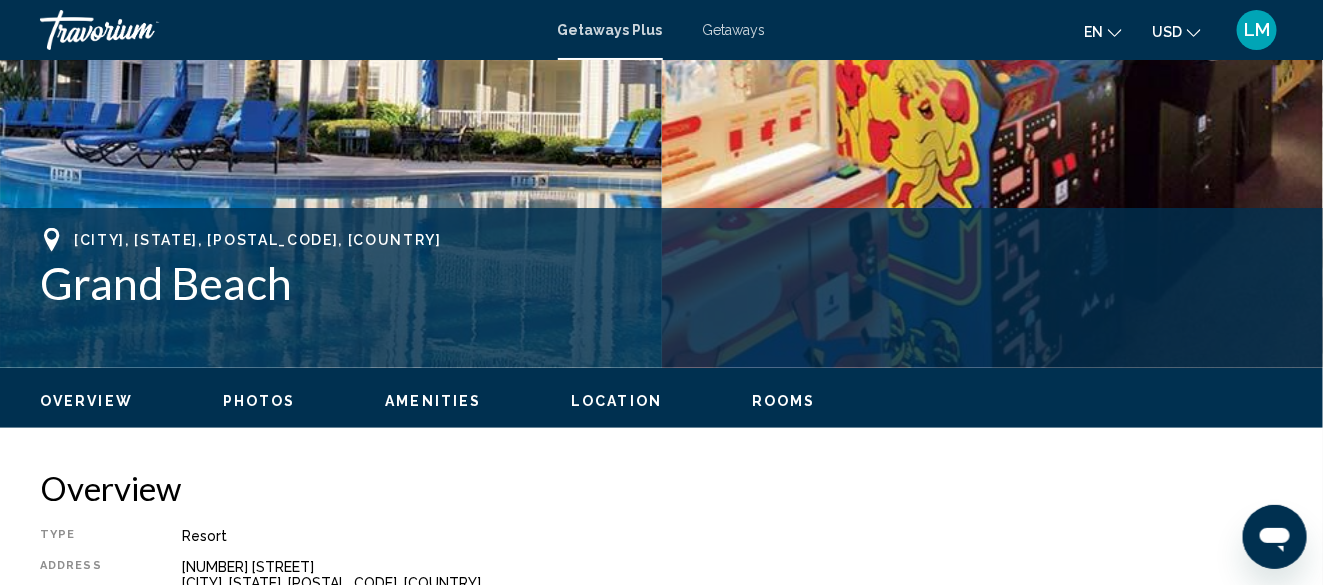click on "Rooms" at bounding box center (784, 401) 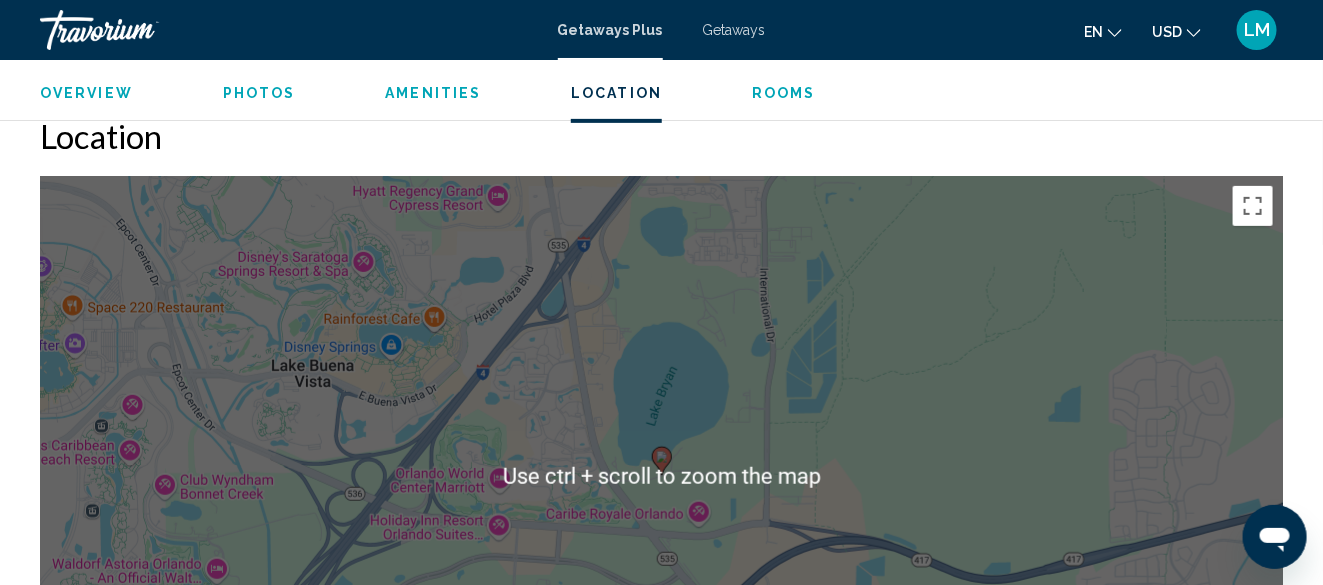 scroll, scrollTop: 2777, scrollLeft: 0, axis: vertical 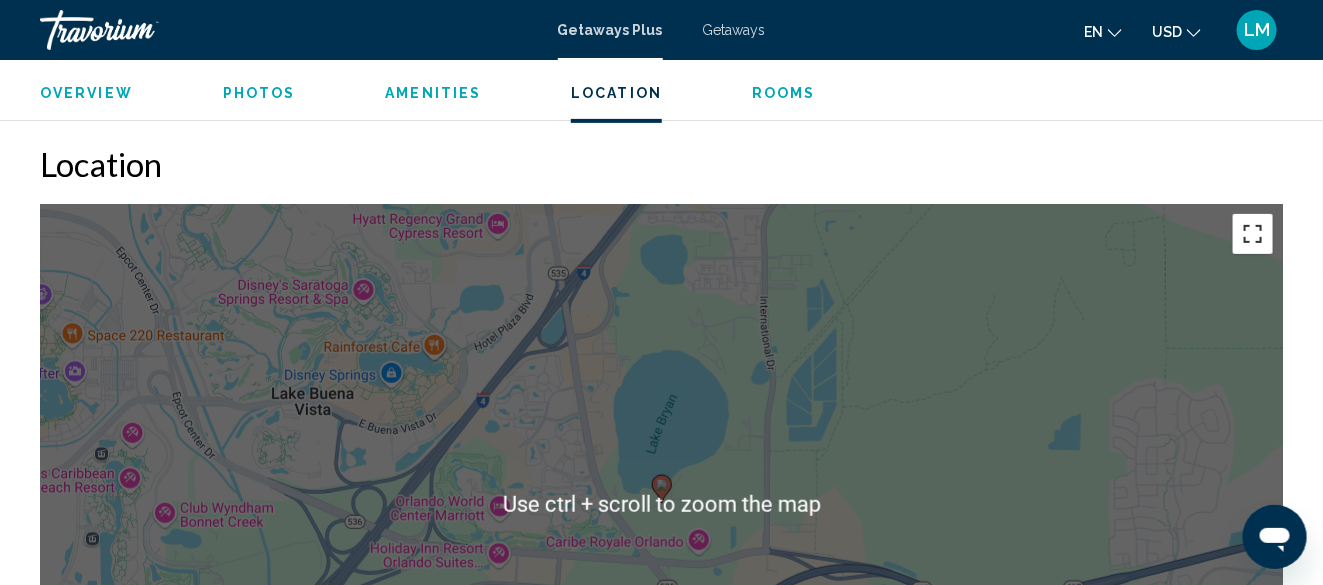 click at bounding box center [1253, 234] 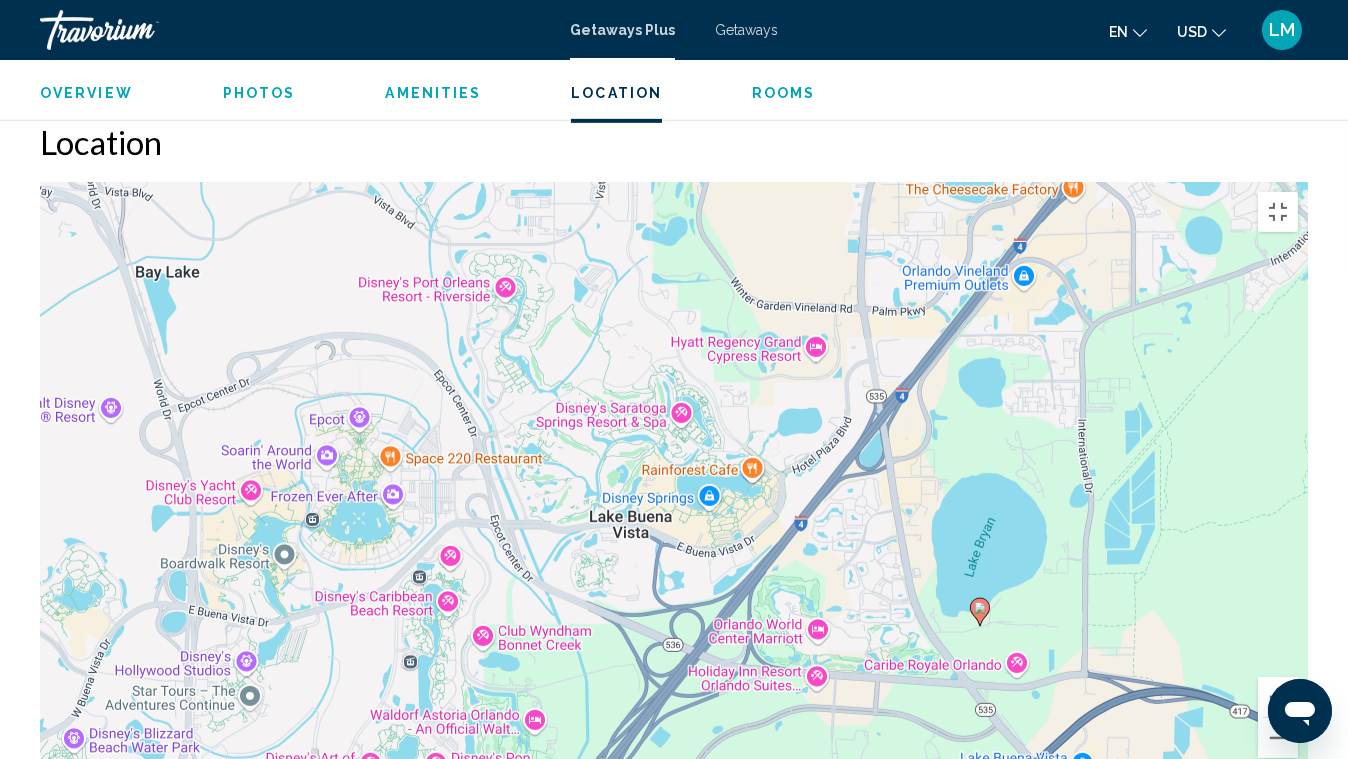 drag, startPoint x: 500, startPoint y: 494, endPoint x: 795, endPoint y: 637, distance: 327.83228 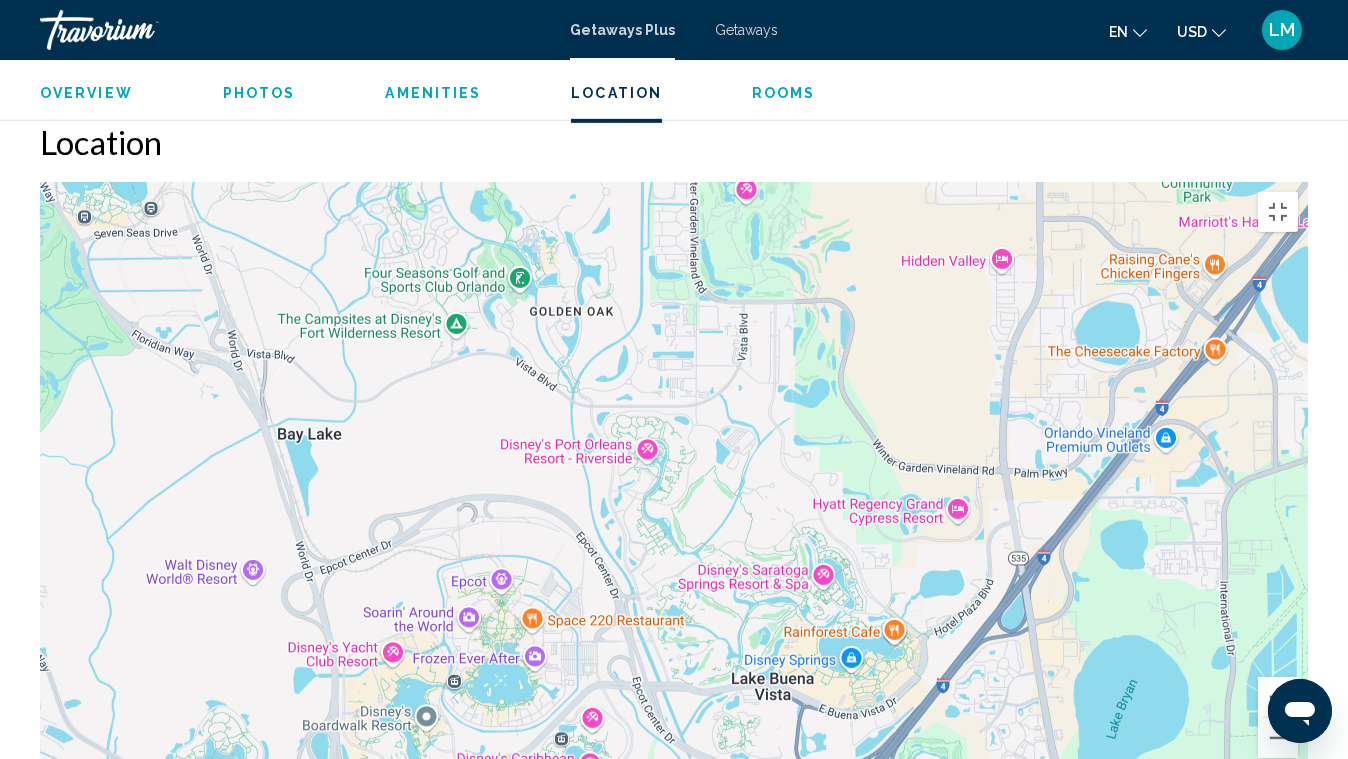 drag, startPoint x: 575, startPoint y: 508, endPoint x: 718, endPoint y: 670, distance: 216.08563 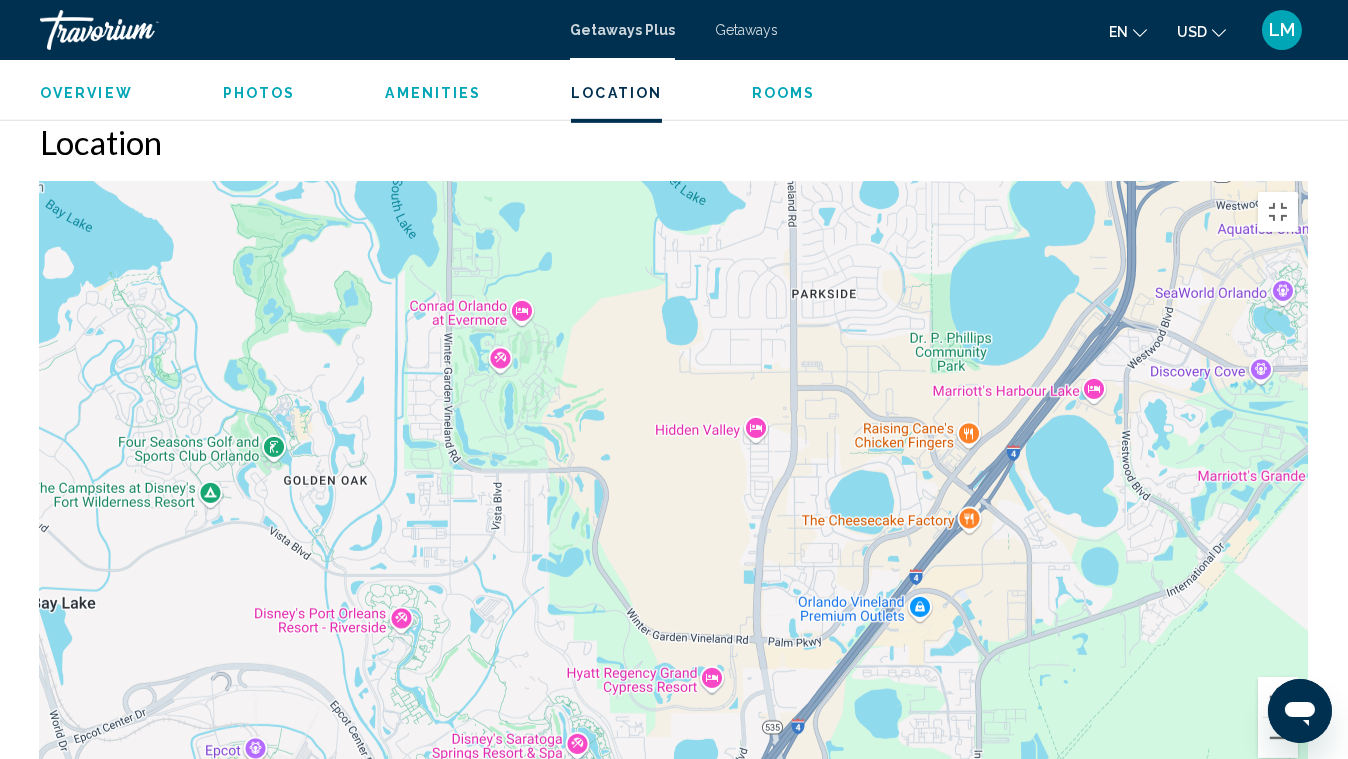 drag, startPoint x: 675, startPoint y: 461, endPoint x: 583, endPoint y: 519, distance: 108.75661 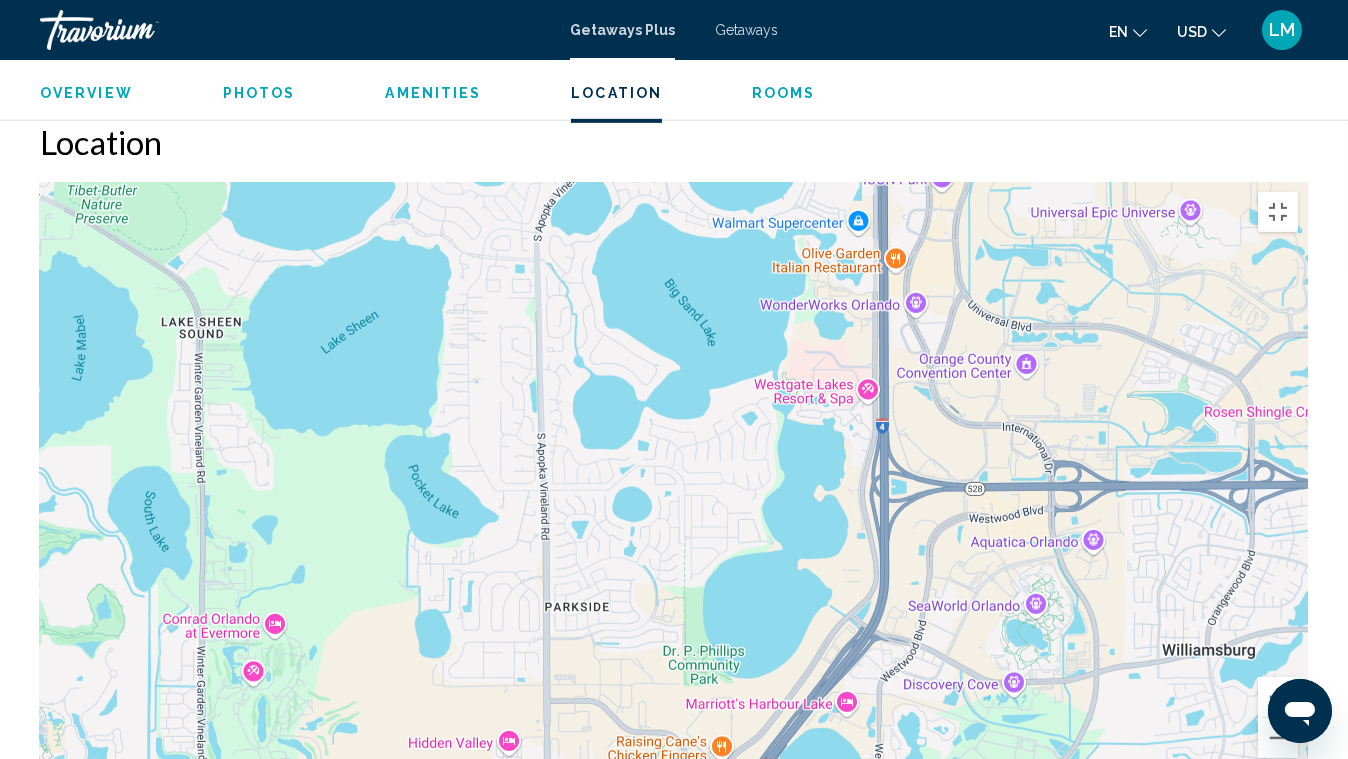 drag, startPoint x: 816, startPoint y: 259, endPoint x: 559, endPoint y: 587, distance: 416.69293 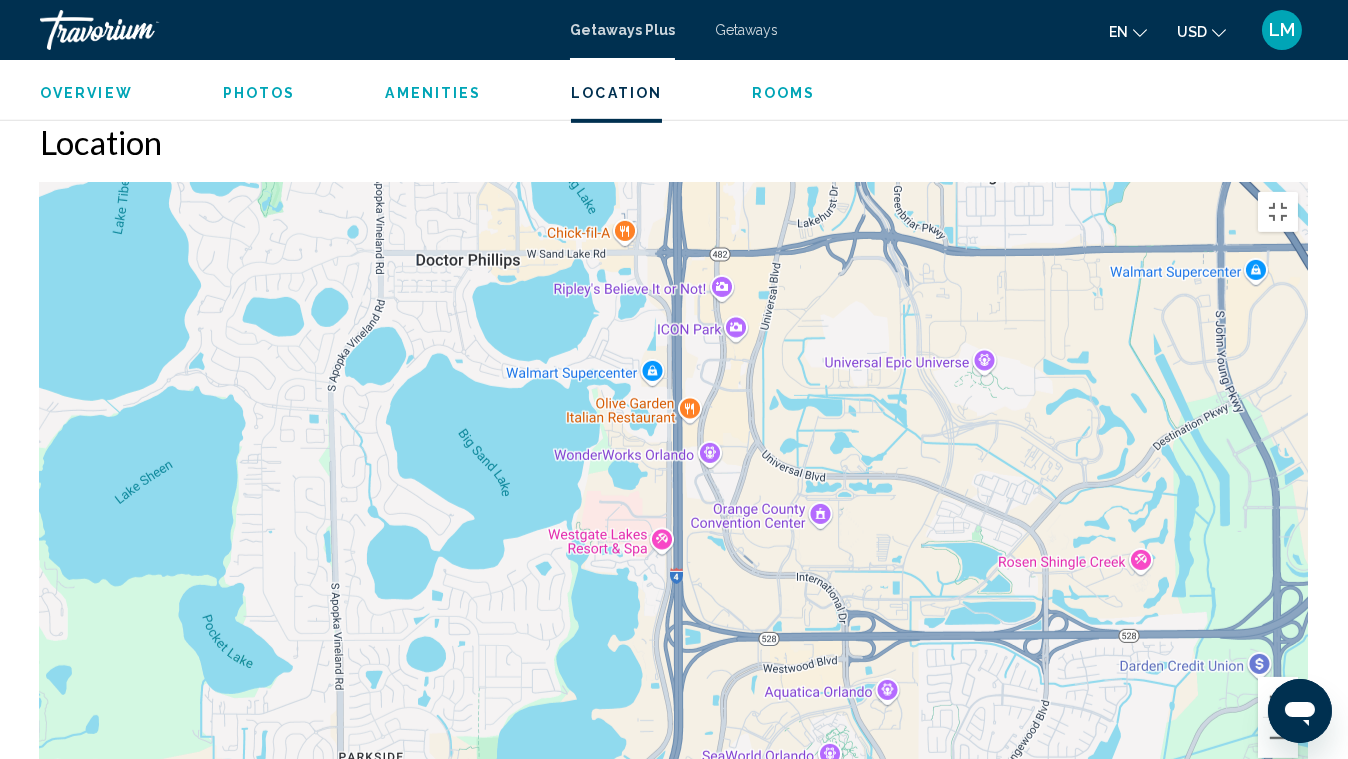 drag, startPoint x: 683, startPoint y: 328, endPoint x: 471, endPoint y: 496, distance: 270.49585 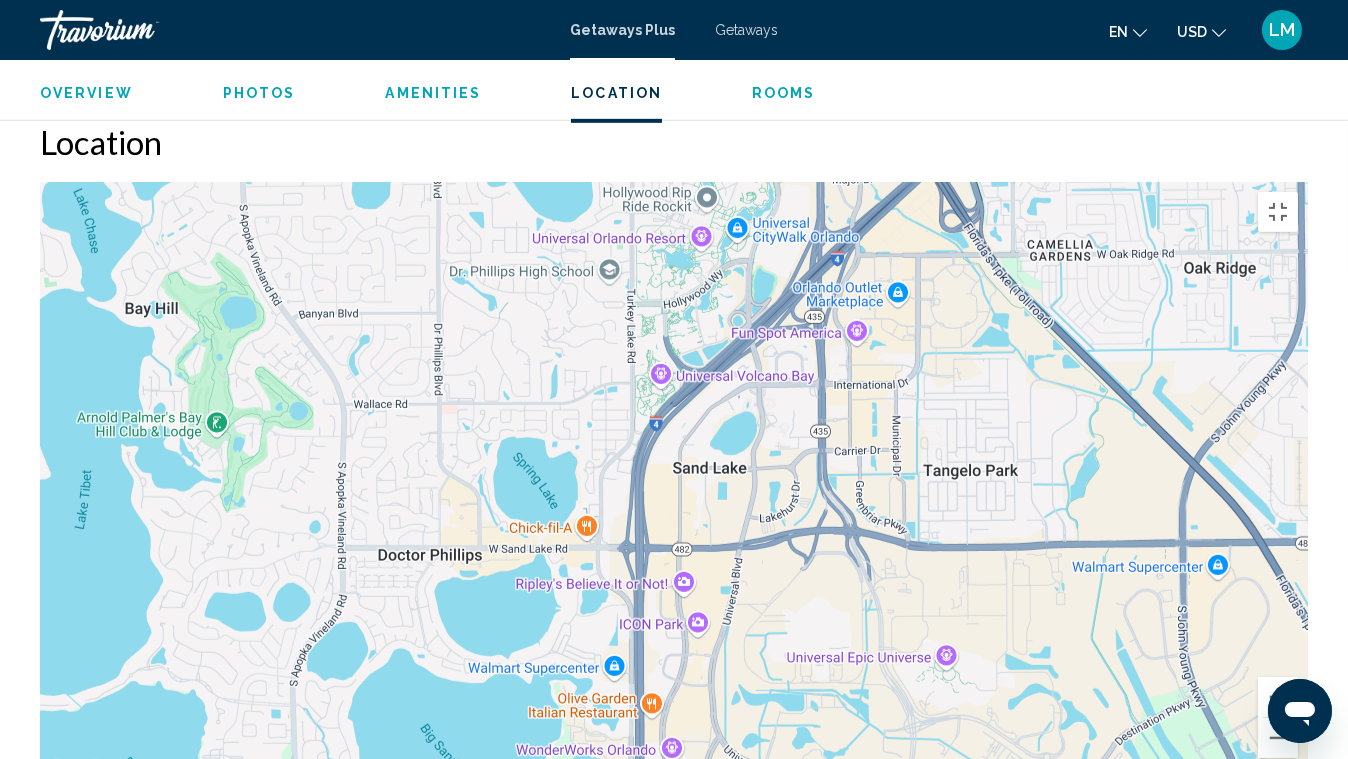 drag, startPoint x: 795, startPoint y: 264, endPoint x: 774, endPoint y: 531, distance: 267.82455 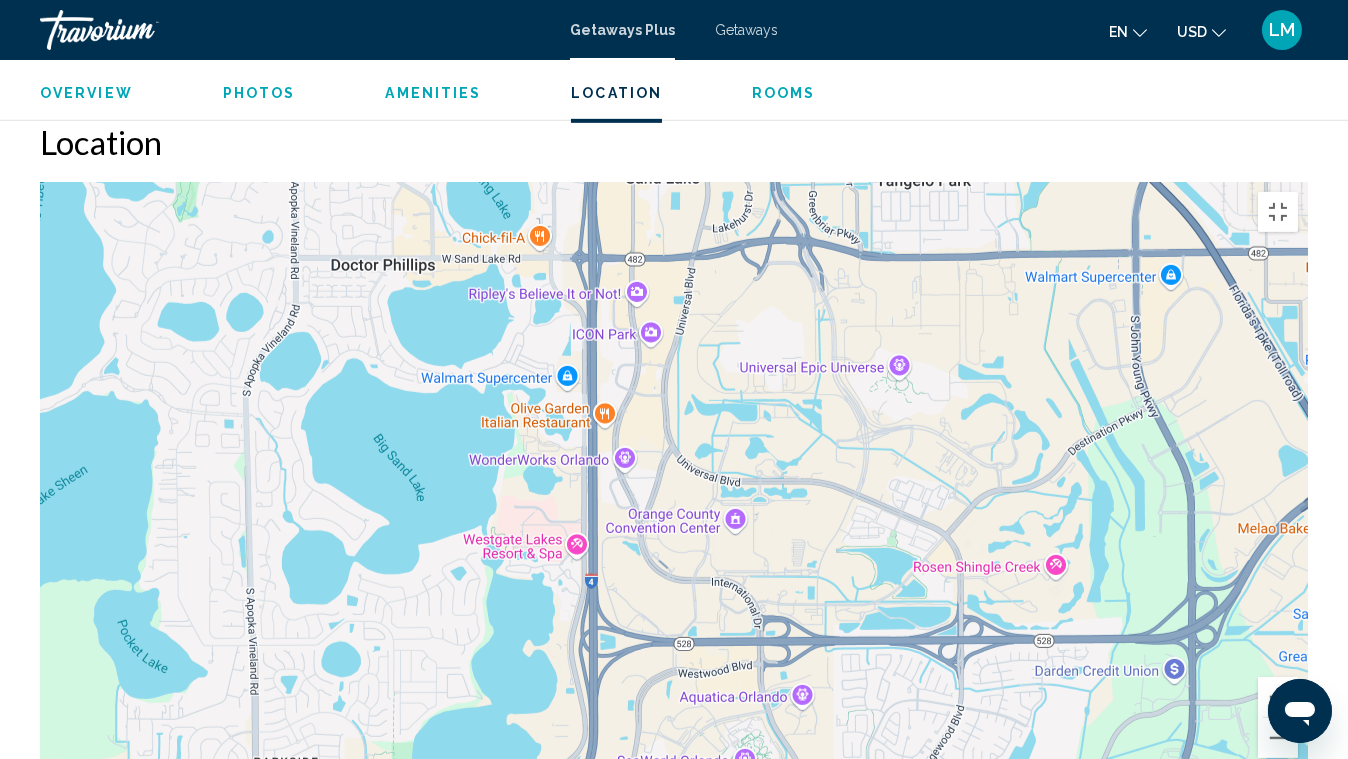drag, startPoint x: 724, startPoint y: 621, endPoint x: 654, endPoint y: 269, distance: 358.89273 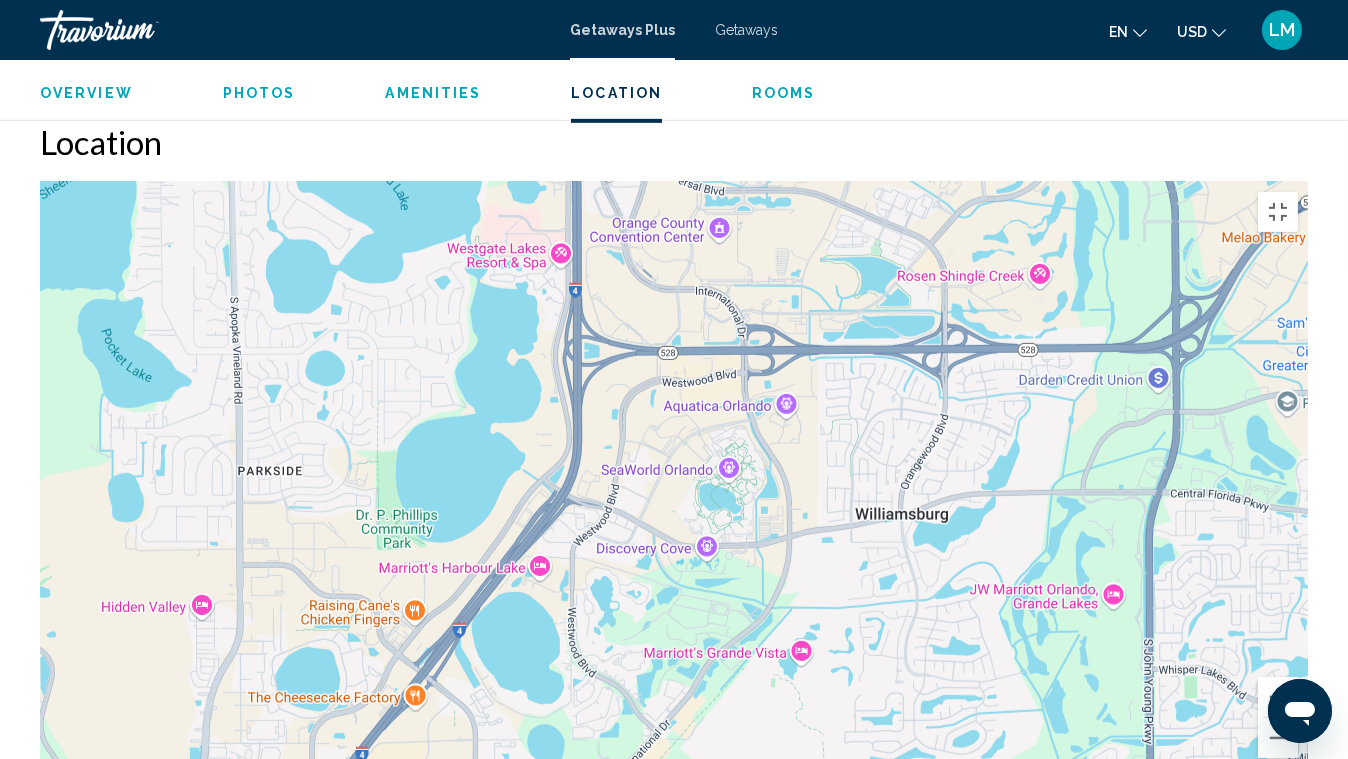 drag, startPoint x: 622, startPoint y: 534, endPoint x: 643, endPoint y: 269, distance: 265.83078 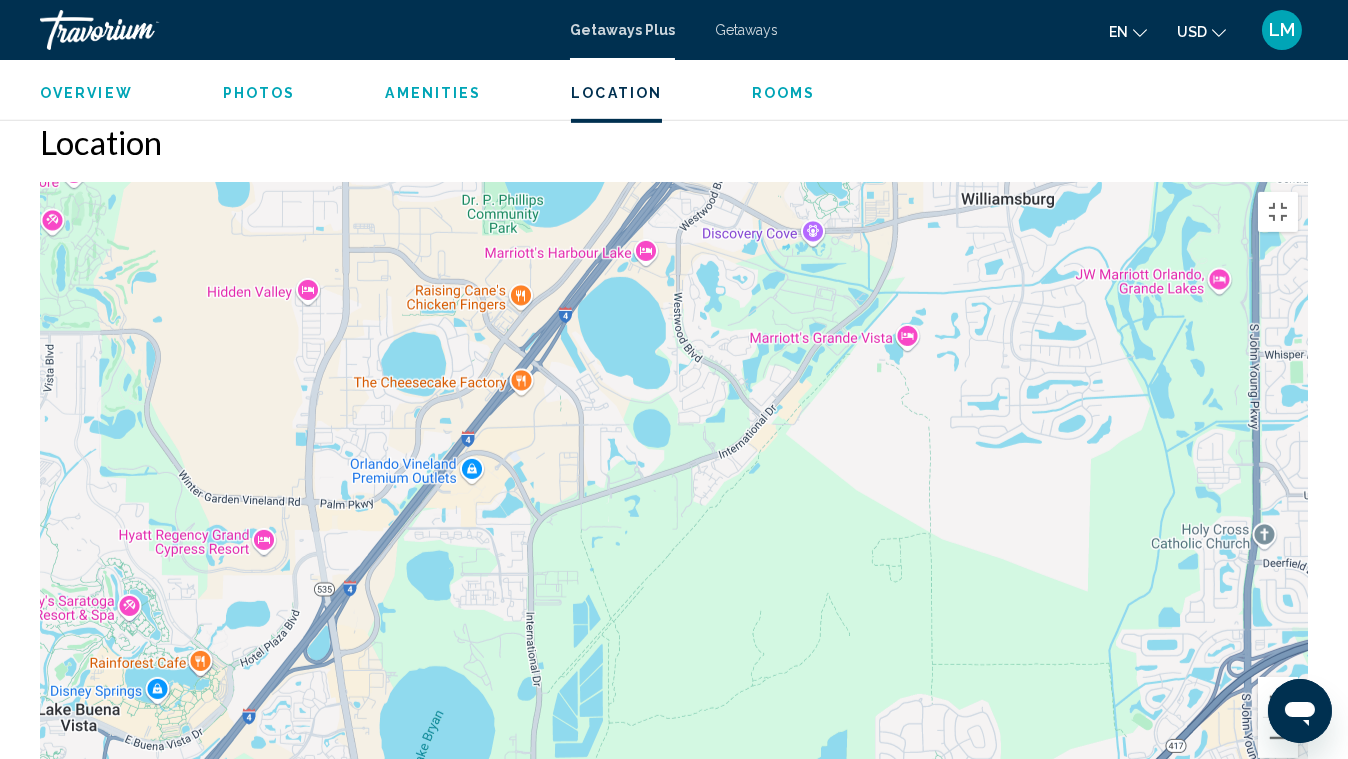 drag, startPoint x: 712, startPoint y: 522, endPoint x: 879, endPoint y: 104, distance: 450.12555 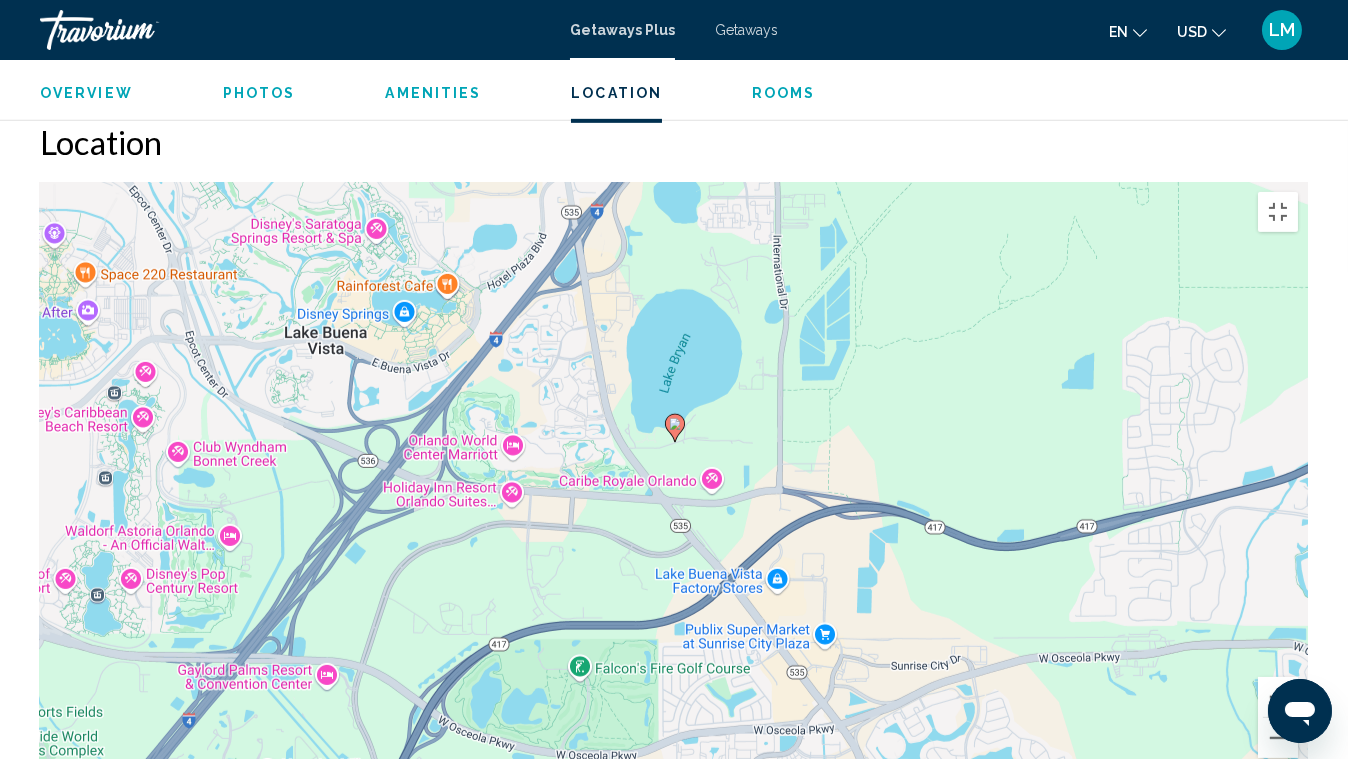 drag, startPoint x: 688, startPoint y: 463, endPoint x: 857, endPoint y: 317, distance: 223.33159 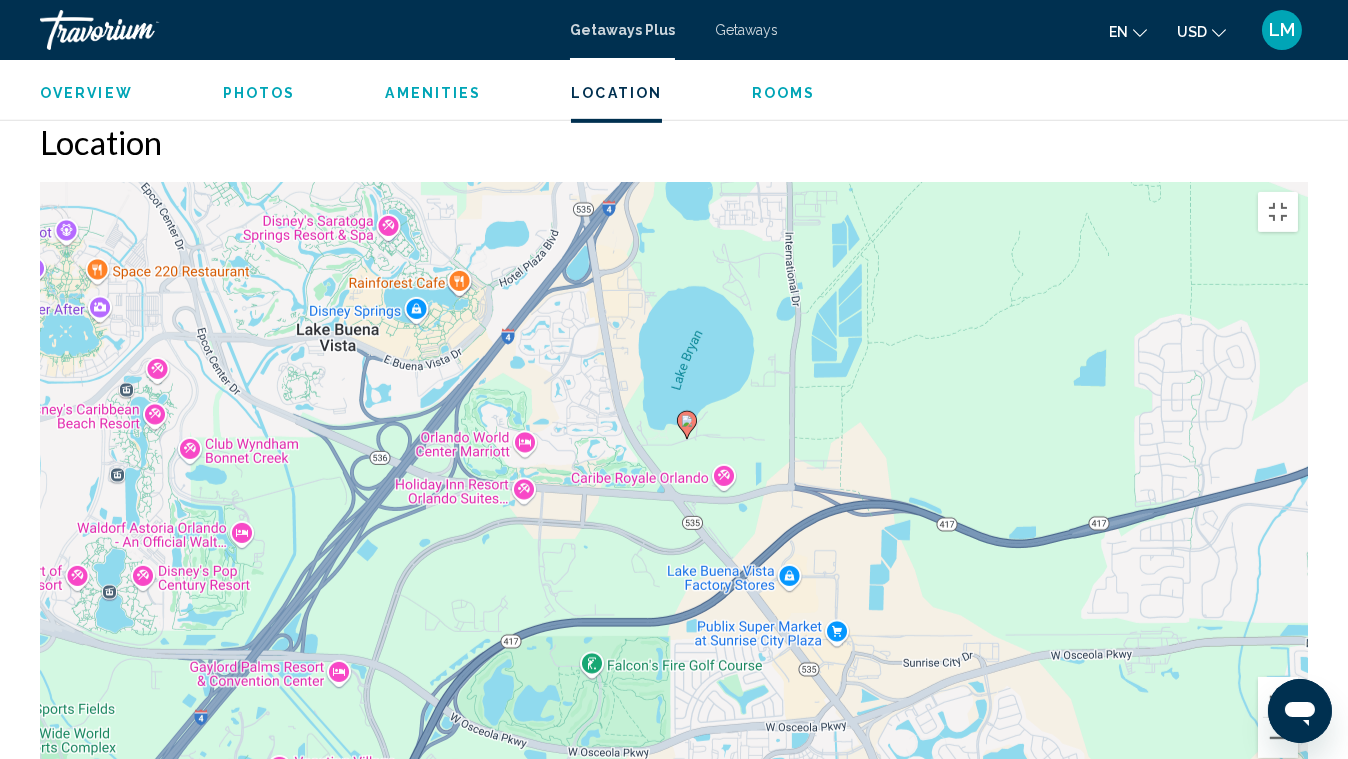 click on "To activate drag with keyboard, press Alt + Enter. Once in keyboard drag state, use the arrow keys to move the marker. To complete the drag, press the Enter key. To cancel, press Escape." at bounding box center [674, 482] 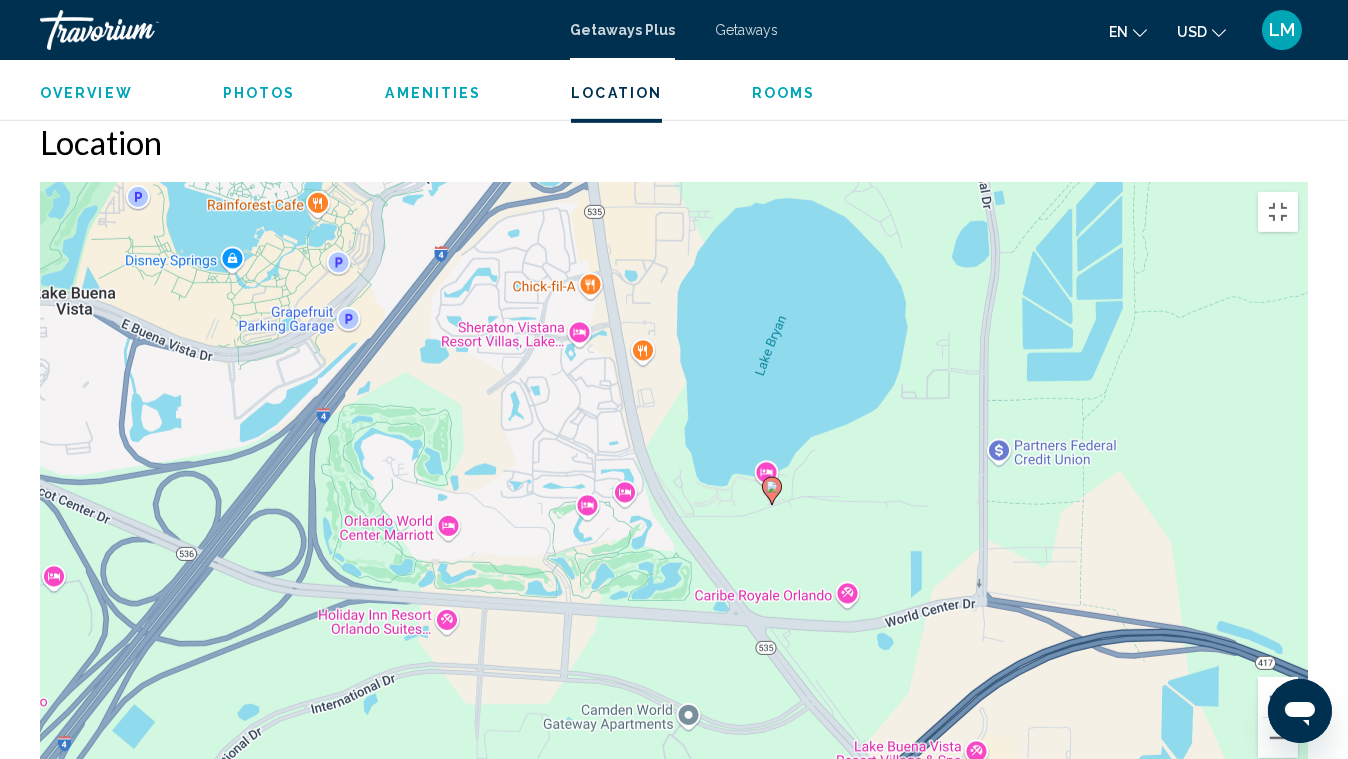click on "To activate drag with keyboard, press Alt + Enter. Once in keyboard drag state, use the arrow keys to move the marker. To complete the drag, press the Enter key. To cancel, press Escape." at bounding box center (674, 482) 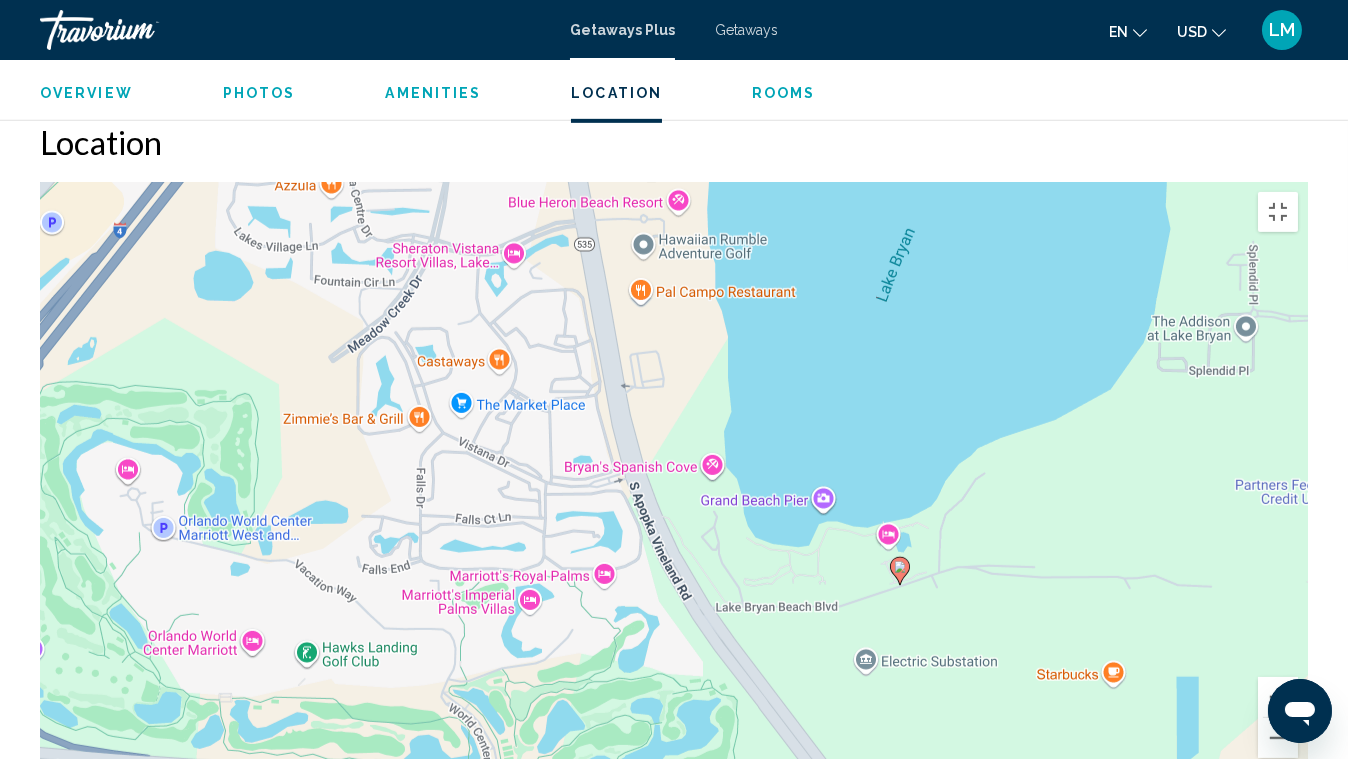 click on "To activate drag with keyboard, press Alt + Enter. Once in keyboard drag state, use the arrow keys to move the marker. To complete the drag, press the Enter key. To cancel, press Escape." at bounding box center (674, 482) 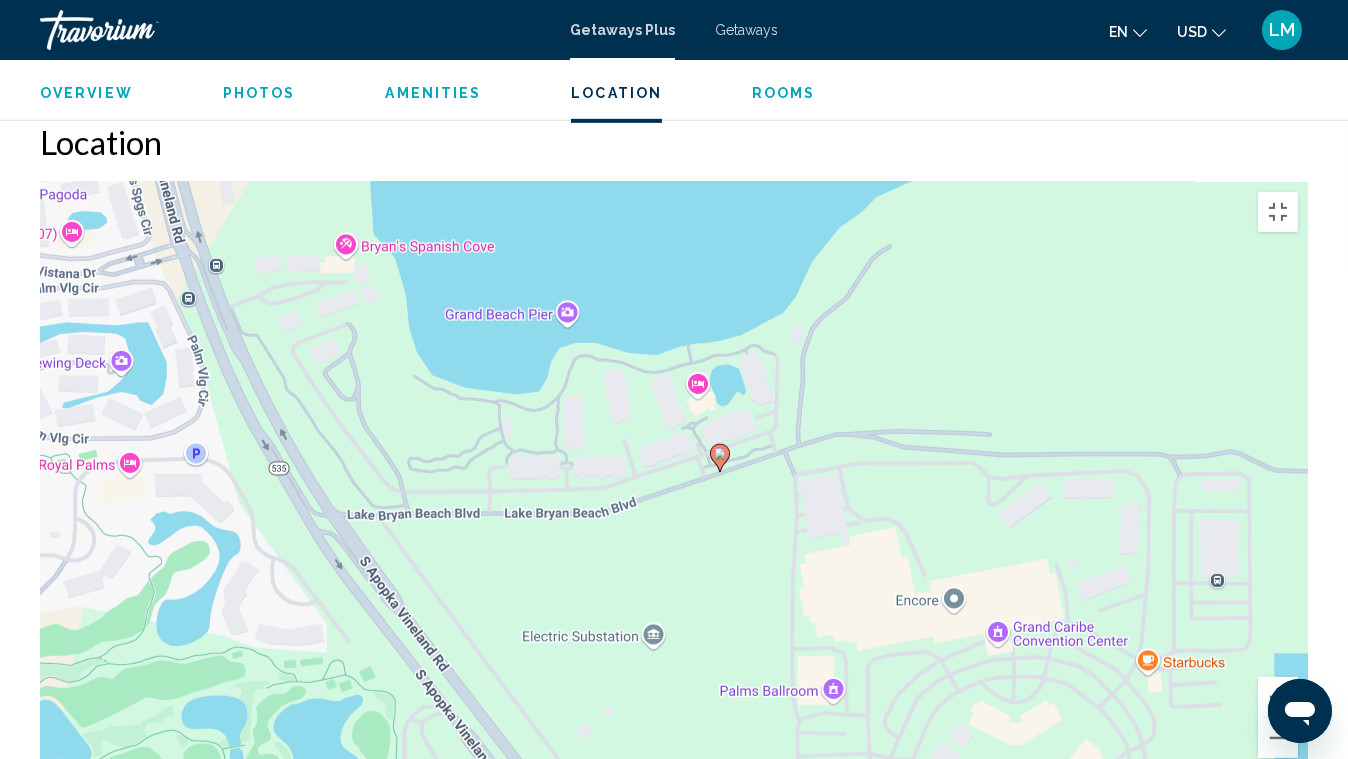 drag, startPoint x: 725, startPoint y: 392, endPoint x: 617, endPoint y: 143, distance: 271.41296 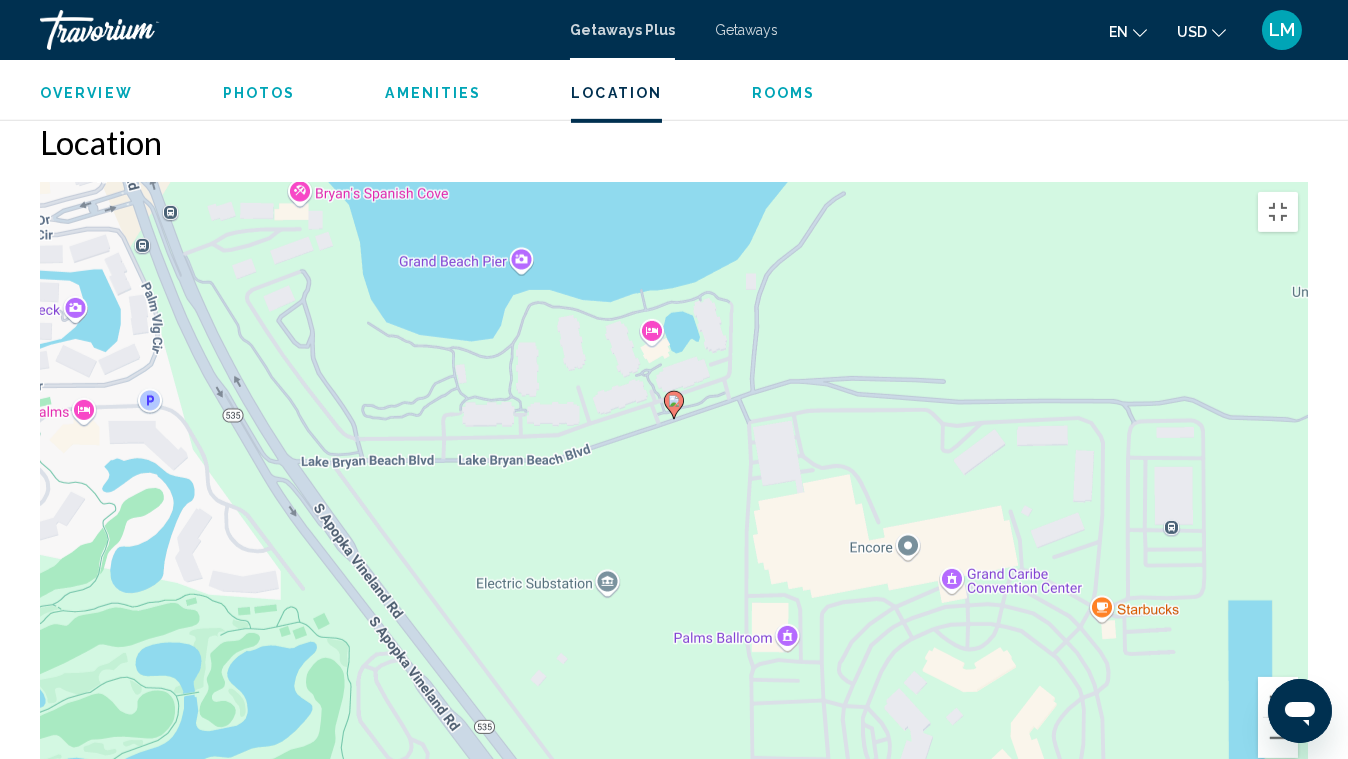 click on "To activate drag with keyboard, press Alt + Enter. Once in keyboard drag state, use the arrow keys to move the marker. To complete the drag, press the Enter key. To cancel, press Escape." at bounding box center (674, 482) 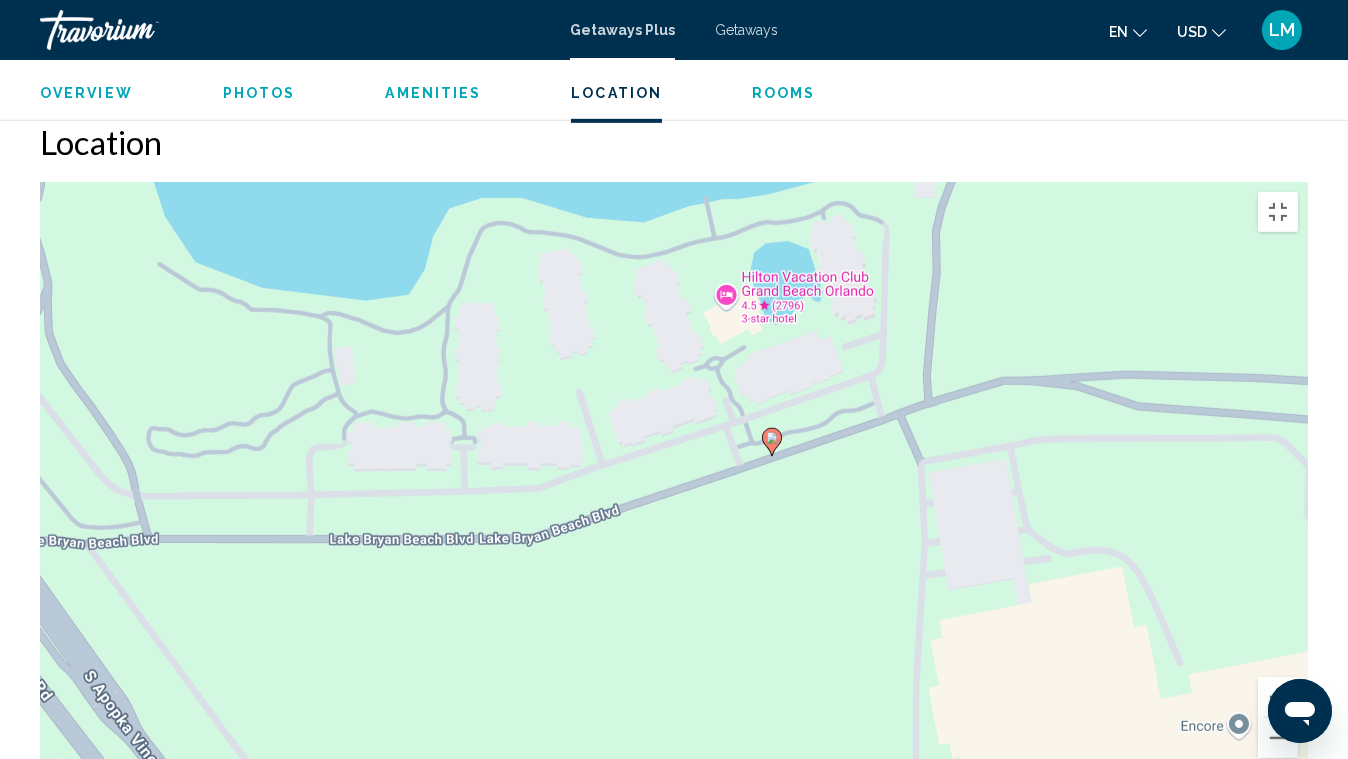 click on "To activate drag with keyboard, press Alt + Enter. Once in keyboard drag state, use the arrow keys to move the marker. To complete the drag, press the Enter key. To cancel, press Escape." at bounding box center (674, 482) 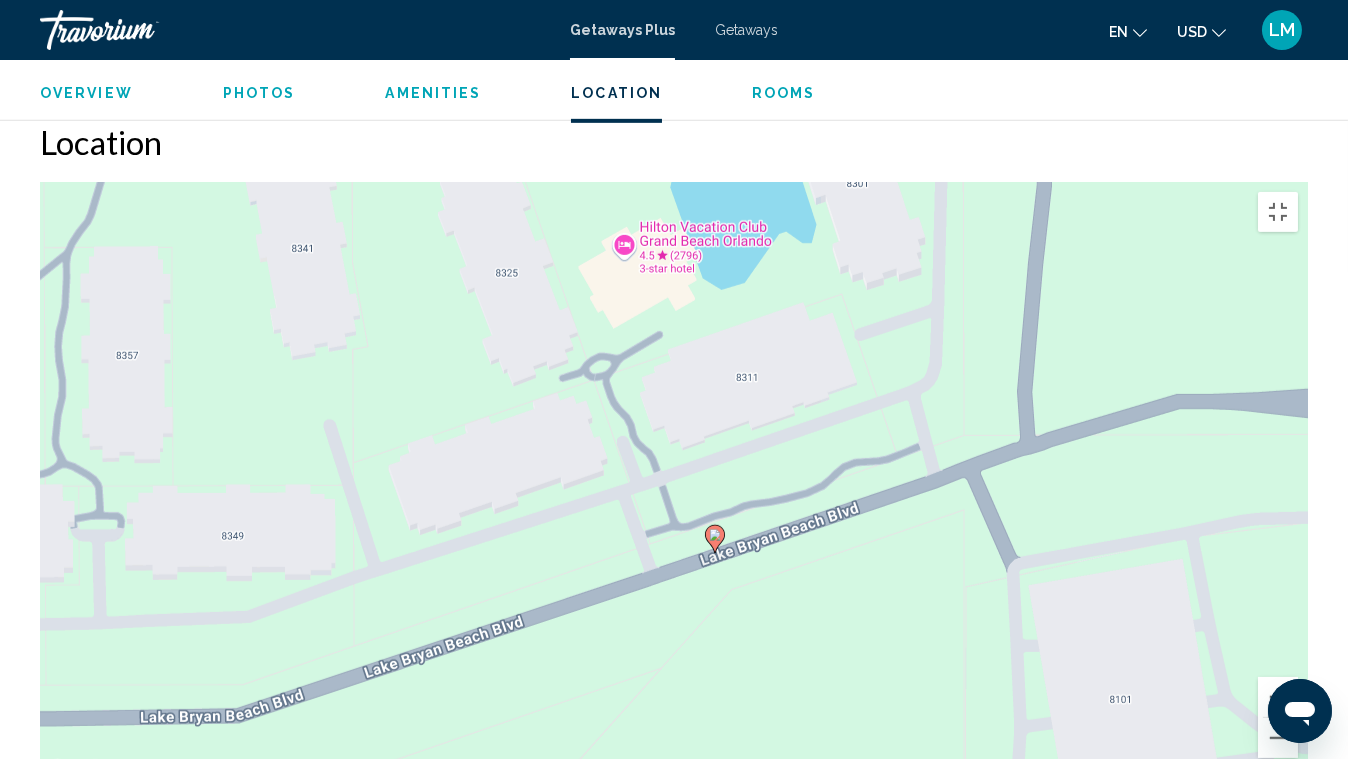 click on "To activate drag with keyboard, press Alt + Enter. Once in keyboard drag state, use the arrow keys to move the marker. To complete the drag, press the Enter key. To cancel, press Escape." at bounding box center [674, 482] 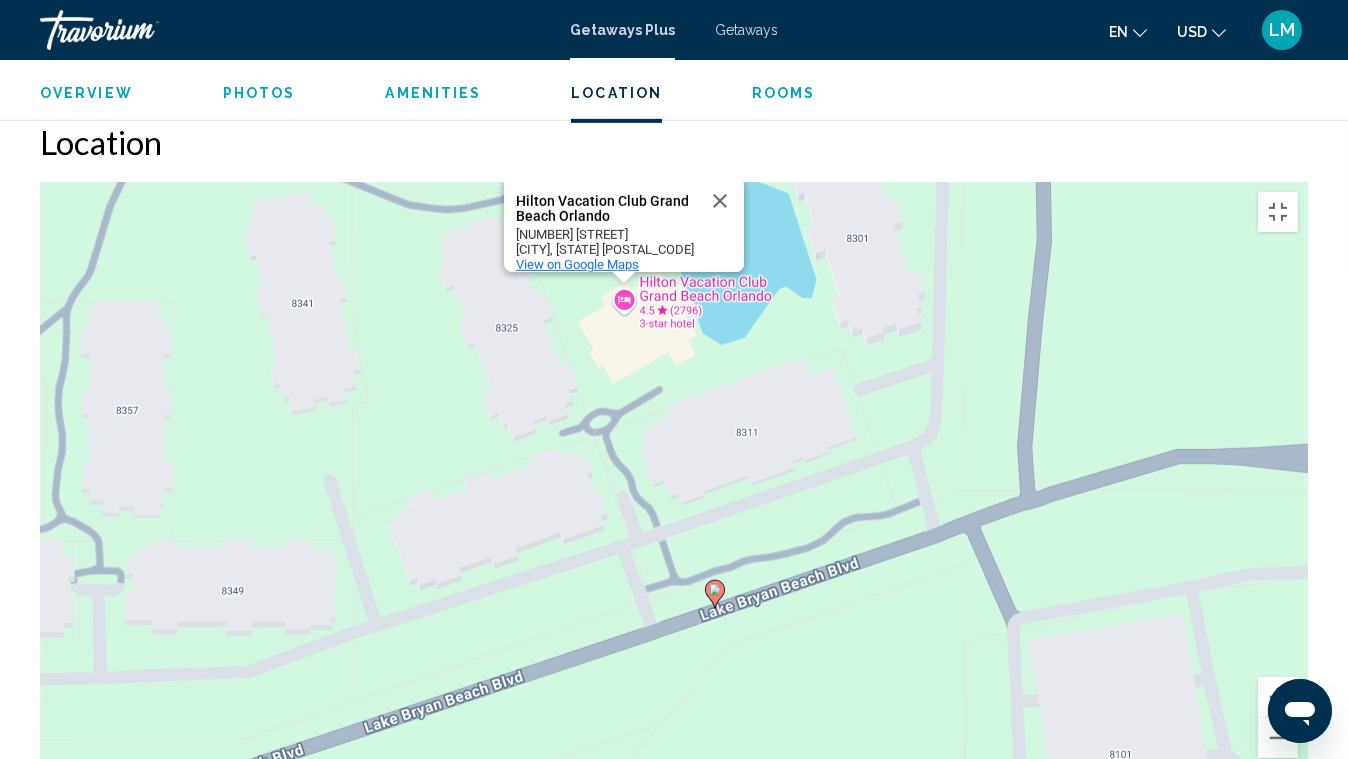 click on "View on Google Maps" at bounding box center (577, 264) 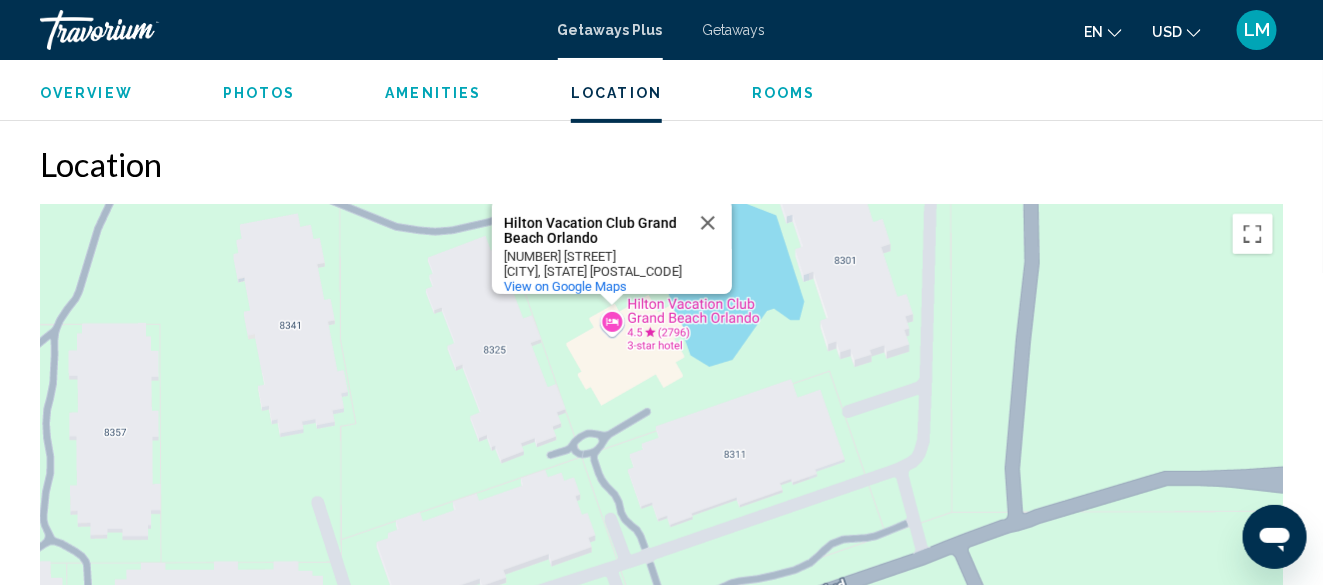 click on "Overview" at bounding box center [86, 93] 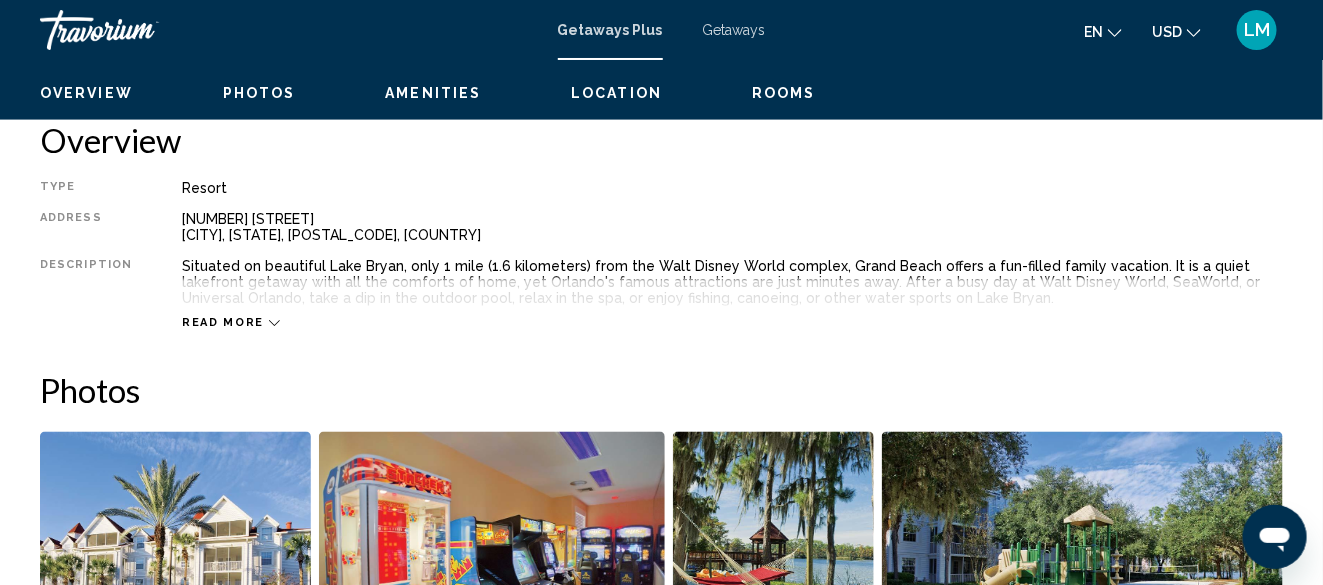scroll, scrollTop: 490, scrollLeft: 0, axis: vertical 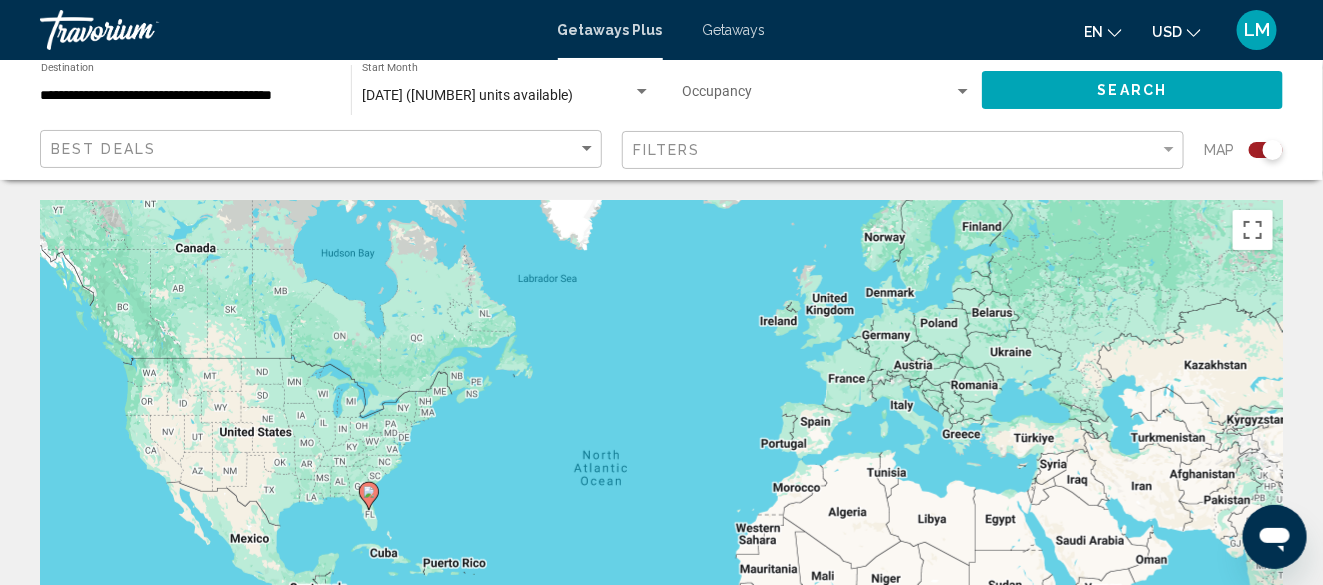 click 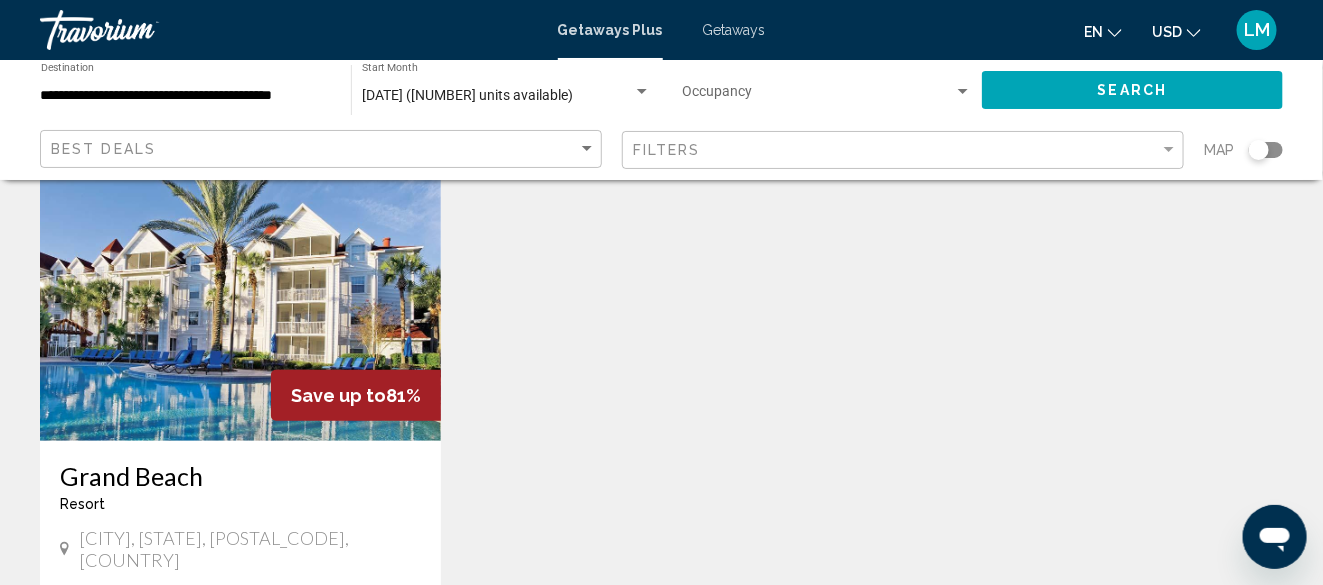 scroll, scrollTop: 300, scrollLeft: 0, axis: vertical 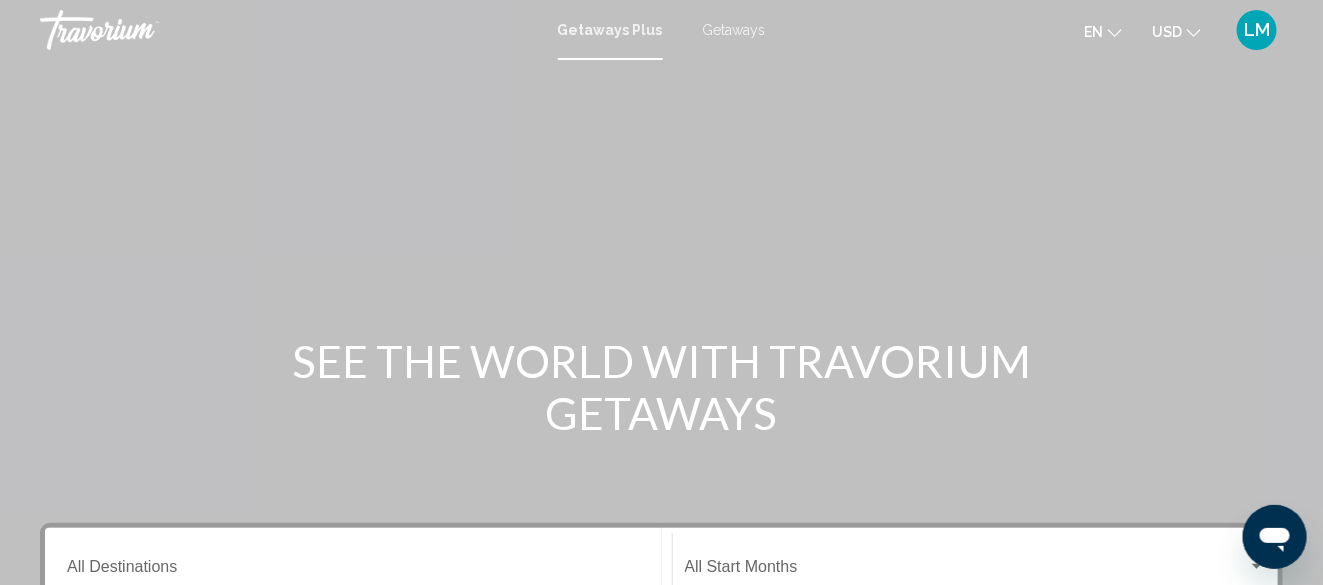 click on "Getaways" at bounding box center [734, 30] 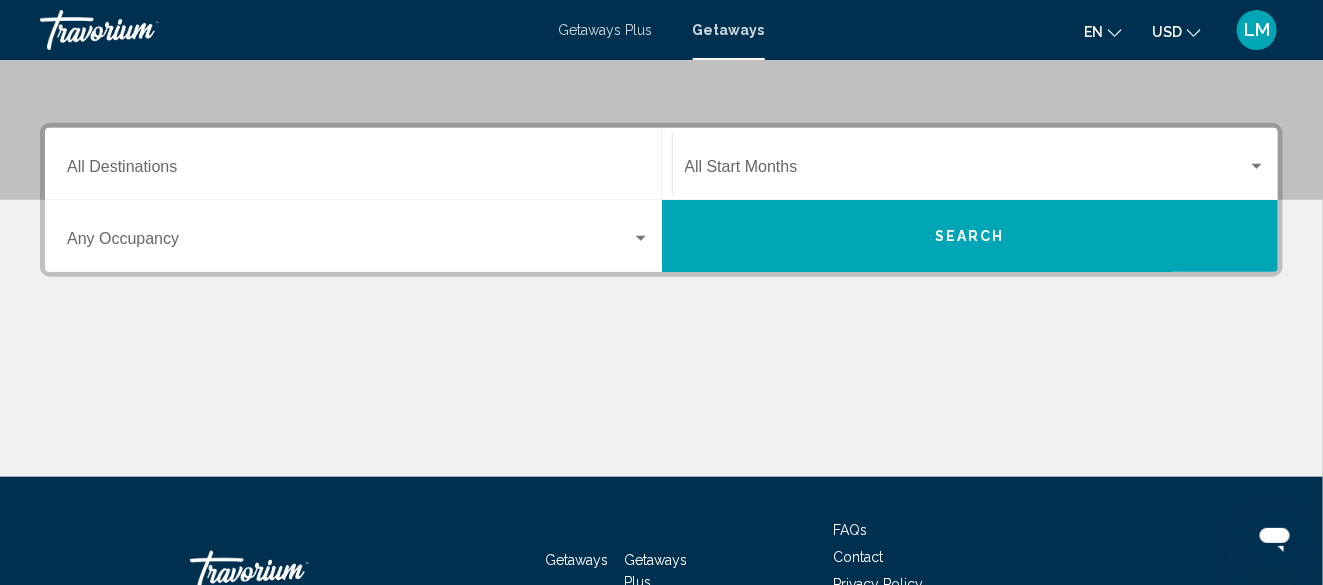 click on "Destination All Destinations" at bounding box center [358, 171] 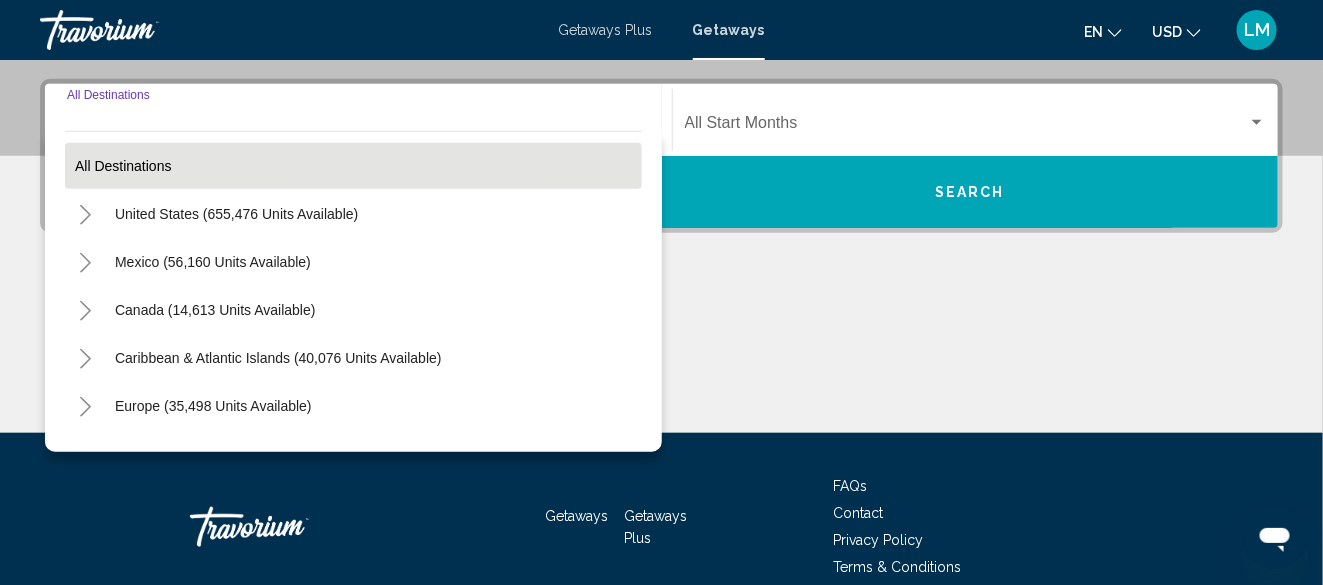 scroll, scrollTop: 458, scrollLeft: 0, axis: vertical 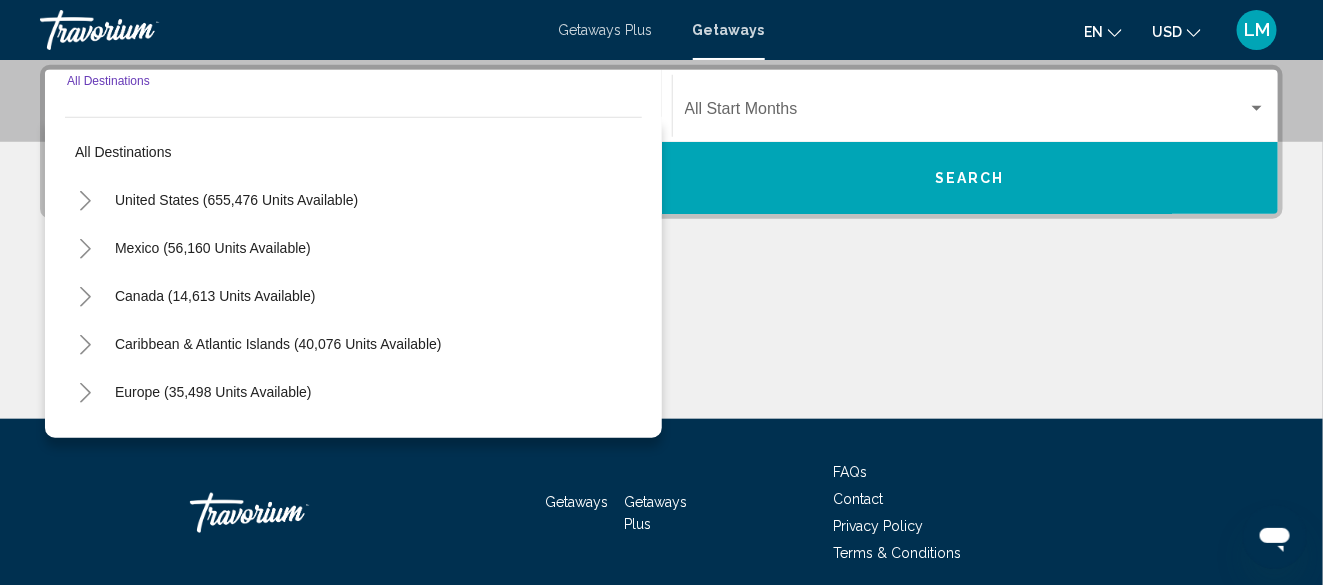 click 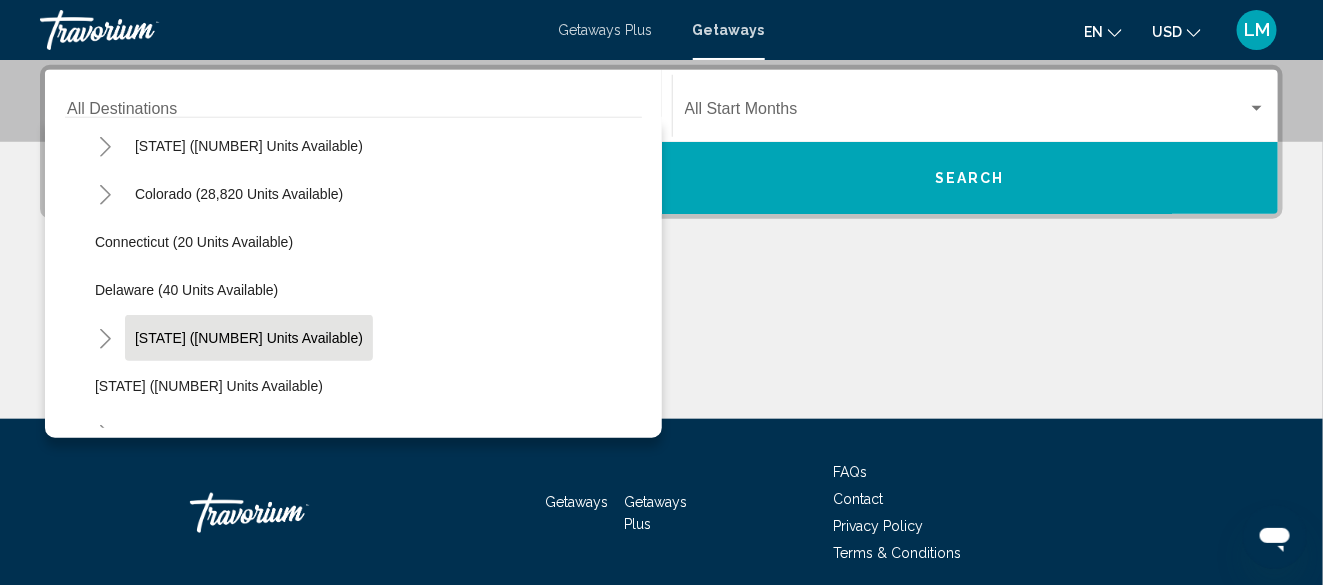 scroll, scrollTop: 200, scrollLeft: 0, axis: vertical 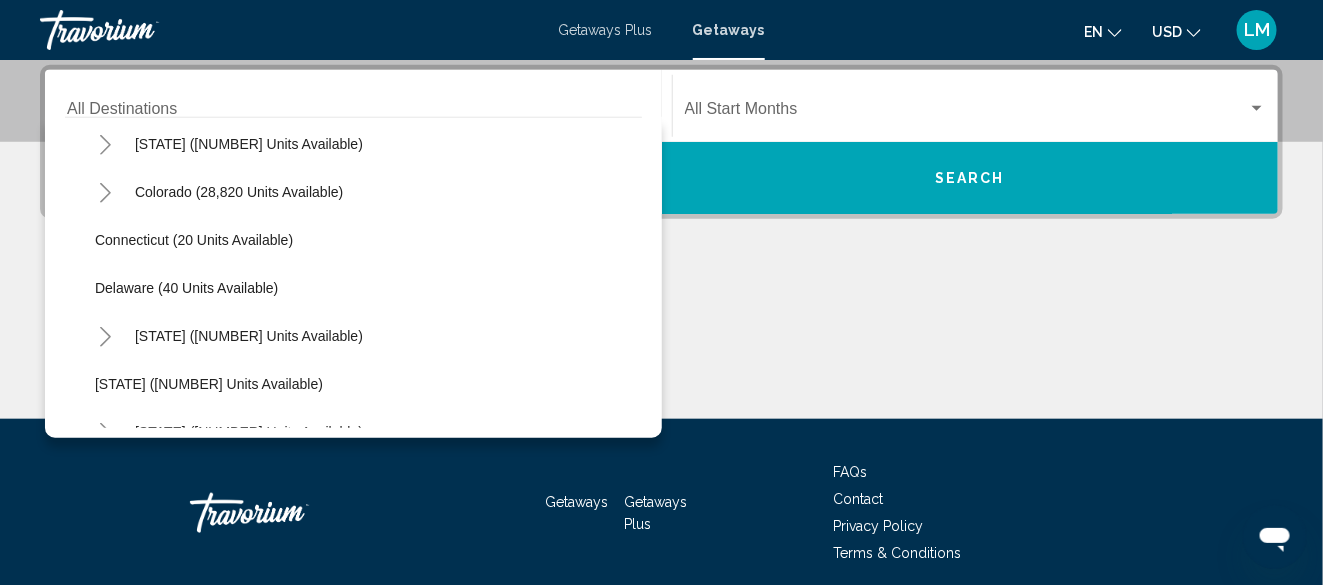 click 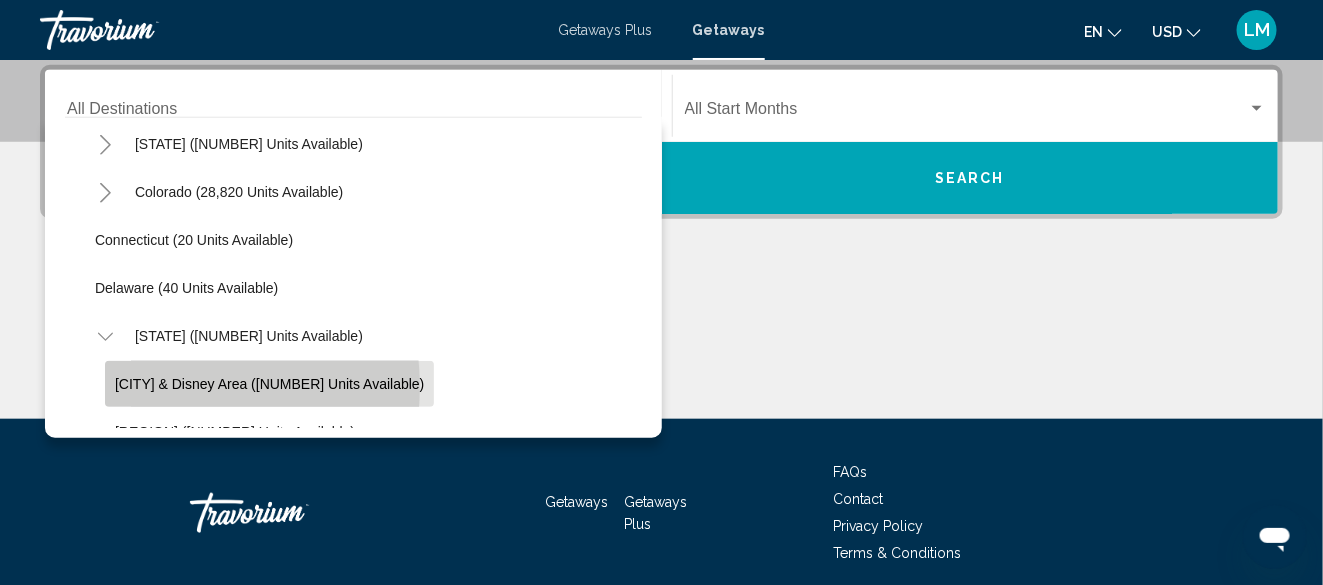 click on "[CITY] & Disney Area ([NUMBER] units available)" 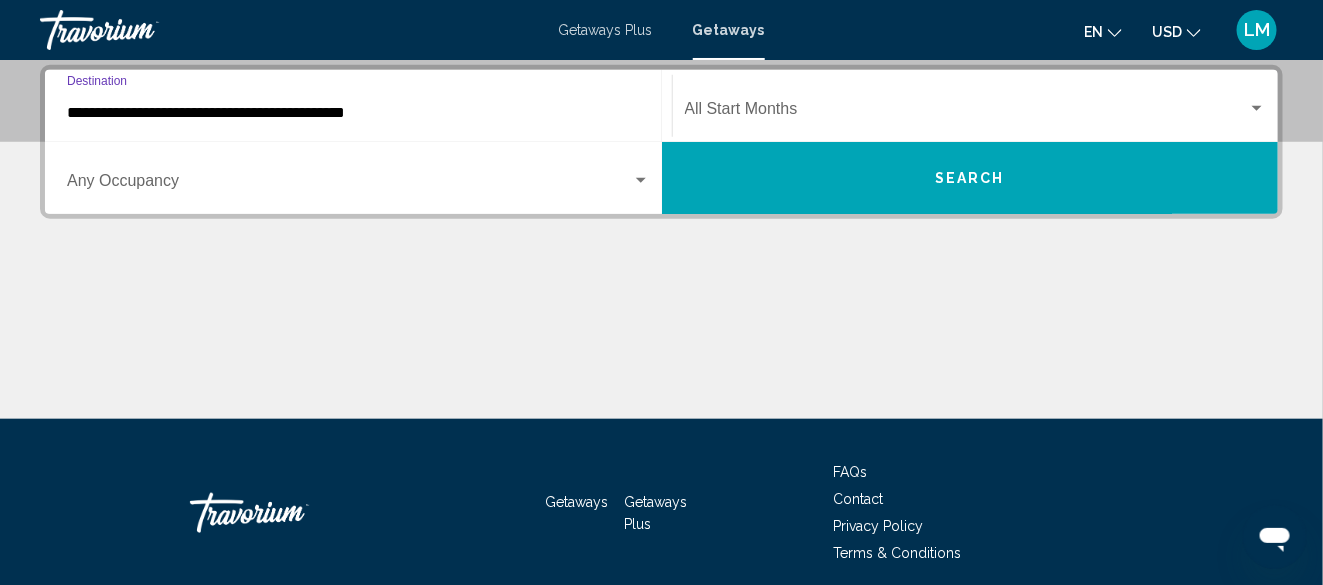 click on "Start Month All Start Months" 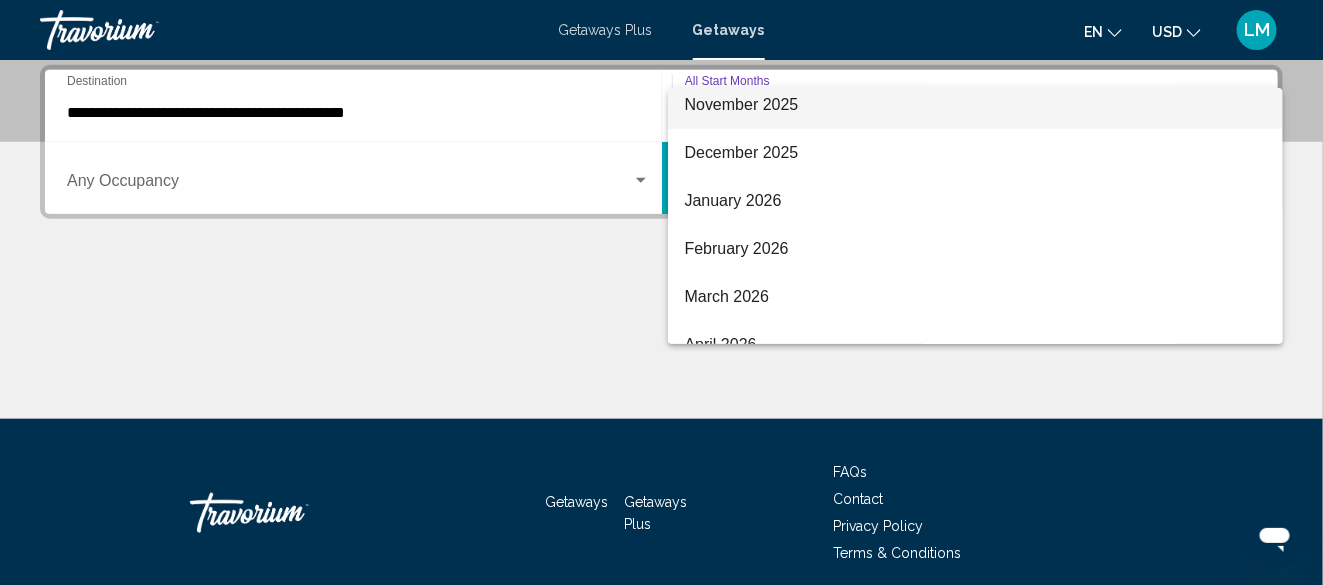 scroll, scrollTop: 200, scrollLeft: 0, axis: vertical 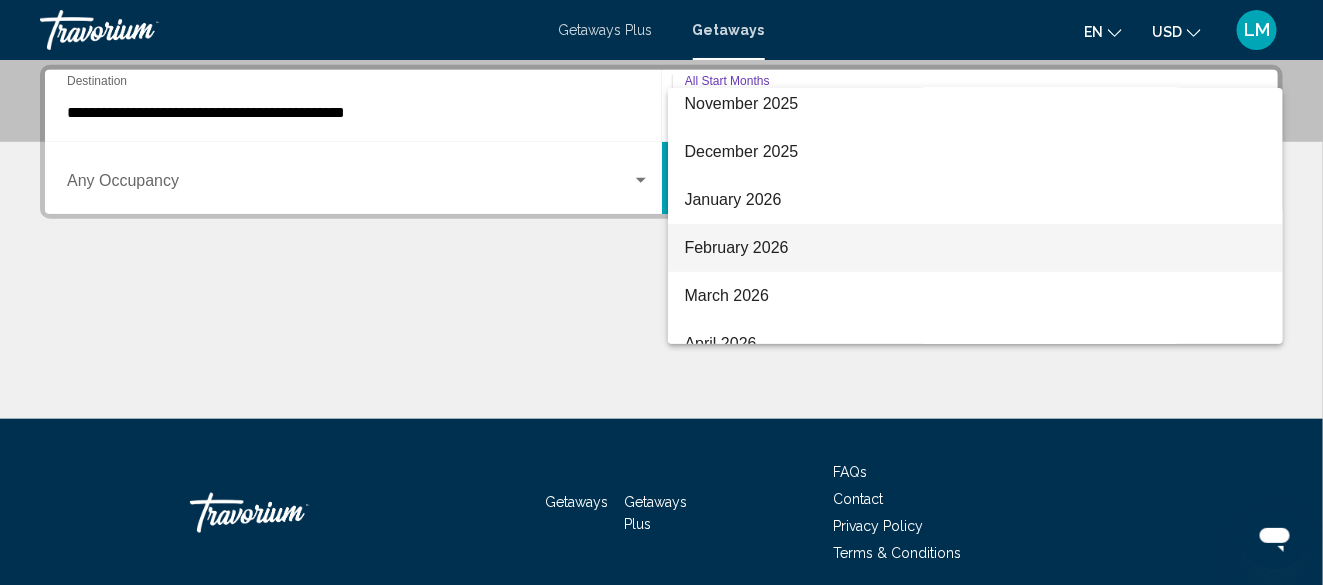 drag, startPoint x: 727, startPoint y: 247, endPoint x: 626, endPoint y: 267, distance: 102.96116 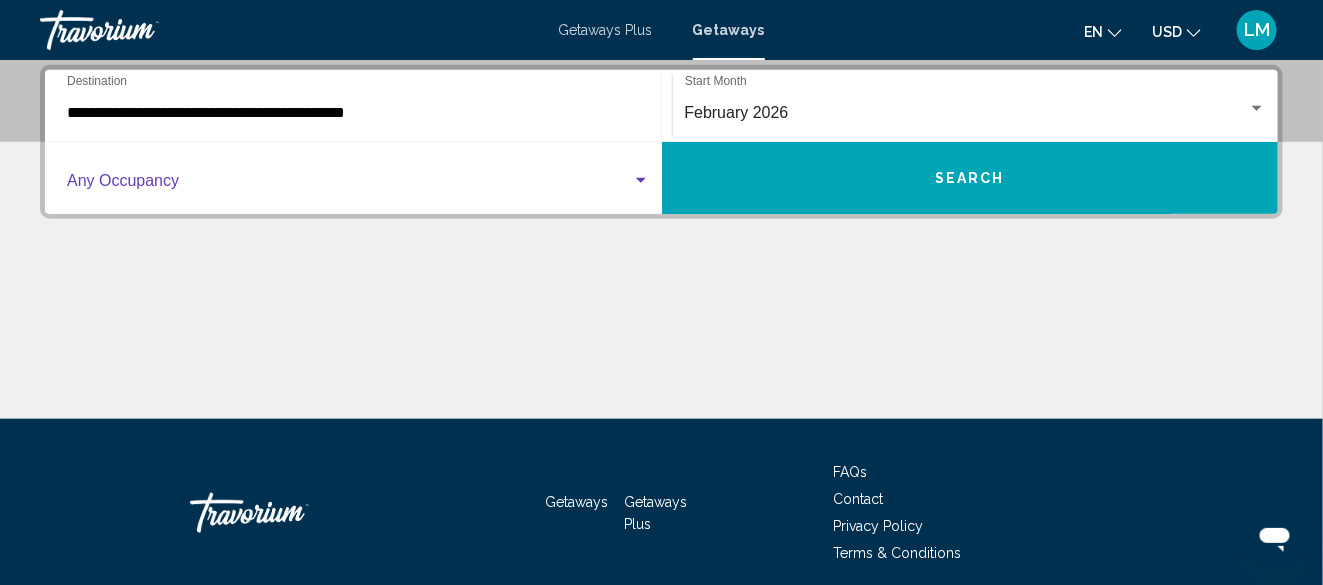 click at bounding box center (349, 185) 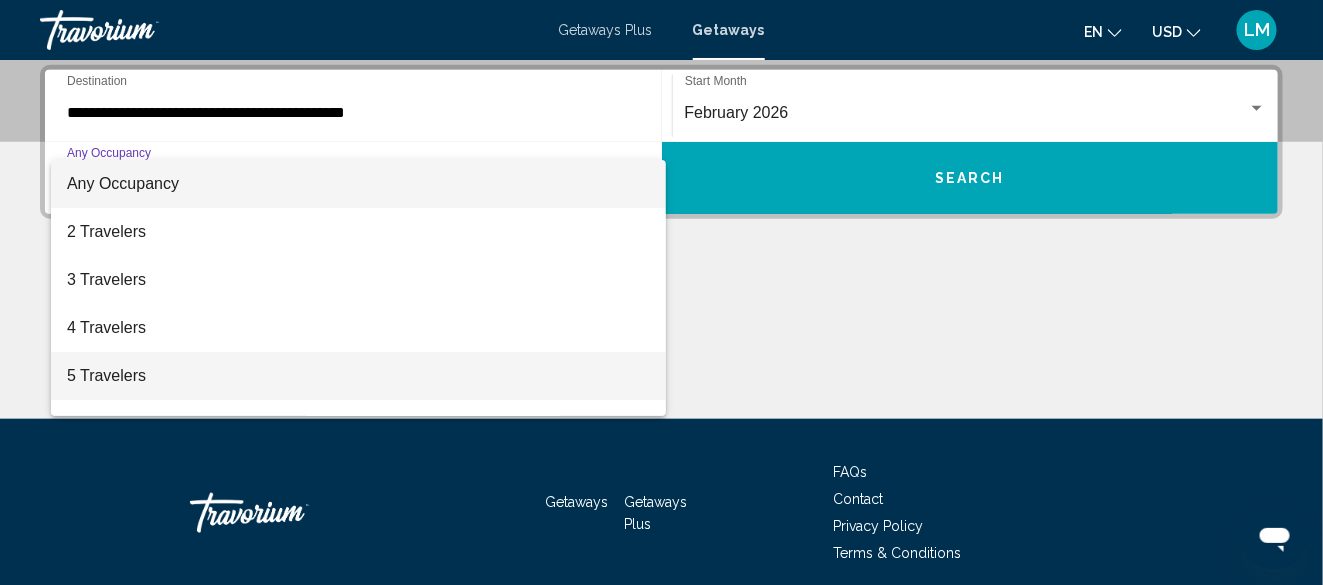 scroll, scrollTop: 100, scrollLeft: 0, axis: vertical 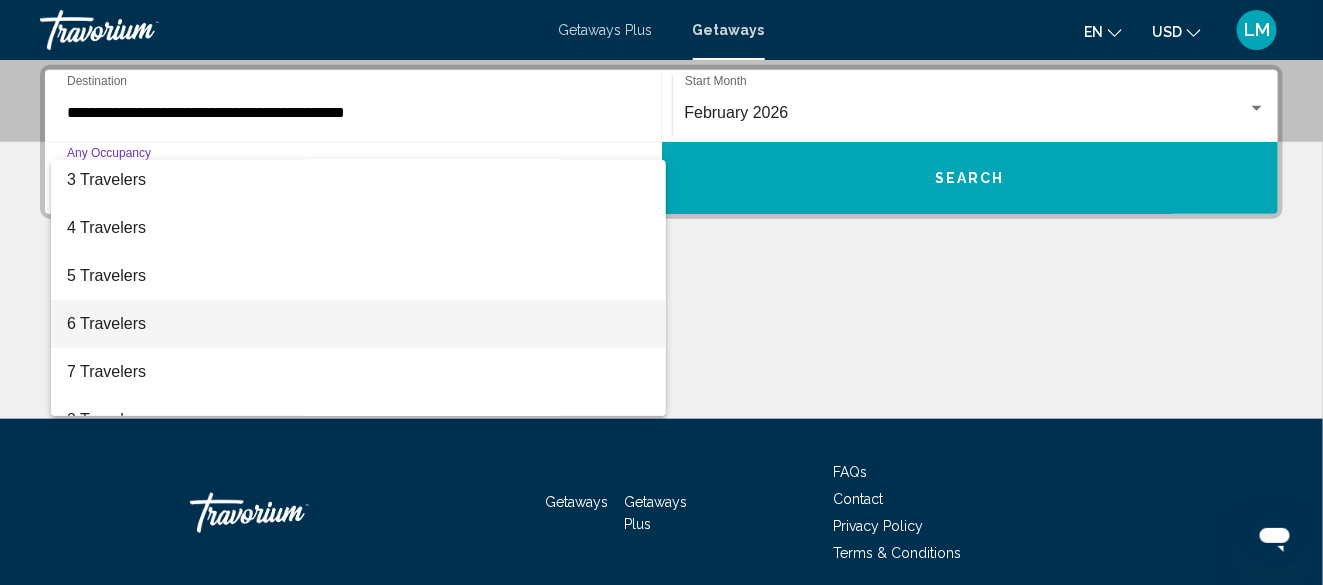 click on "6 Travelers" at bounding box center [358, 324] 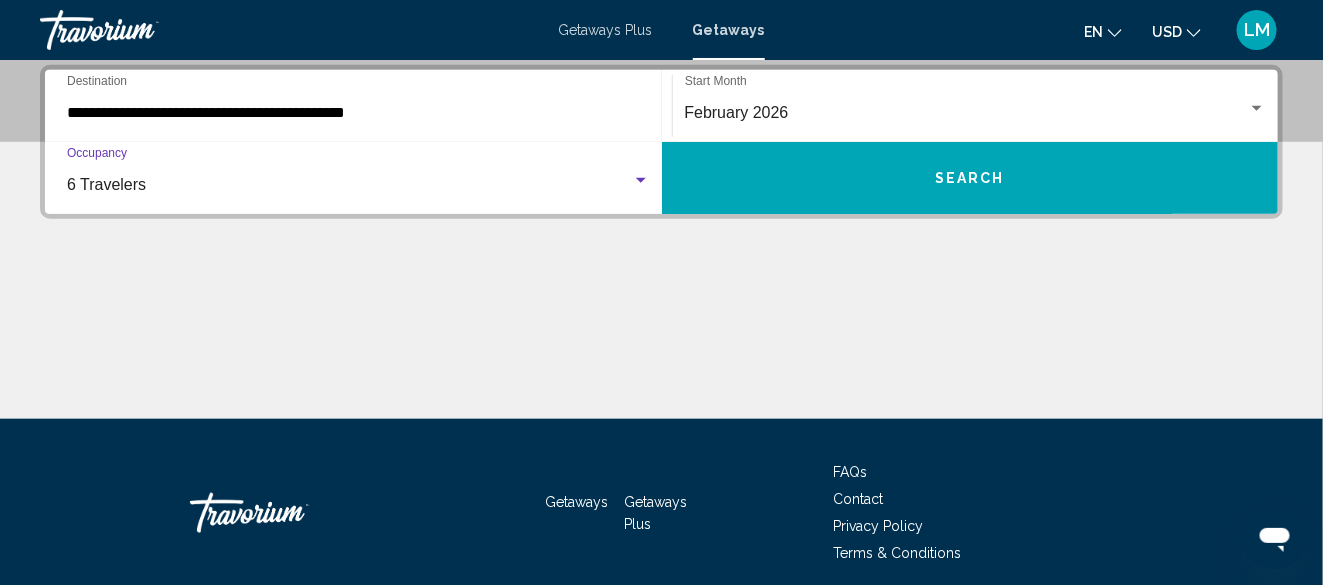 click on "Search" at bounding box center [970, 179] 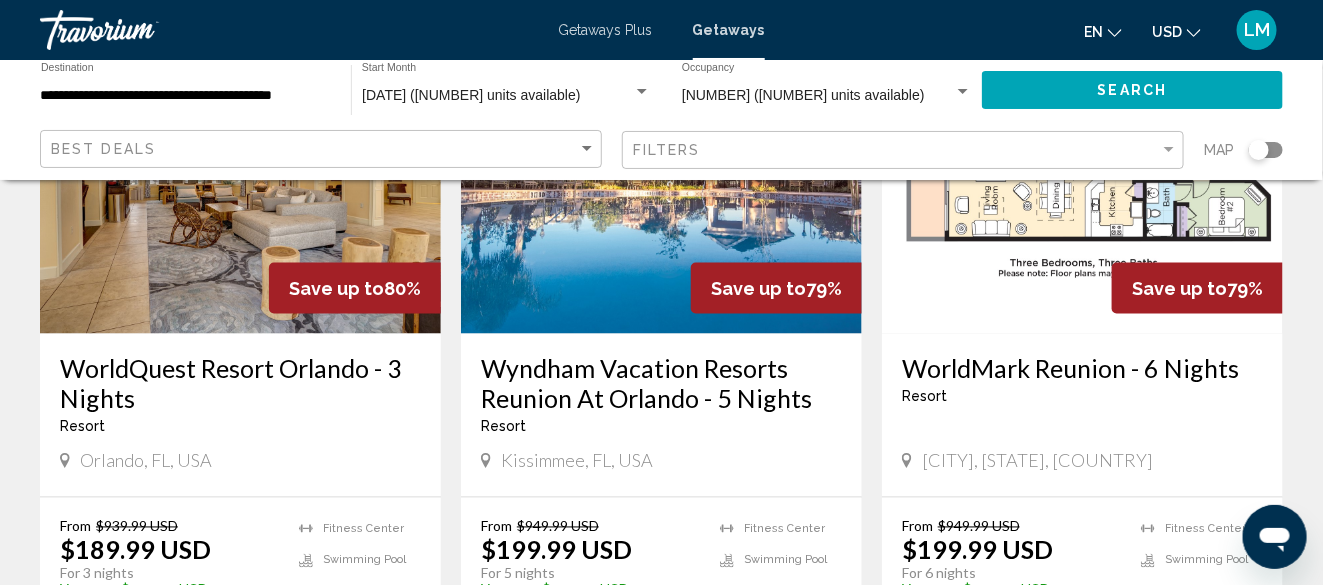 scroll, scrollTop: 1000, scrollLeft: 0, axis: vertical 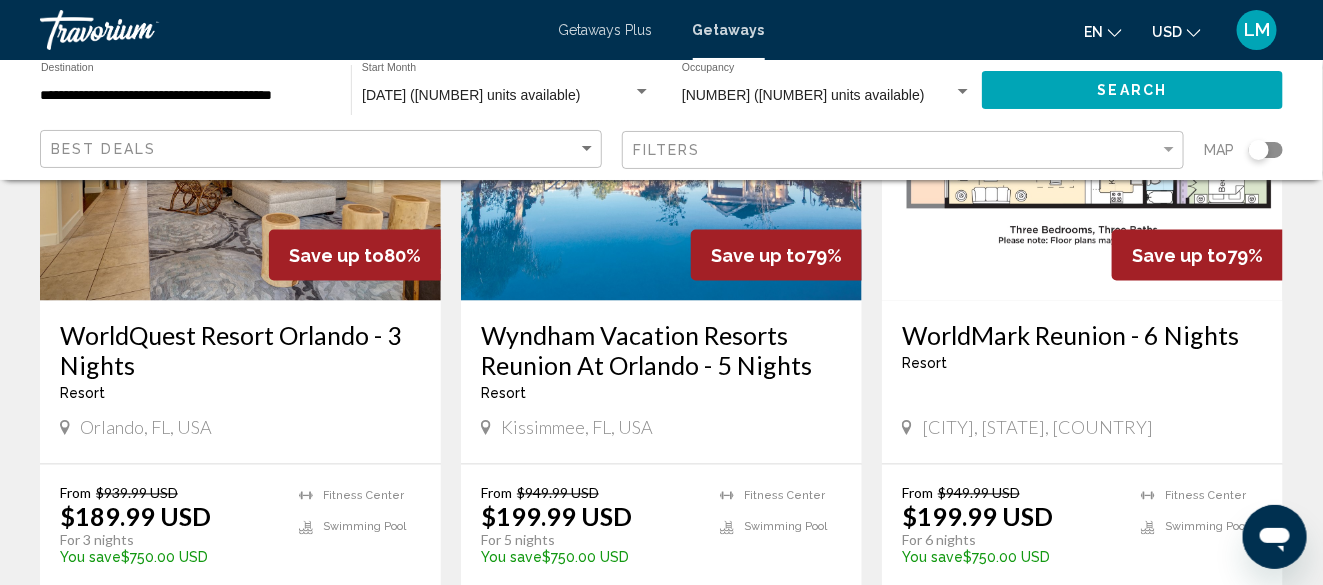 click at bounding box center (661, 141) 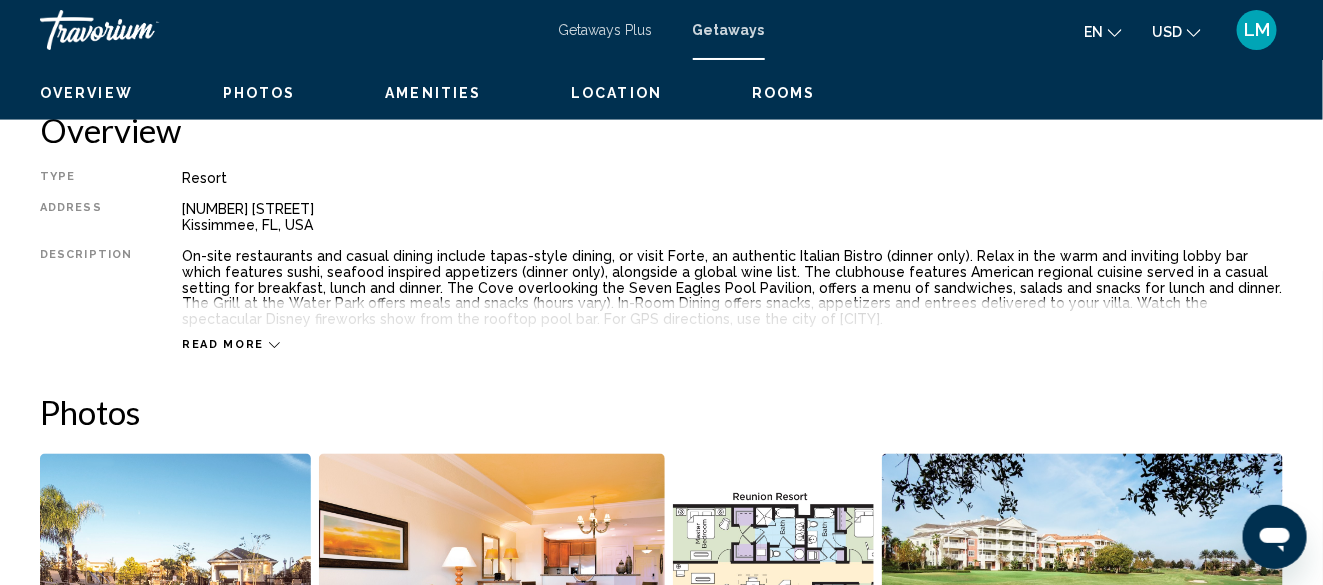 scroll, scrollTop: 242, scrollLeft: 0, axis: vertical 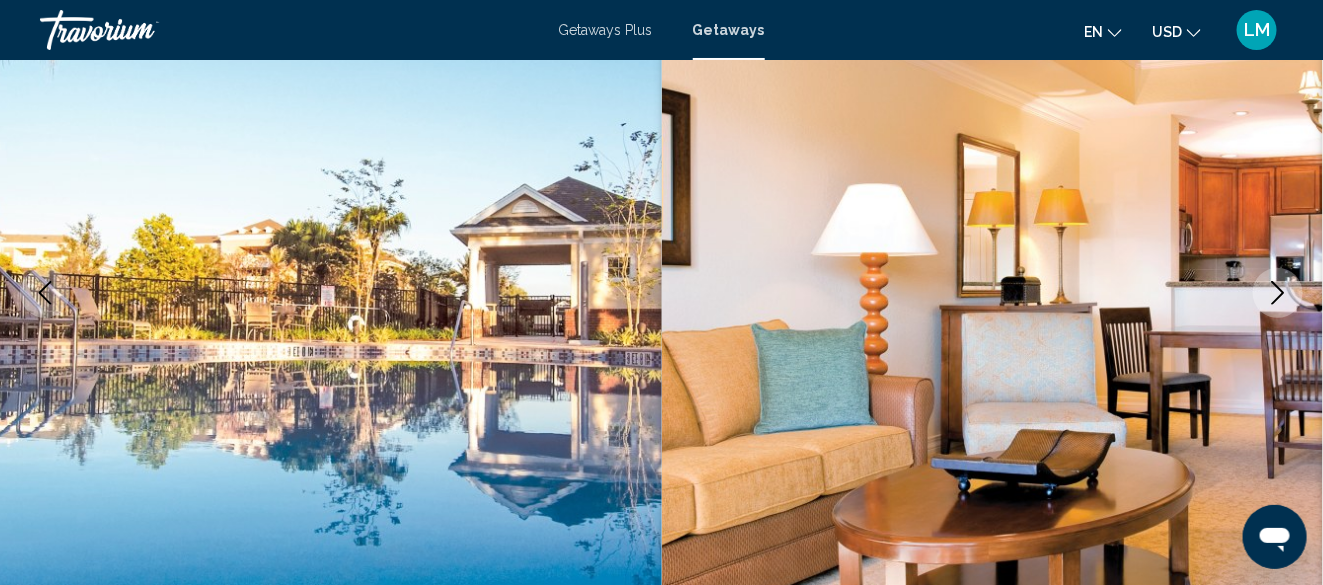 click 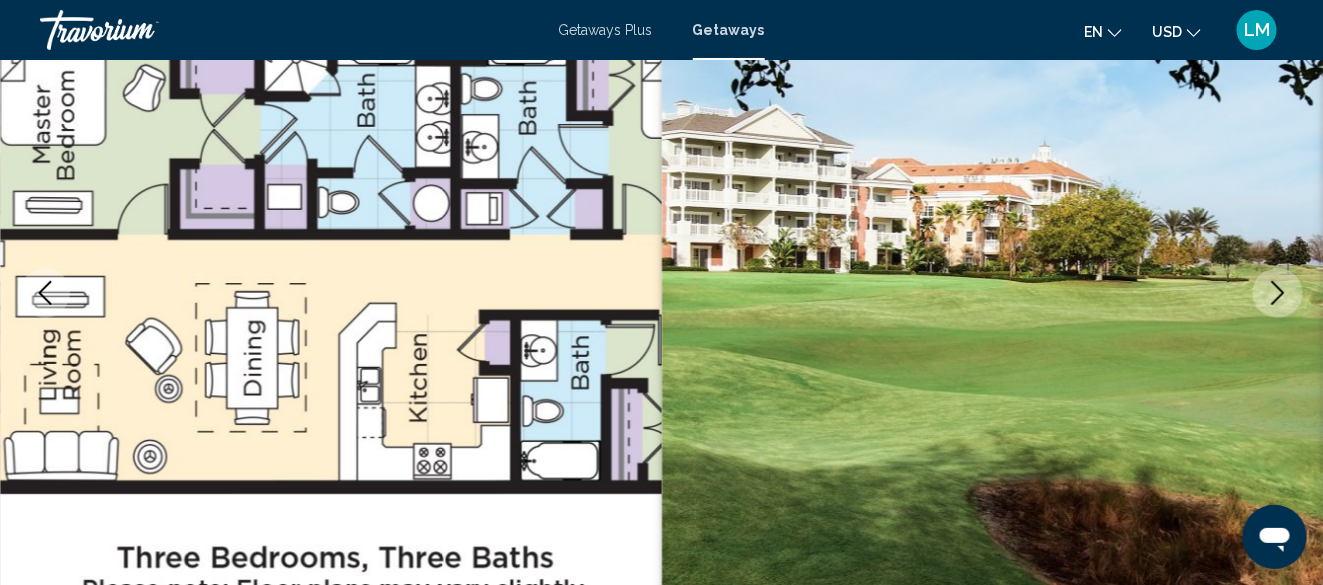 click 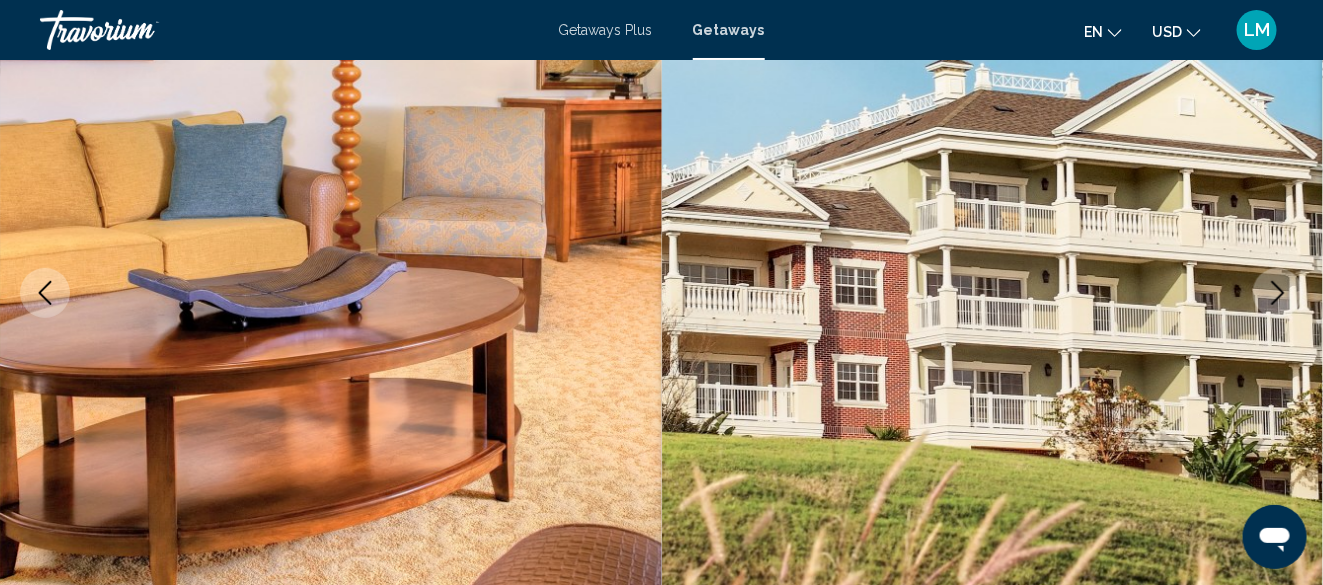 click 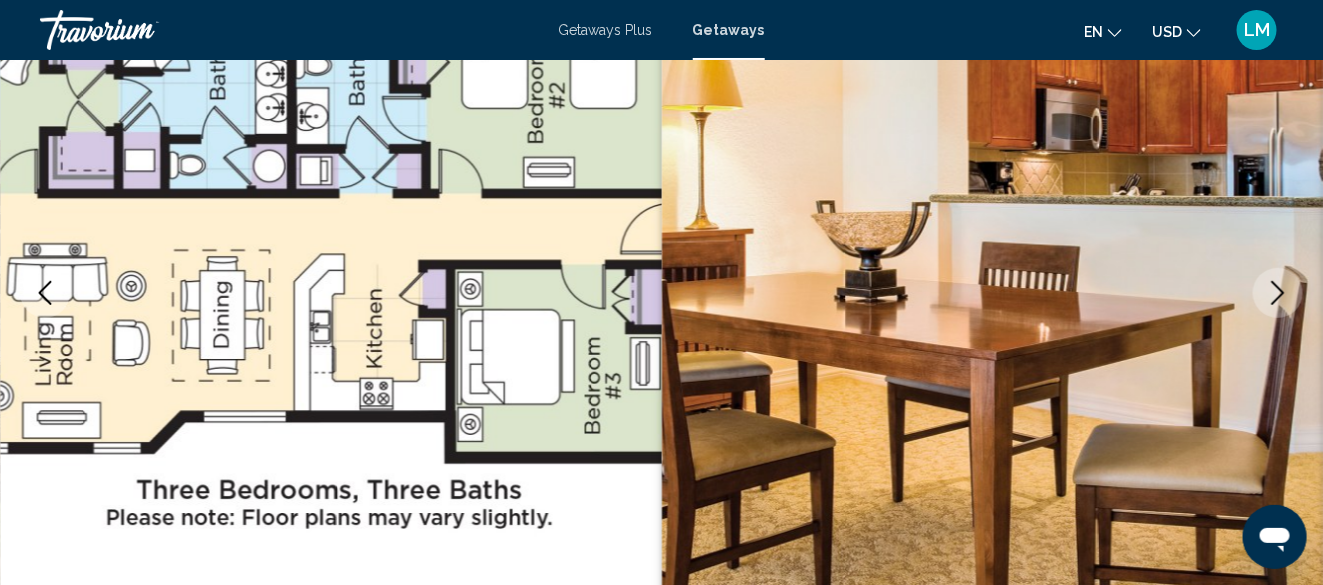 click 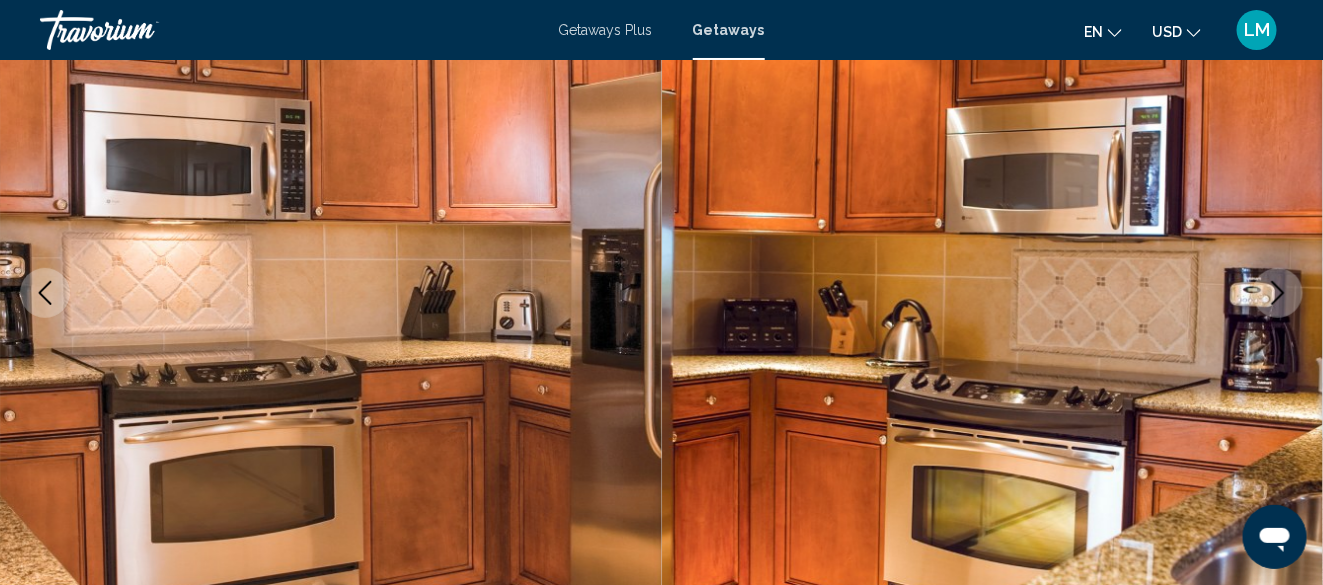 click 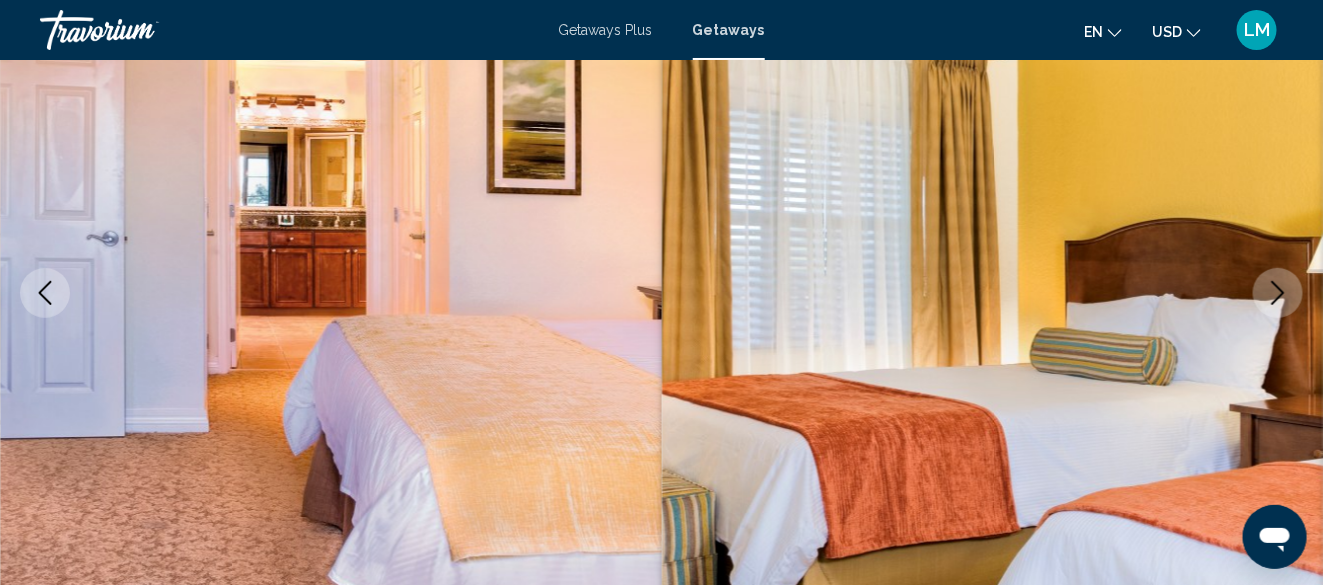 click 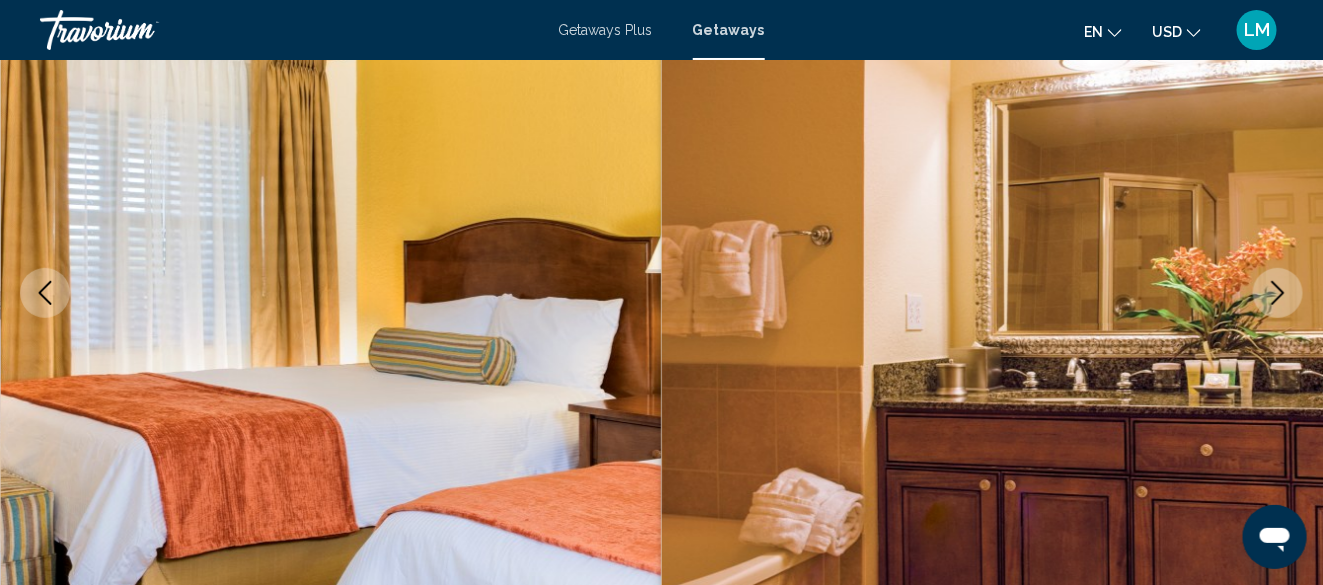 click 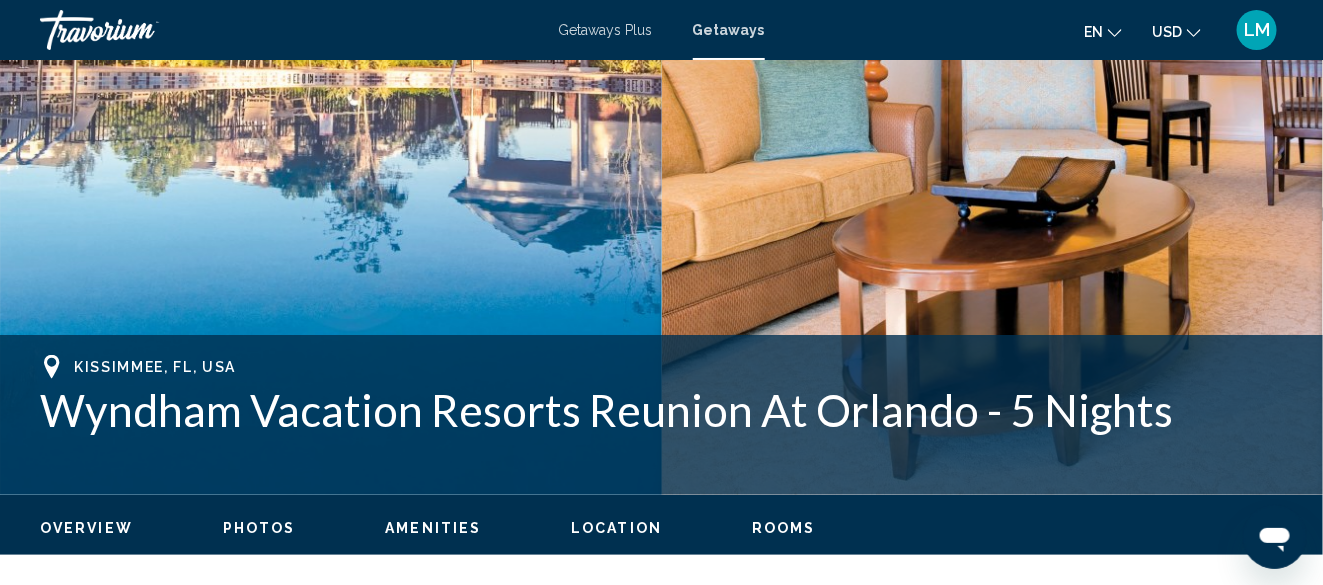 scroll, scrollTop: 742, scrollLeft: 0, axis: vertical 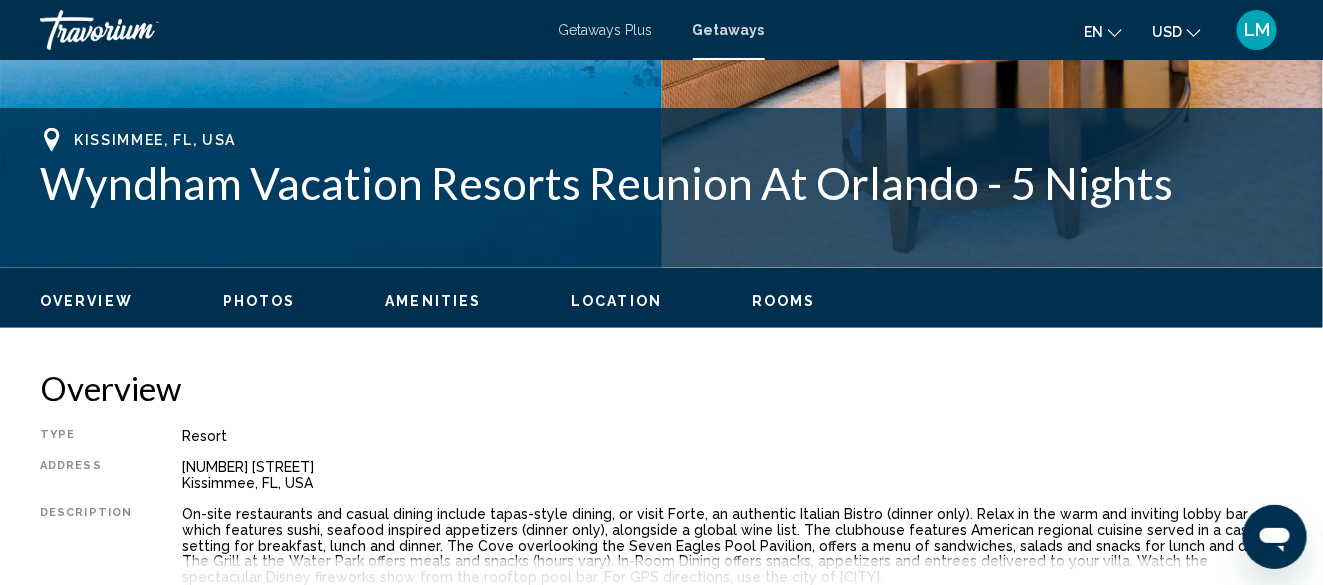 click on "Rooms" at bounding box center (784, 301) 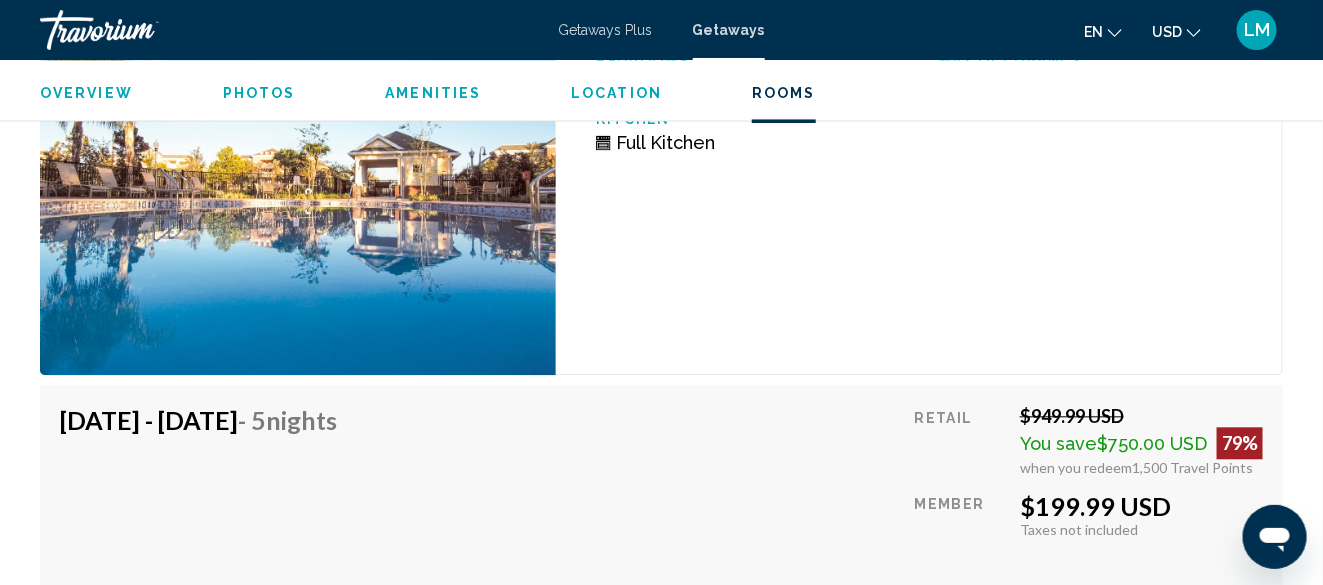 scroll, scrollTop: 4155, scrollLeft: 0, axis: vertical 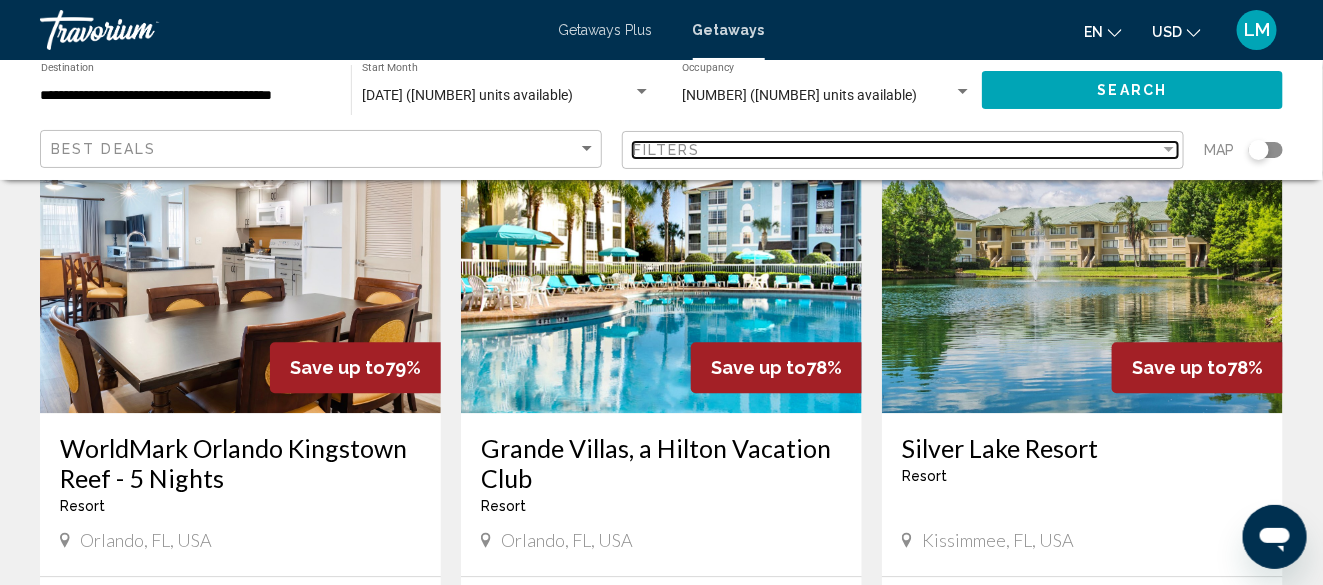 click on "Filters" at bounding box center (896, 150) 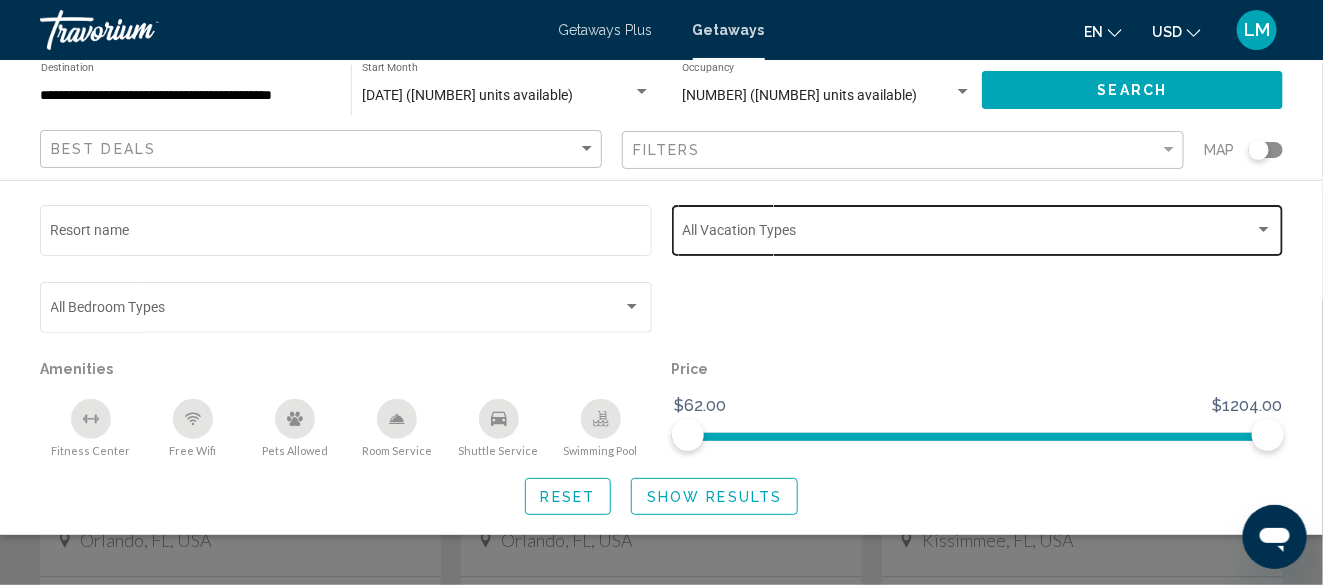 click on "Vacation Types All Vacation Types" 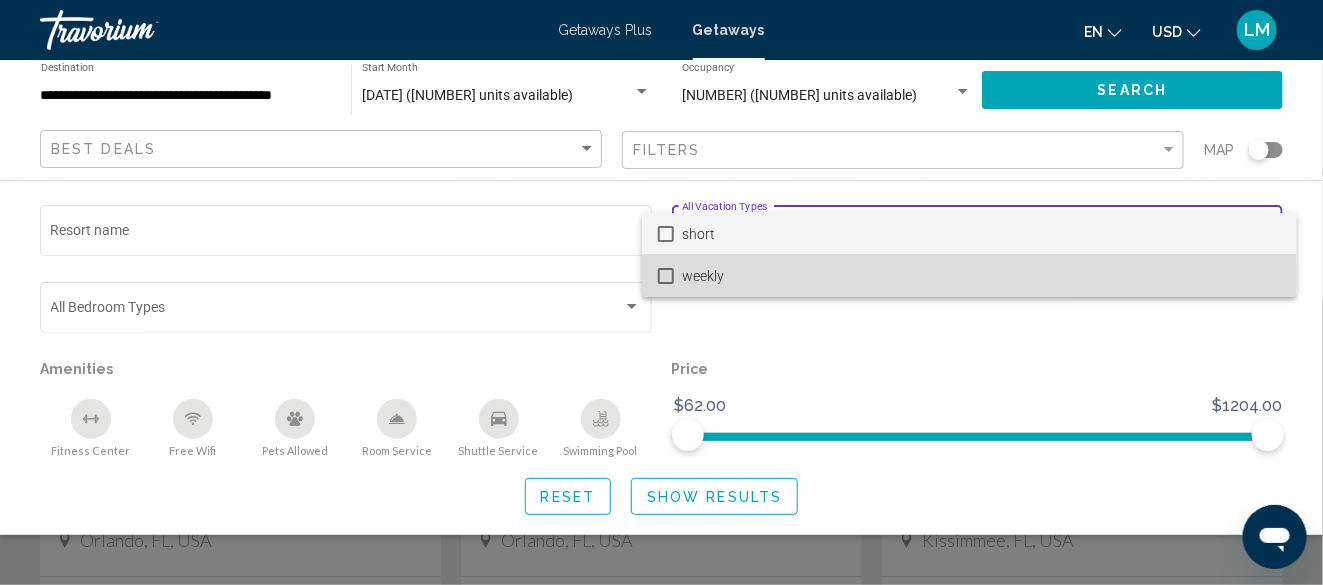 click at bounding box center (666, 276) 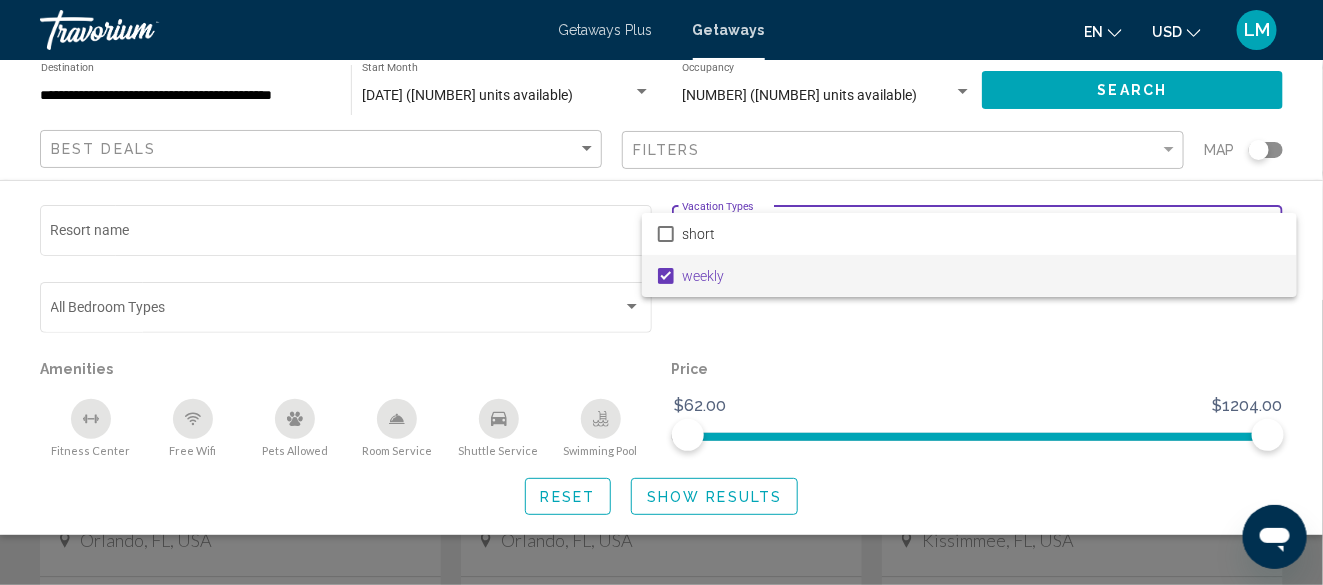 click at bounding box center [661, 292] 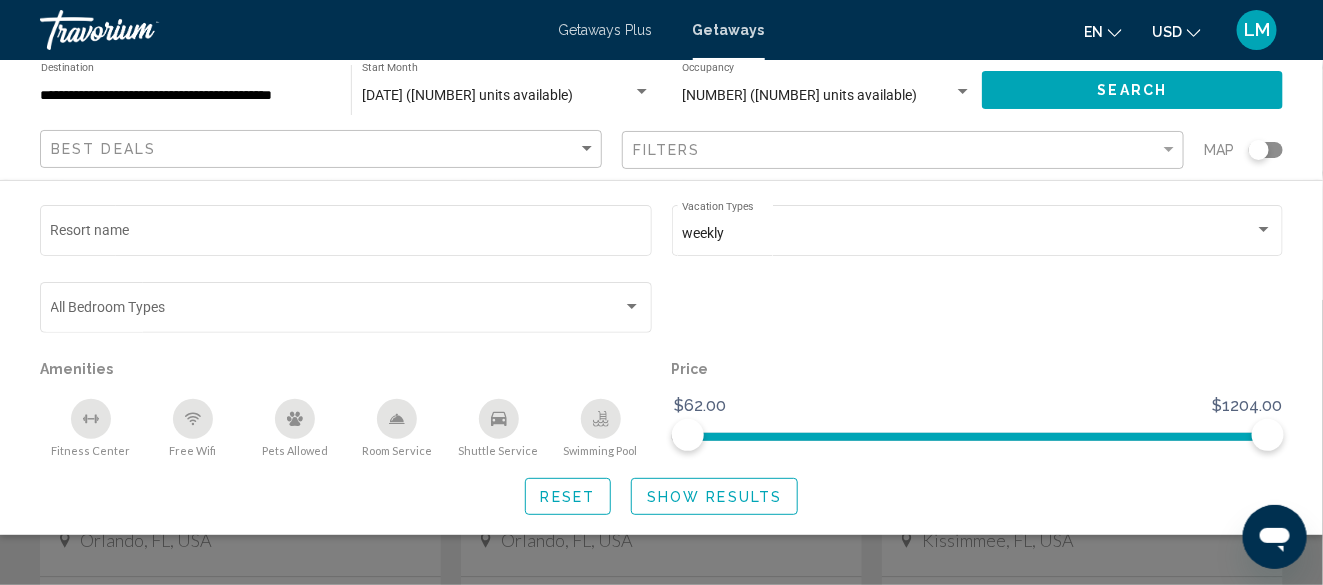 click on "Show Results" 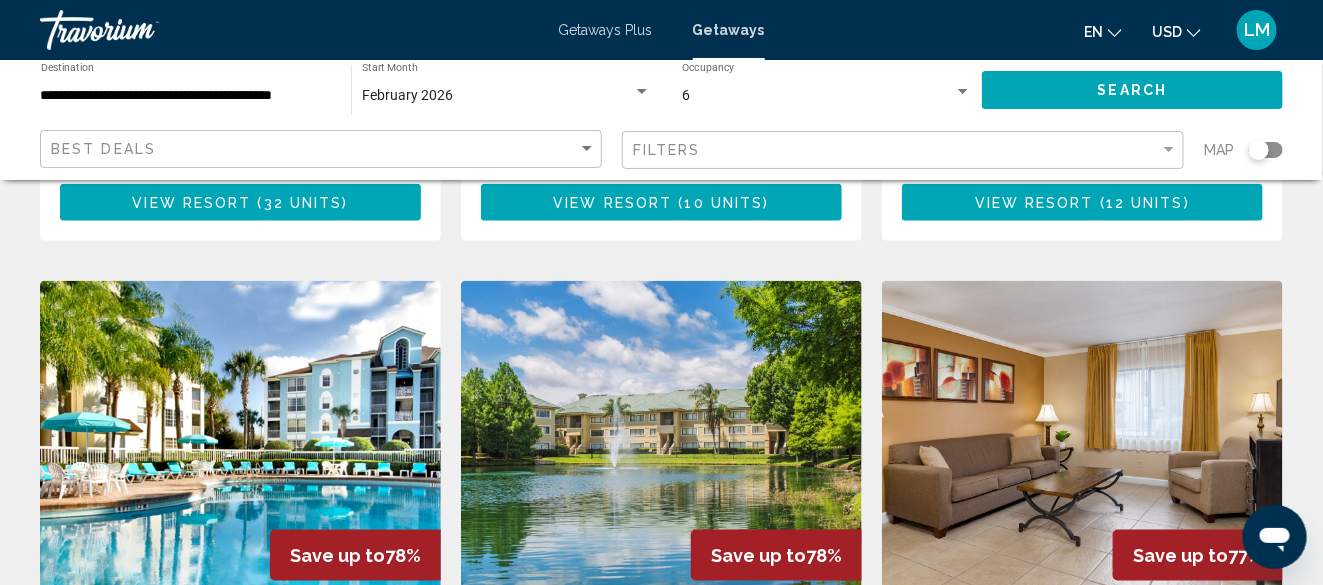 scroll, scrollTop: 1000, scrollLeft: 0, axis: vertical 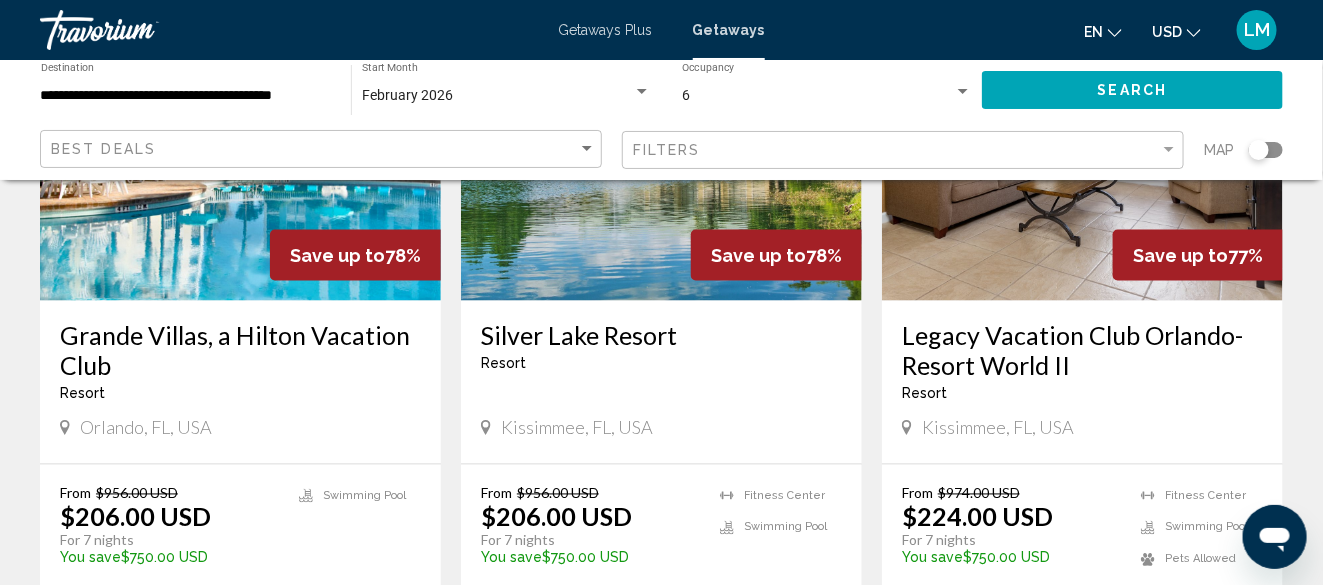 click at bounding box center [240, 141] 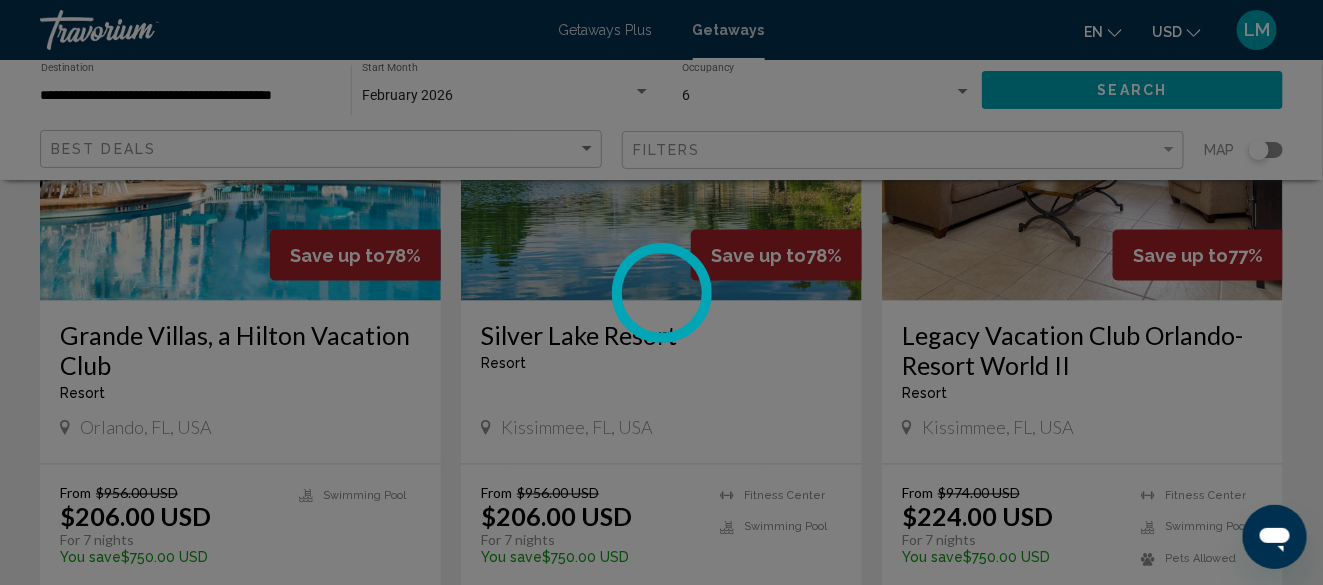 scroll, scrollTop: 242, scrollLeft: 0, axis: vertical 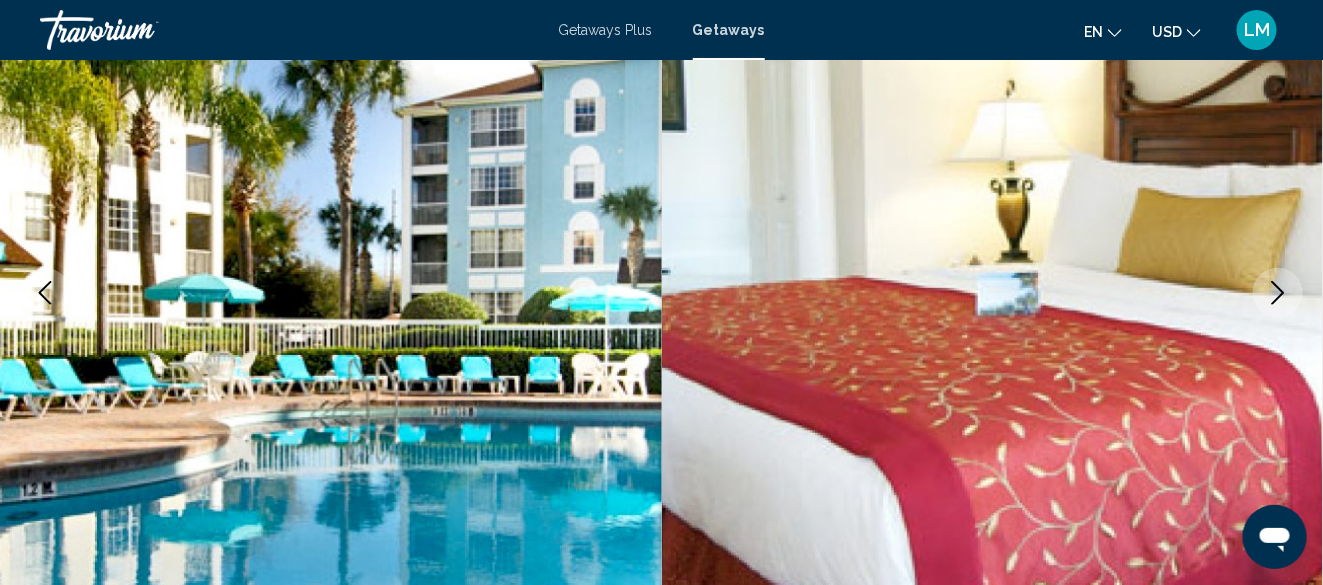 click at bounding box center [1278, 293] 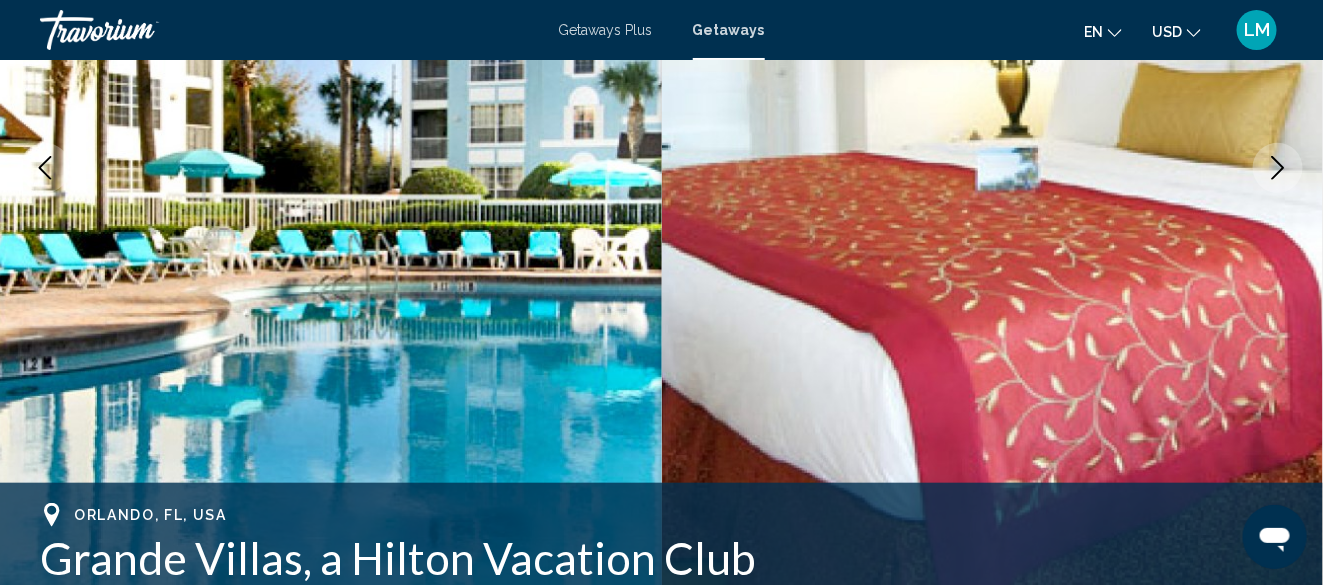 scroll, scrollTop: 543, scrollLeft: 0, axis: vertical 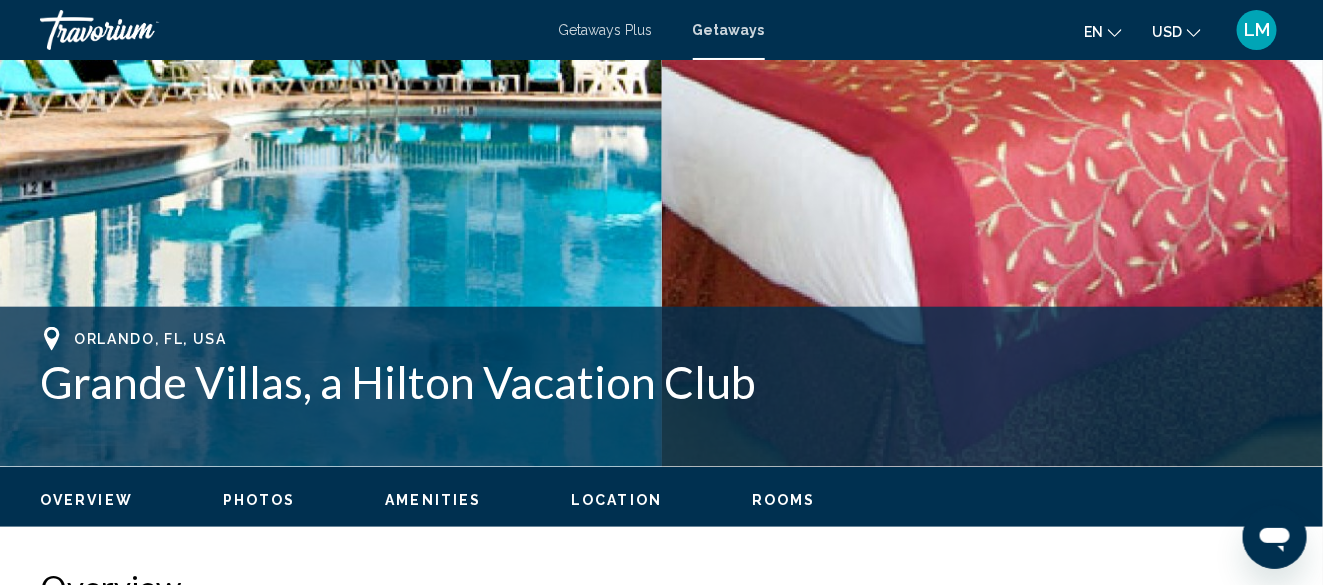 click on "Location" at bounding box center [616, 500] 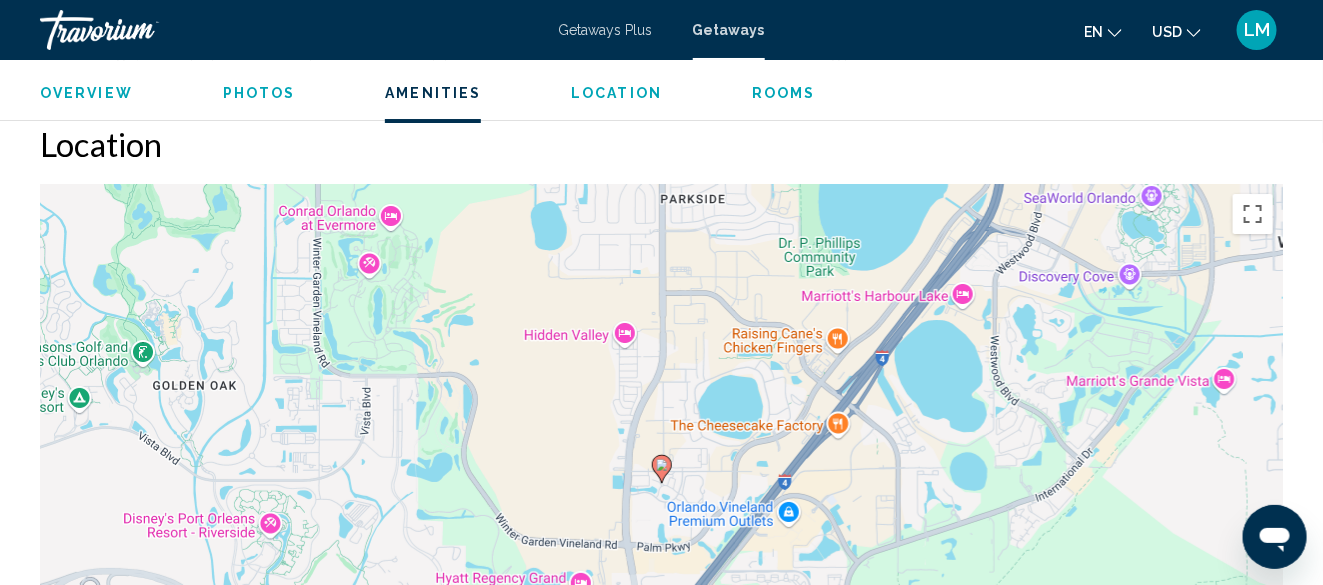 scroll, scrollTop: 2401, scrollLeft: 0, axis: vertical 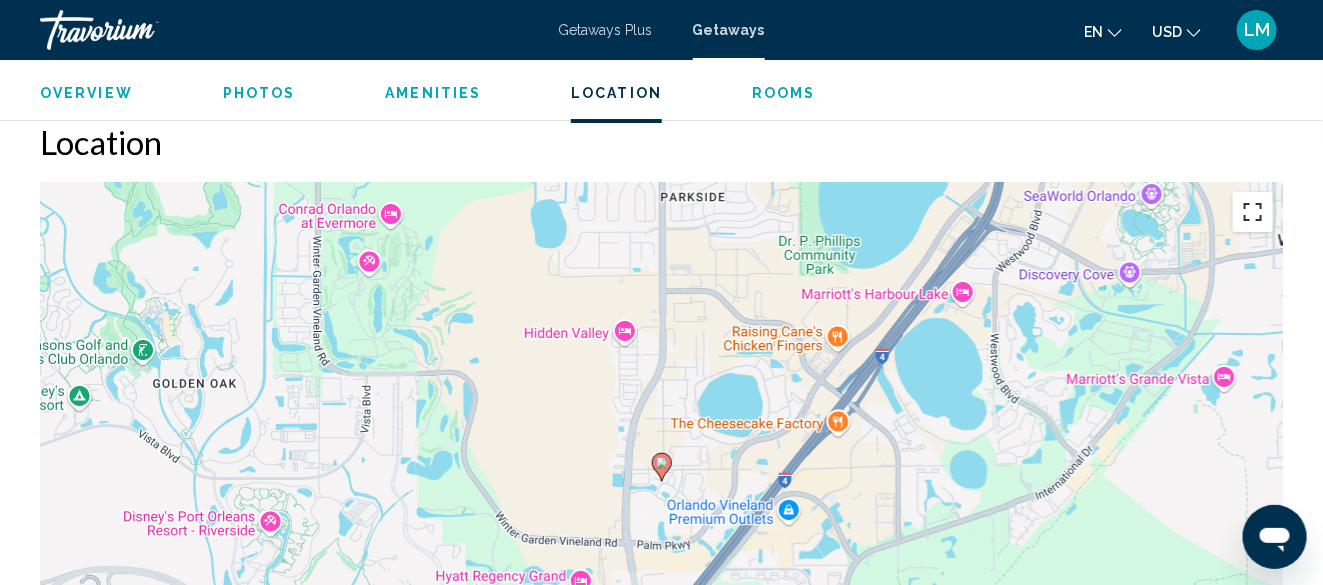 click at bounding box center (1253, 212) 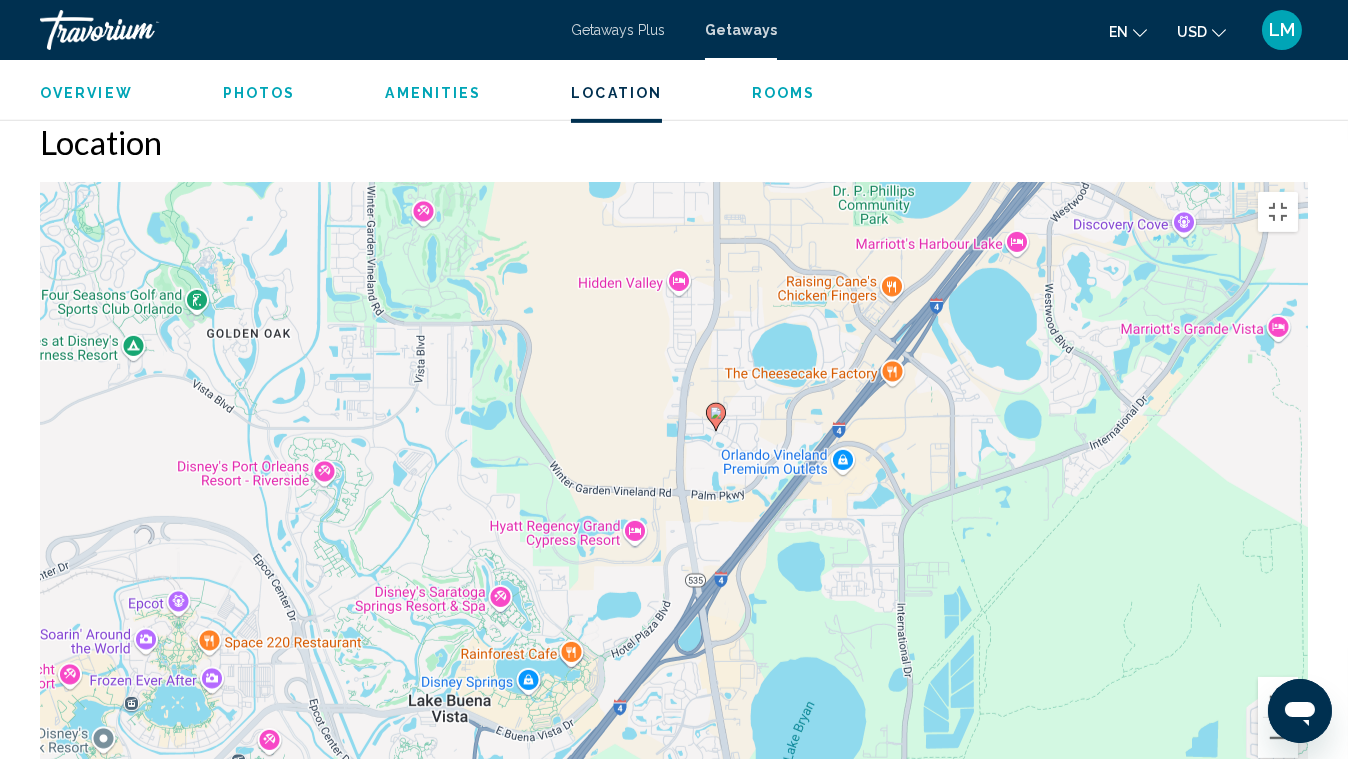 drag, startPoint x: 599, startPoint y: 621, endPoint x: 650, endPoint y: 557, distance: 81.8352 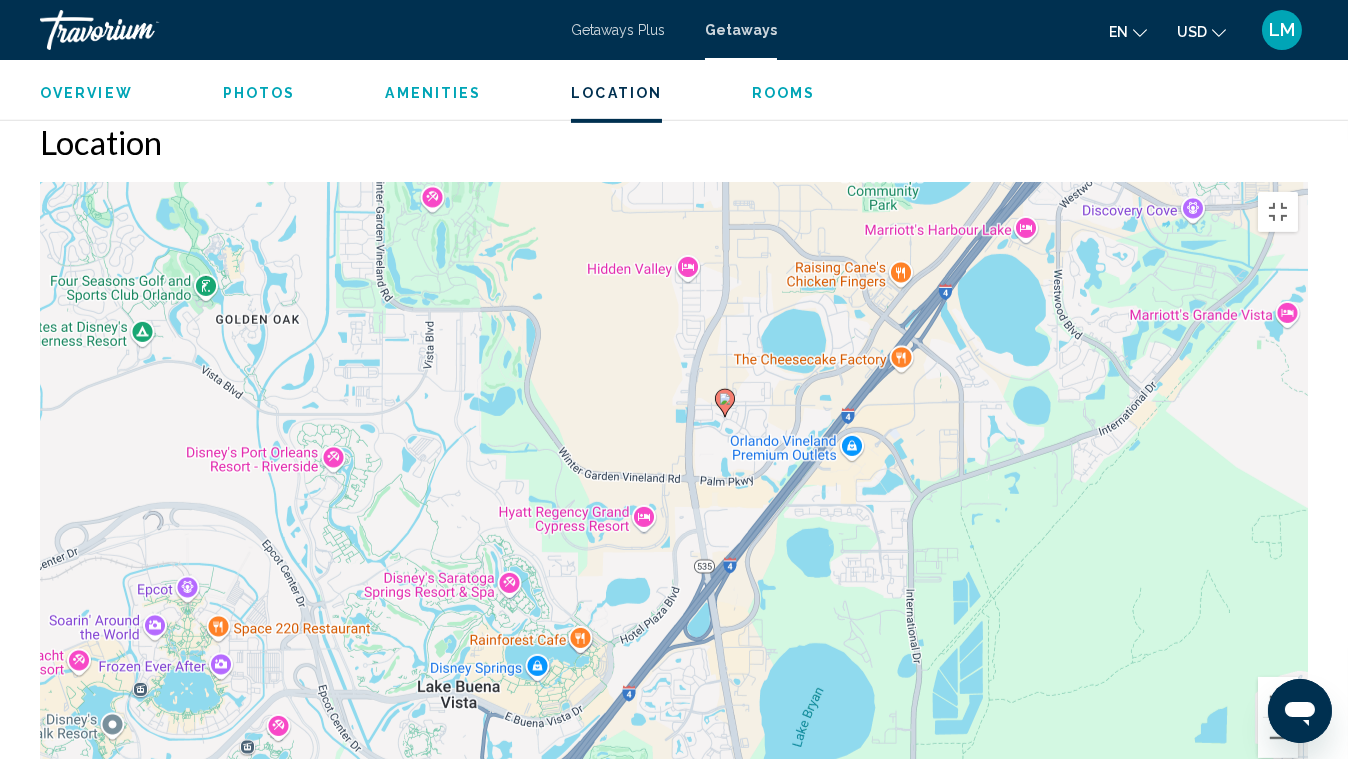 click on "To activate drag with keyboard, press Alt + Enter. Once in keyboard drag state, use the arrow keys to move the marker. To complete the drag, press the Enter key. To cancel, press Escape." at bounding box center [674, 482] 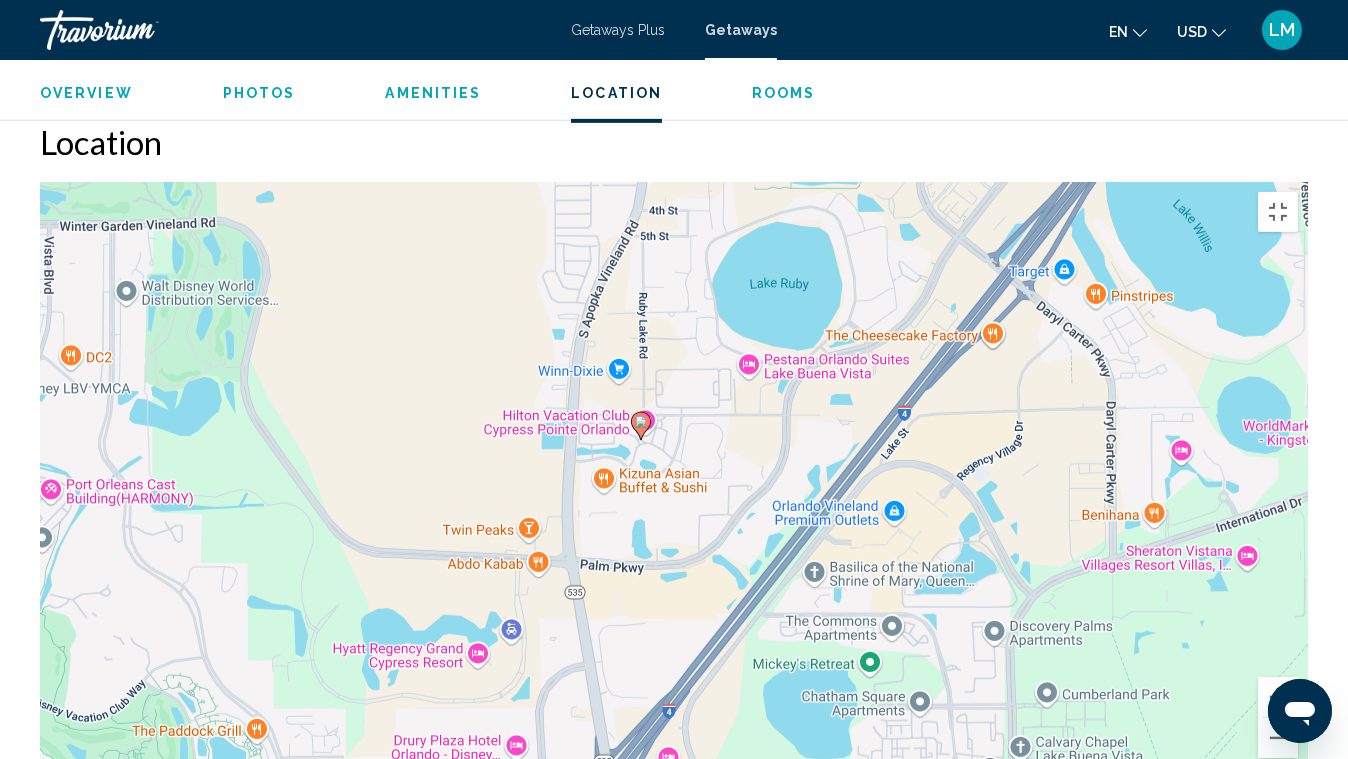 click on "To activate drag with keyboard, press Alt + Enter. Once in keyboard drag state, use the arrow keys to move the marker. To complete the drag, press the Enter key. To cancel, press Escape." at bounding box center [674, 482] 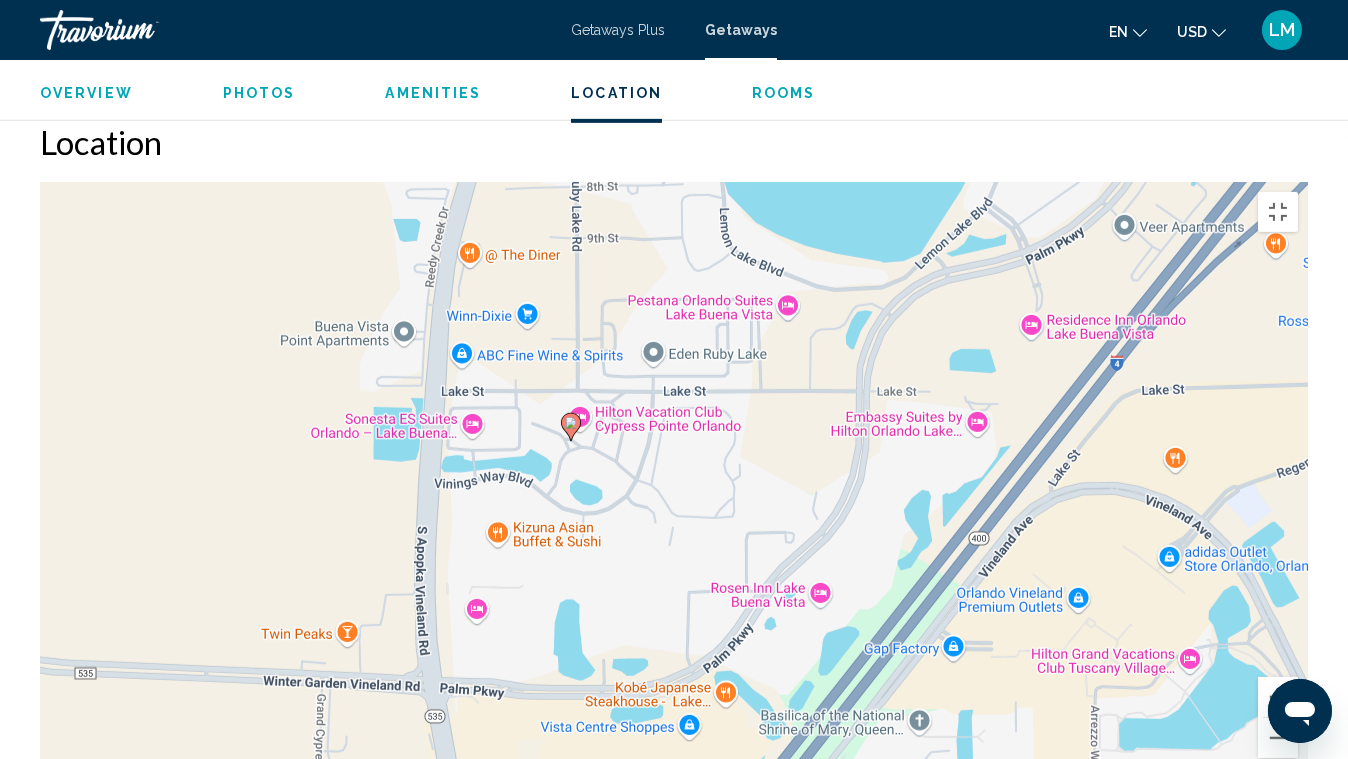 click on "To activate drag with keyboard, press Alt + Enter. Once in keyboard drag state, use the arrow keys to move the marker. To complete the drag, press the Enter key. To cancel, press Escape." at bounding box center (674, 482) 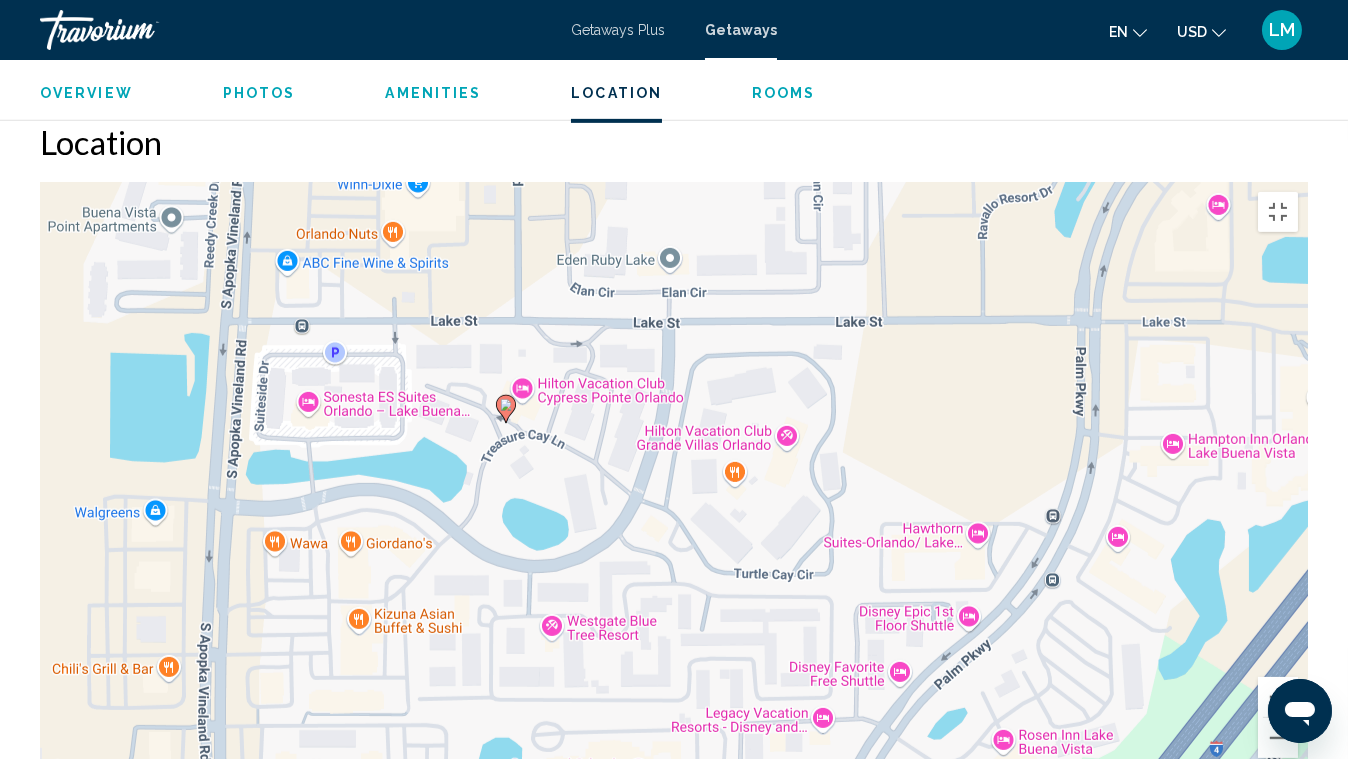 click on "To activate drag with keyboard, press Alt + Enter. Once in keyboard drag state, use the arrow keys to move the marker. To complete the drag, press the Enter key. To cancel, press Escape." at bounding box center [674, 482] 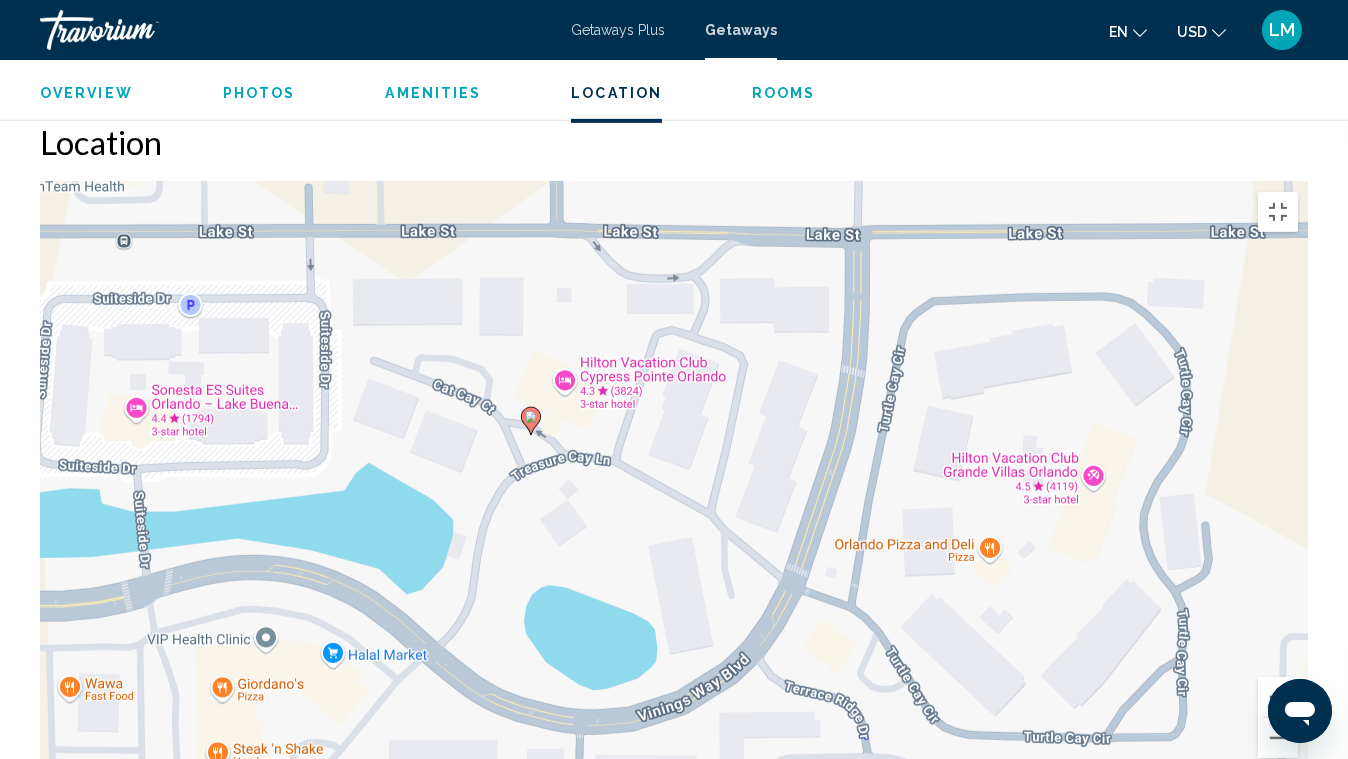 drag, startPoint x: 465, startPoint y: 347, endPoint x: 702, endPoint y: 520, distance: 293.42462 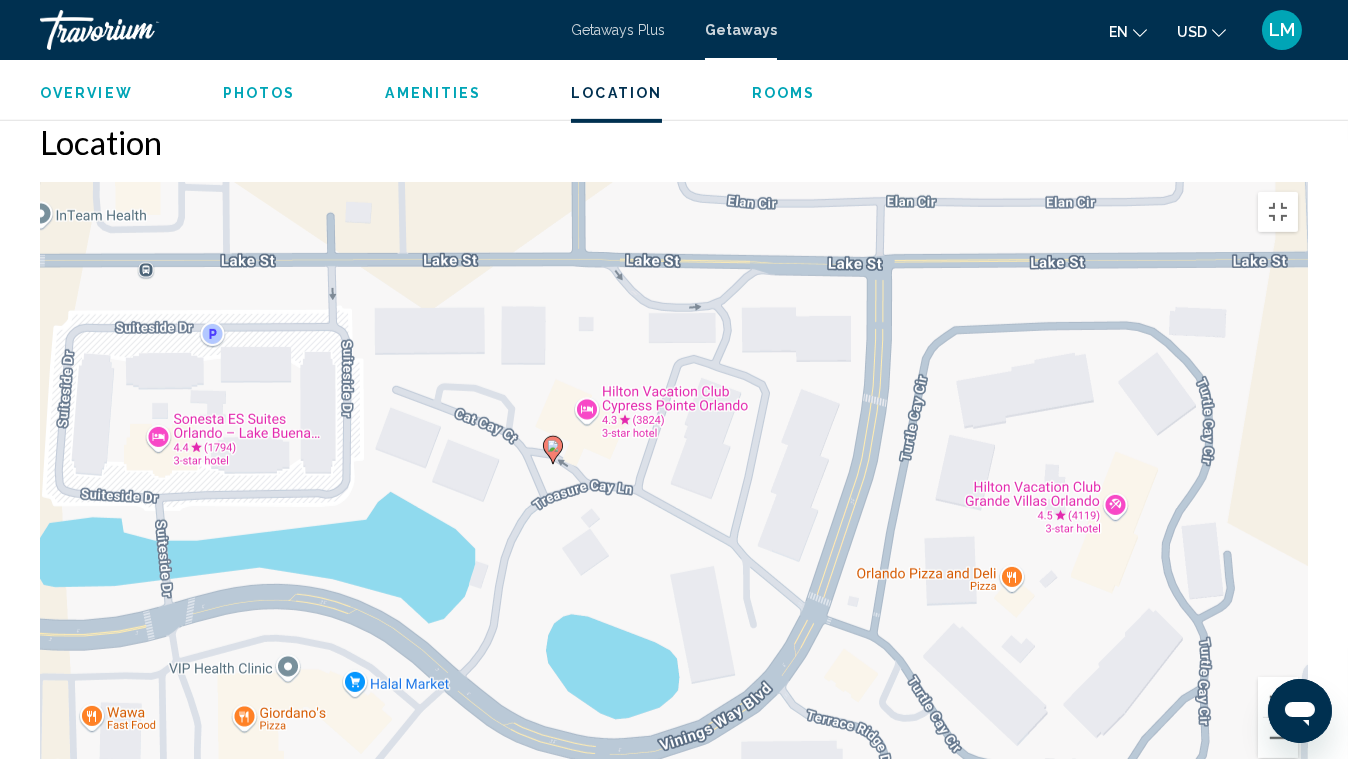click on "To activate drag with keyboard, press Alt + Enter. Once in keyboard drag state, use the arrow keys to move the marker. To complete the drag, press the Enter key. To cancel, press Escape." at bounding box center [674, 482] 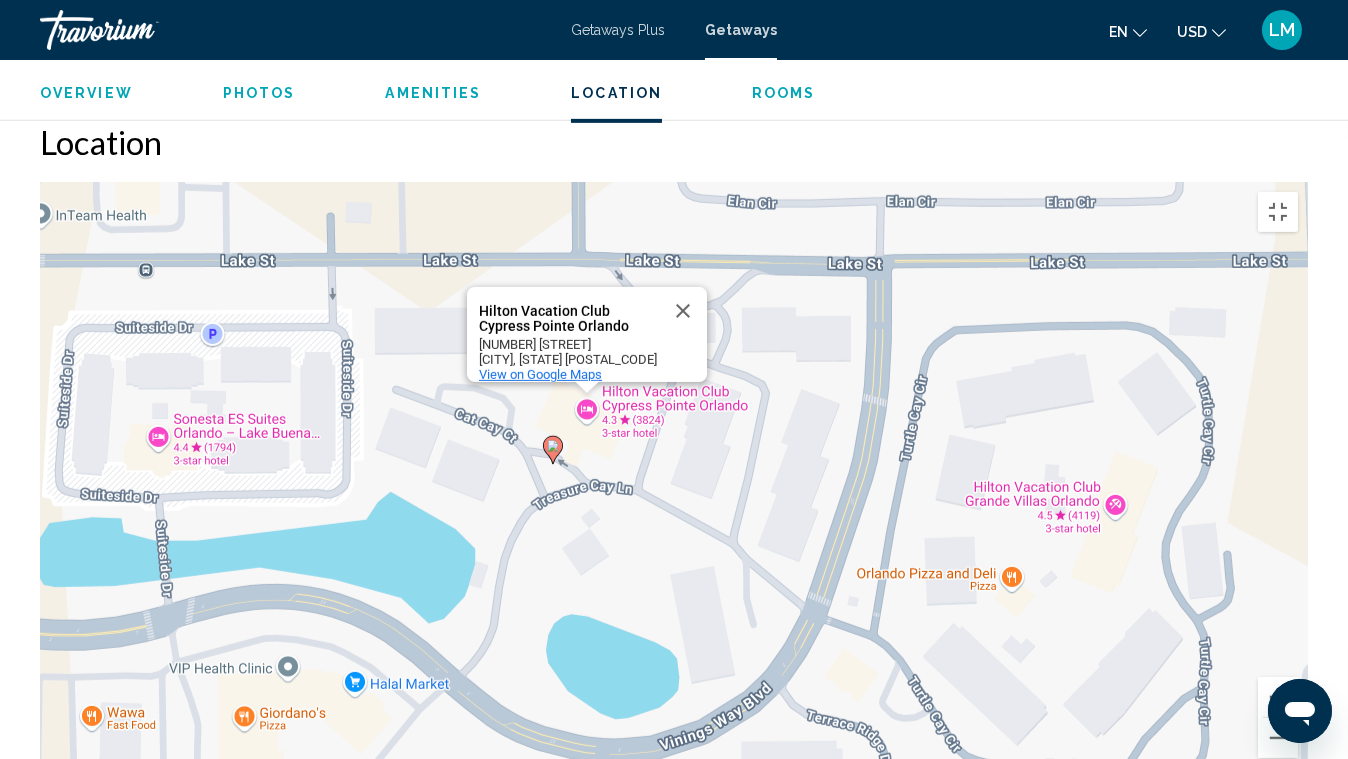 click on "View on Google Maps" at bounding box center [540, 374] 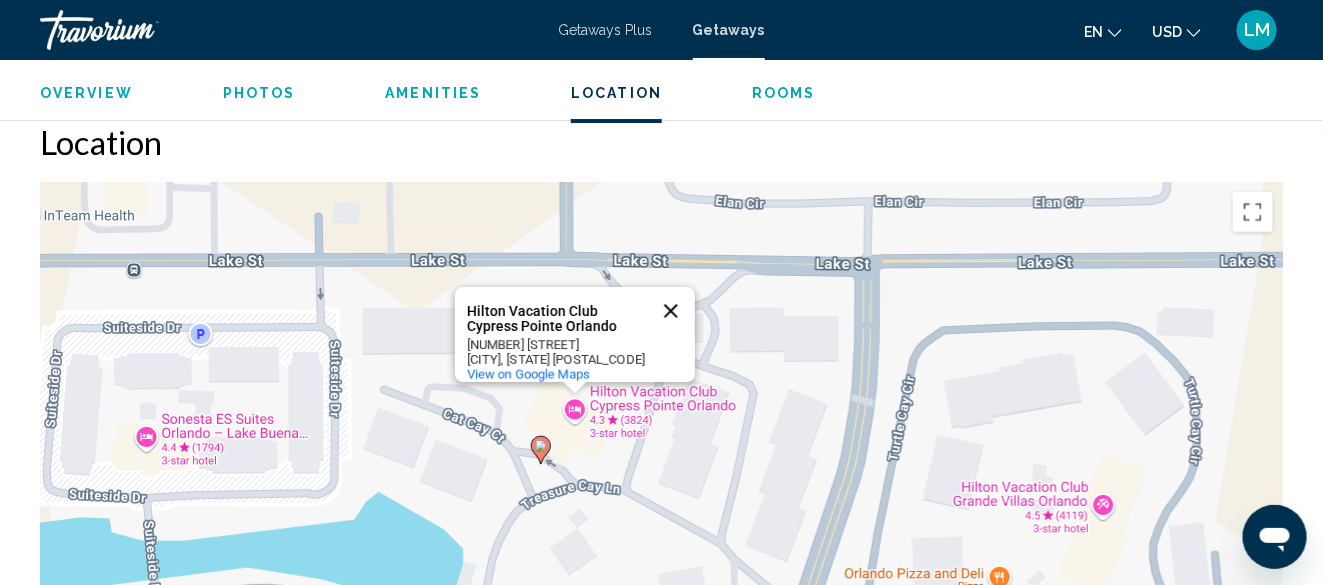 click at bounding box center [671, 311] 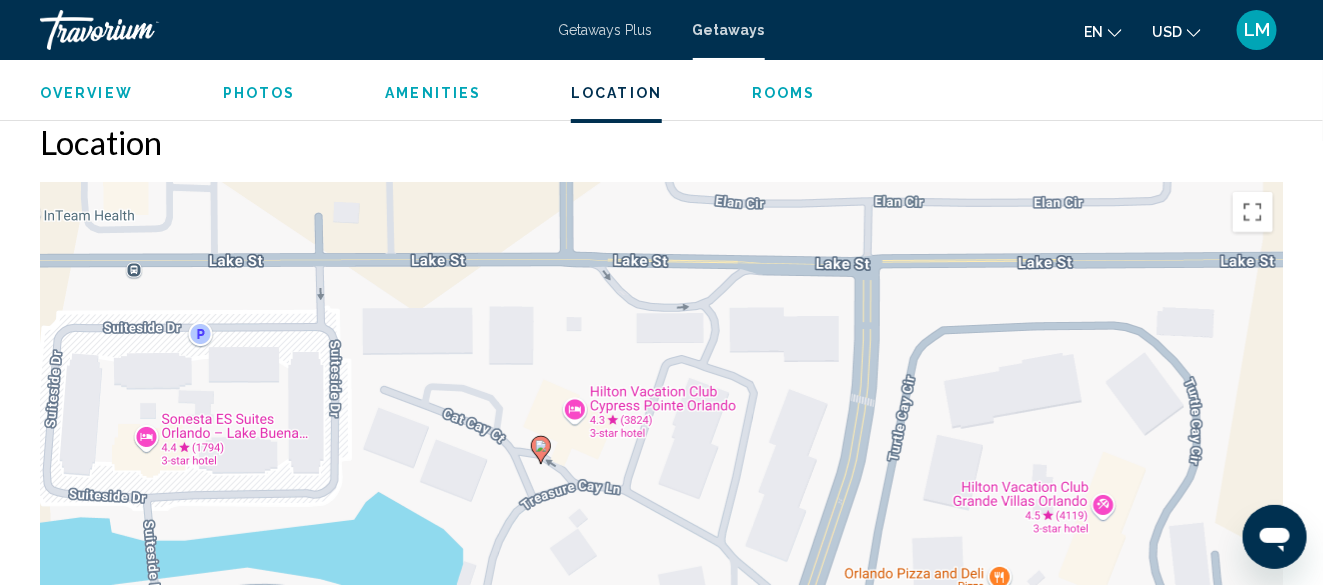 click on "Rooms" at bounding box center [784, 93] 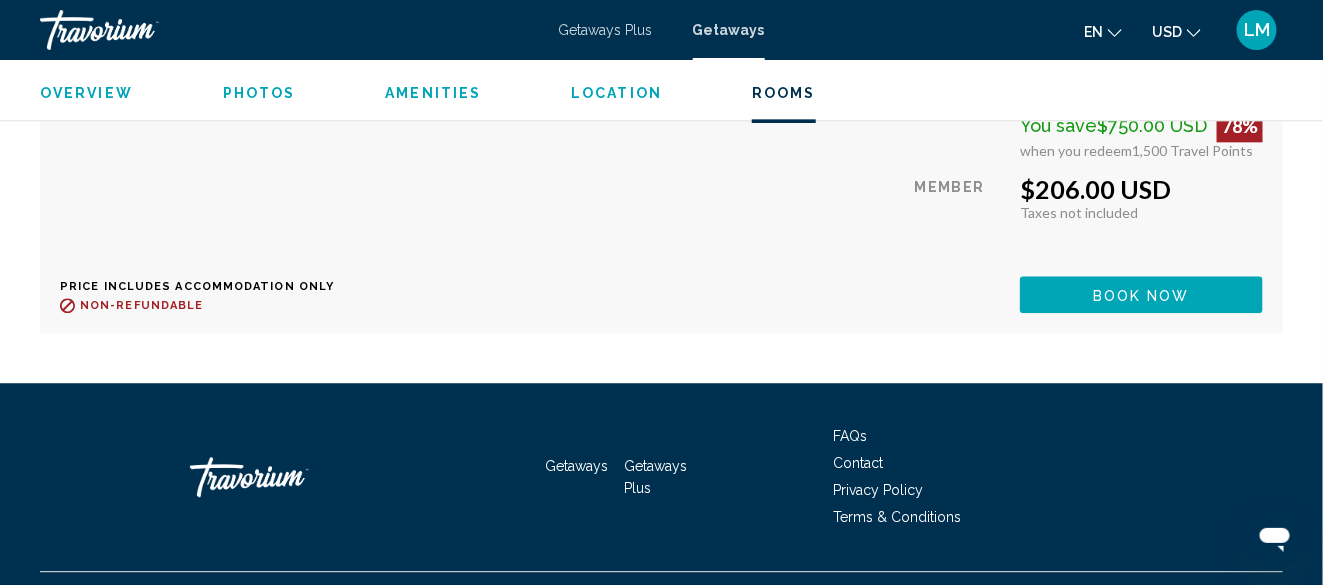 scroll, scrollTop: 4202, scrollLeft: 0, axis: vertical 